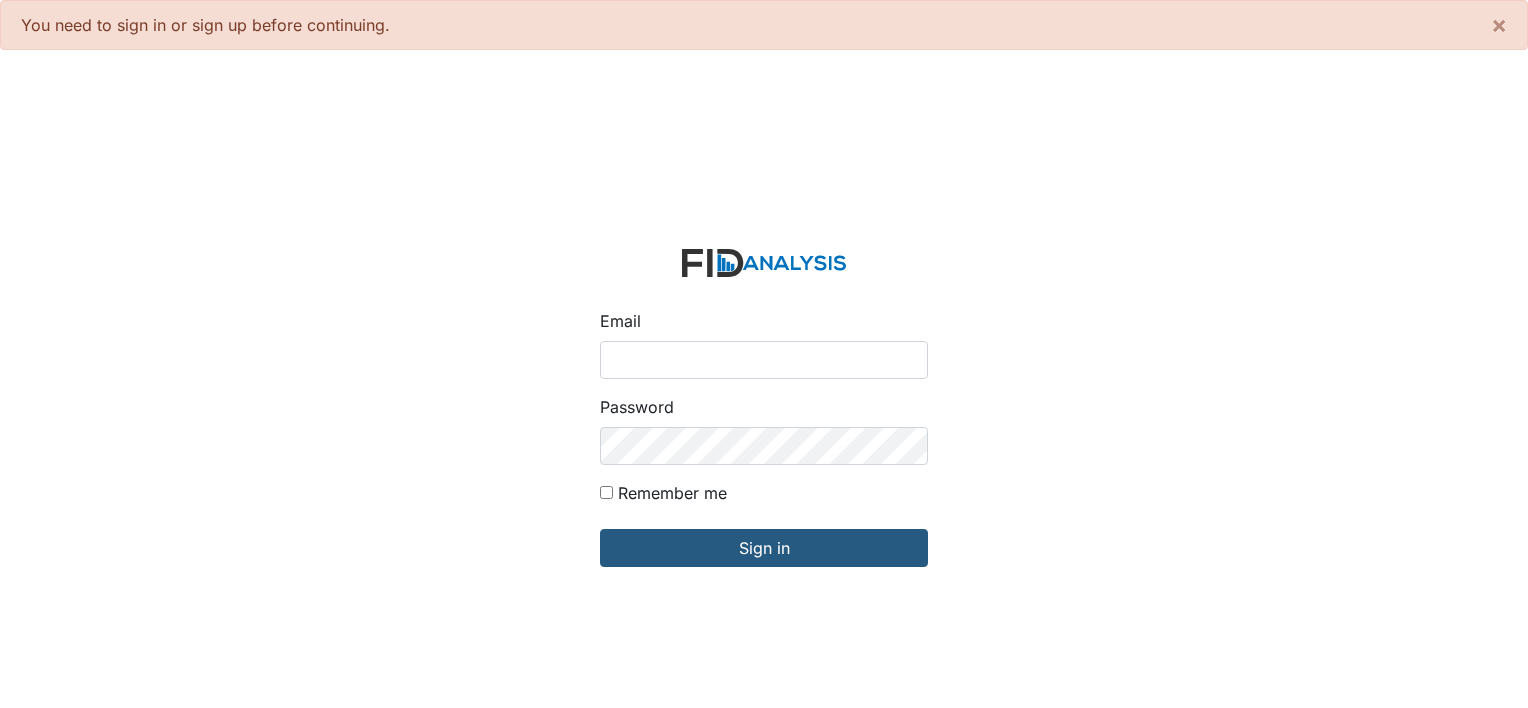 scroll, scrollTop: 0, scrollLeft: 0, axis: both 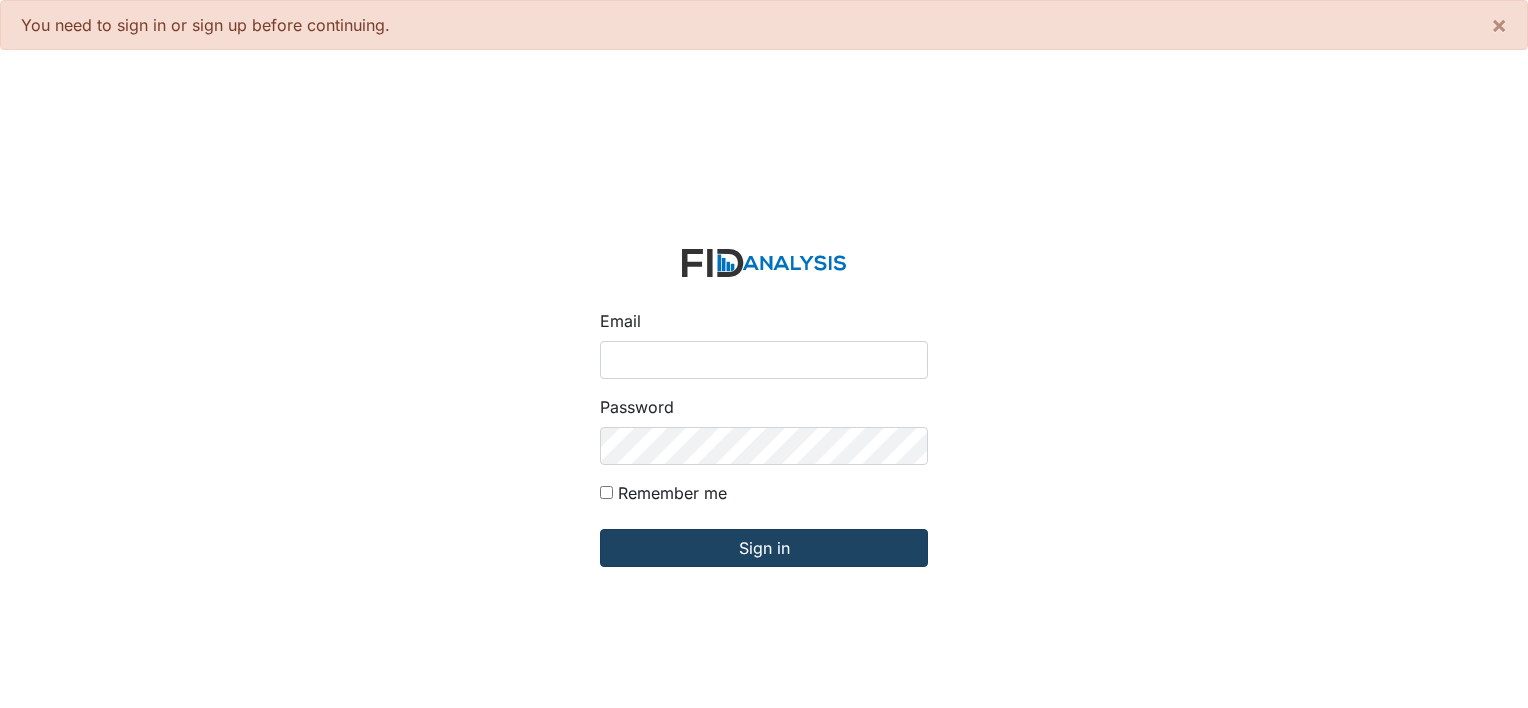 type on "[PERSON_NAME][EMAIL_ADDRESS][DOMAIN_NAME]" 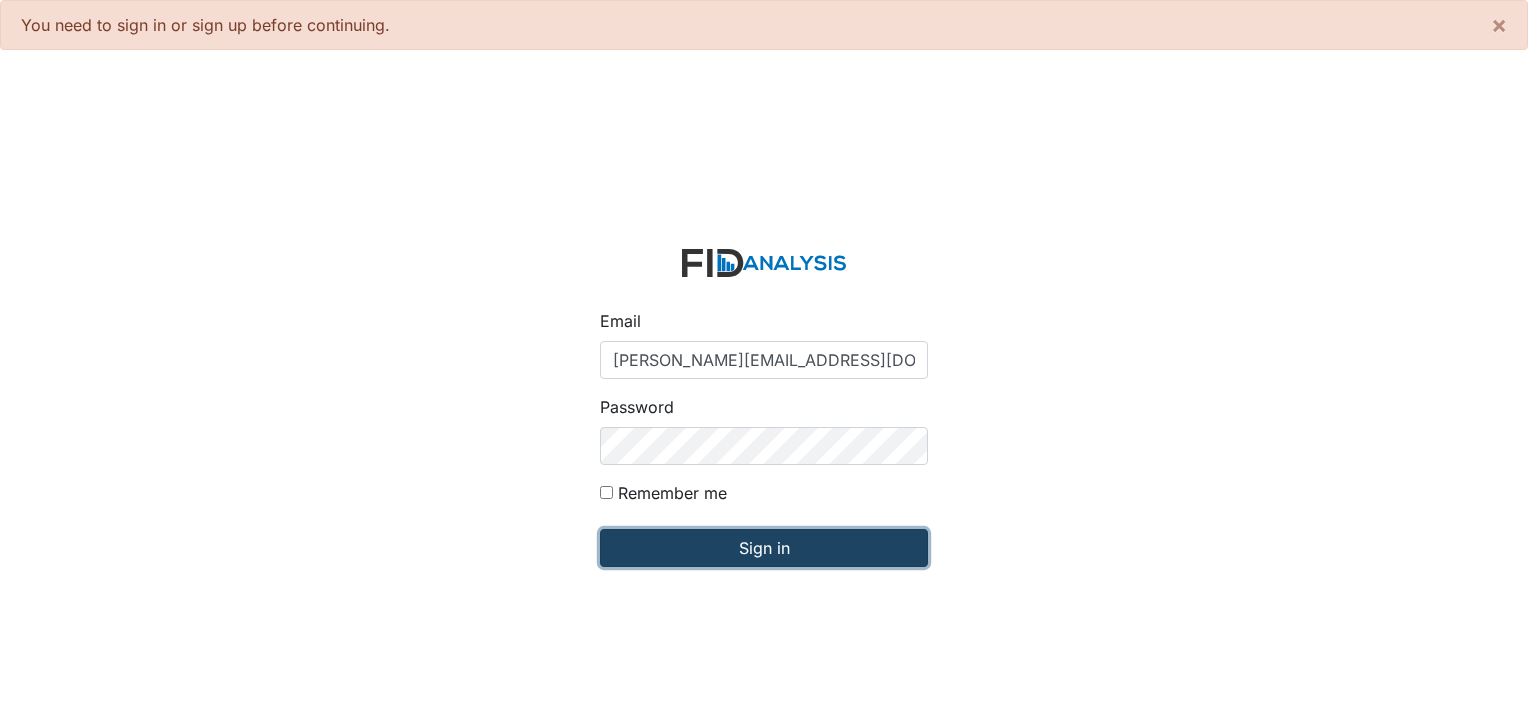 click on "Sign in" at bounding box center (764, 548) 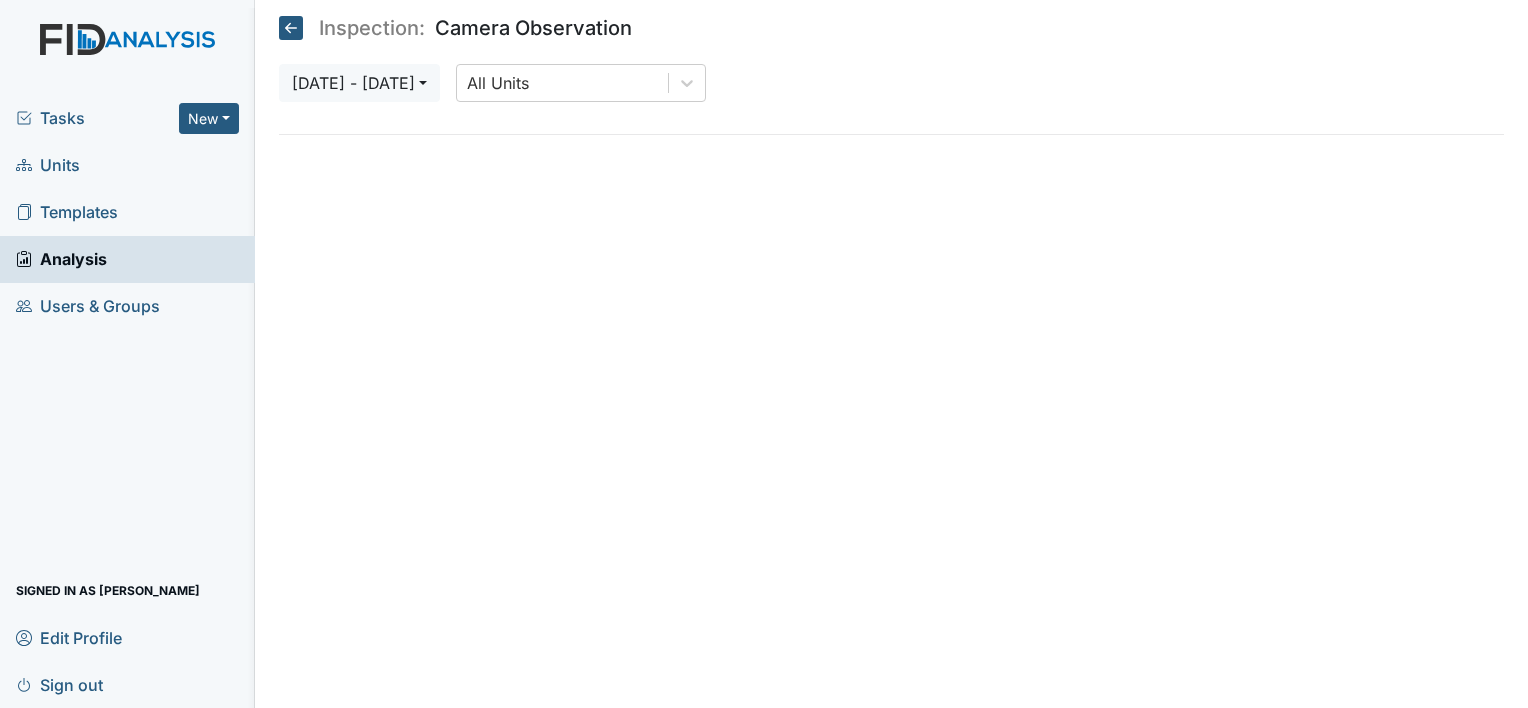 scroll, scrollTop: 0, scrollLeft: 0, axis: both 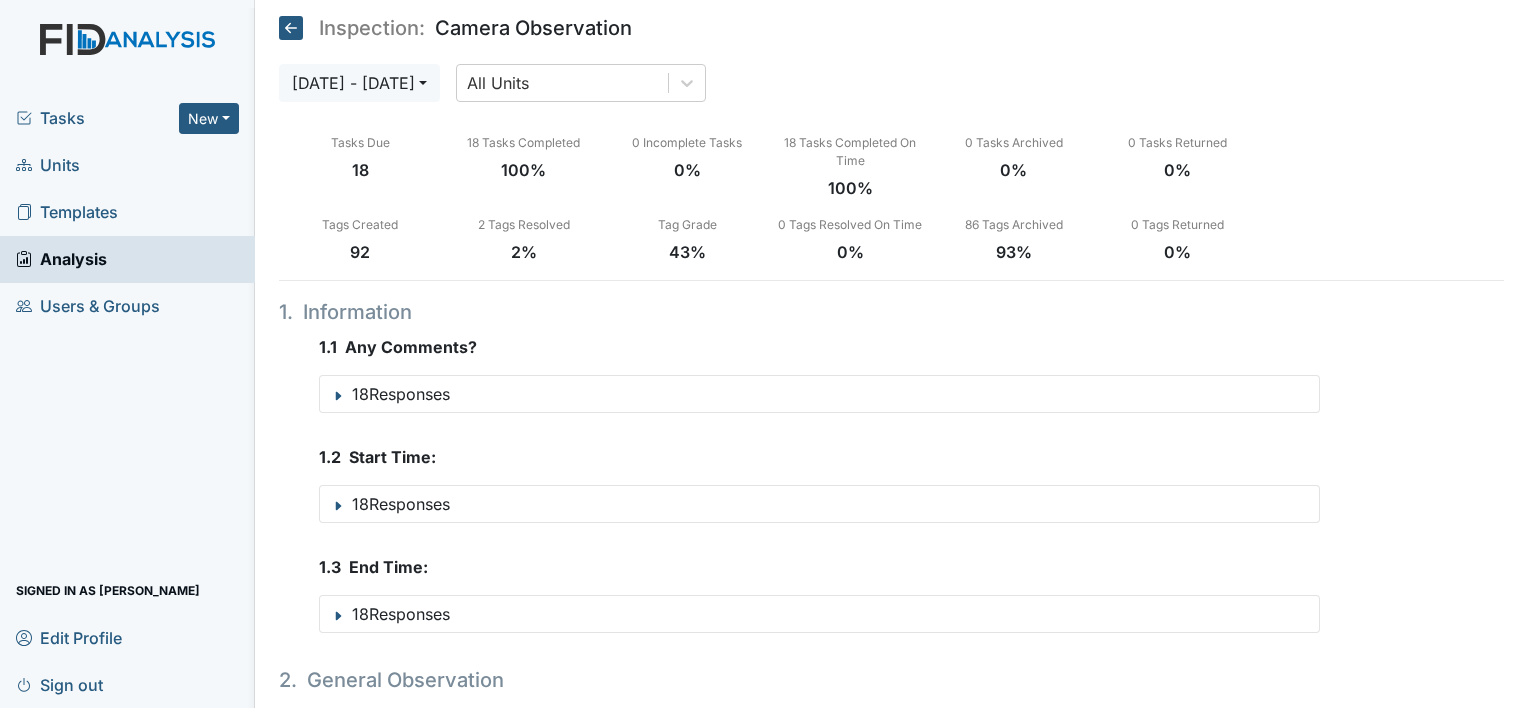 click on "Units" at bounding box center (48, 165) 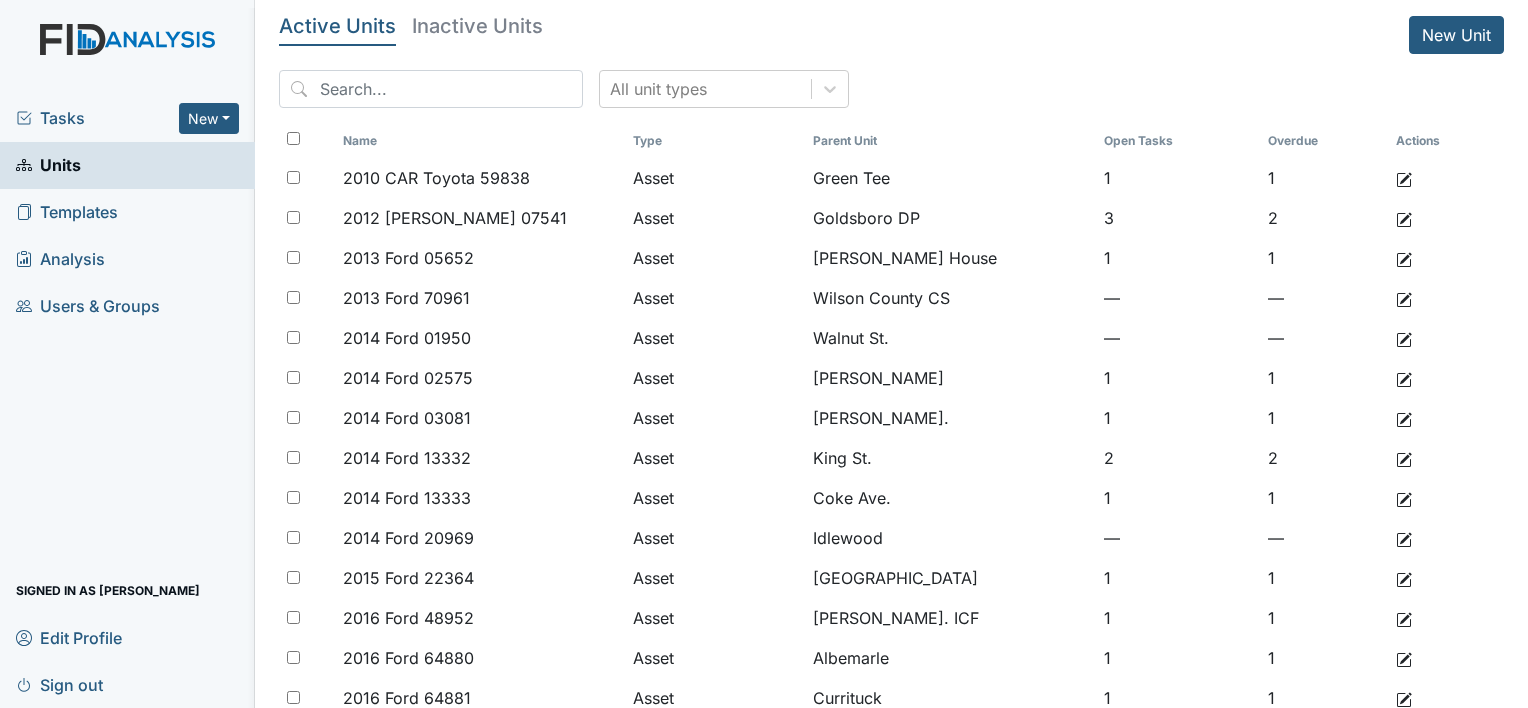 scroll, scrollTop: 0, scrollLeft: 0, axis: both 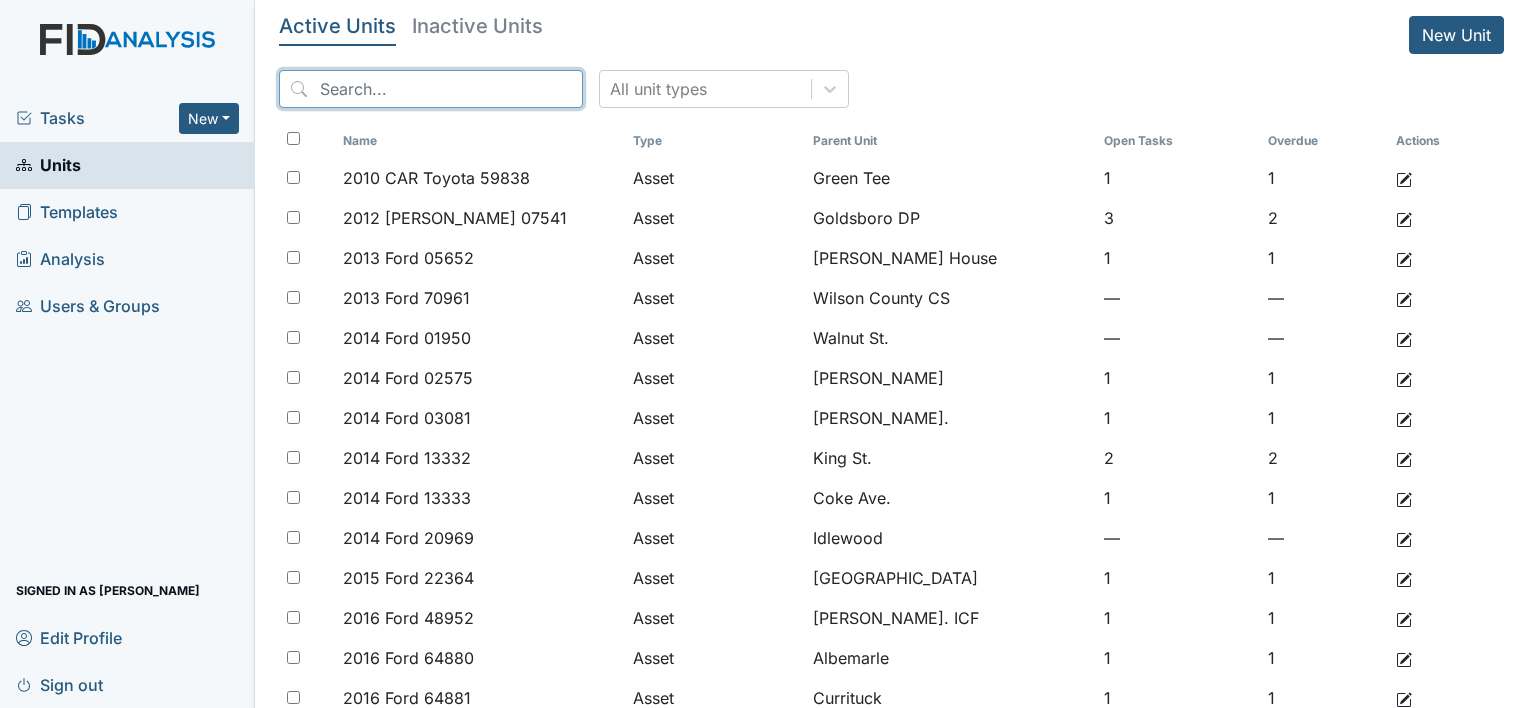 click at bounding box center (431, 89) 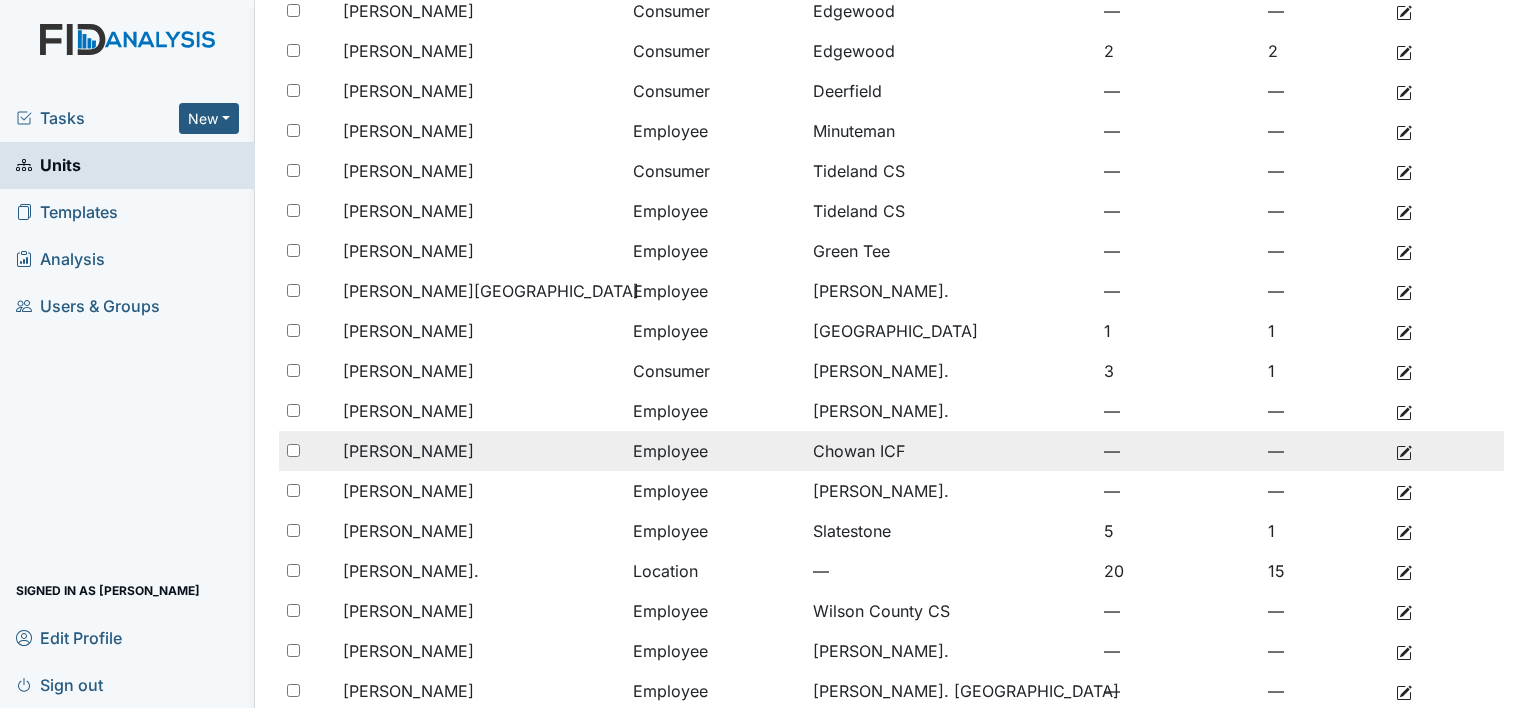 scroll, scrollTop: 500, scrollLeft: 0, axis: vertical 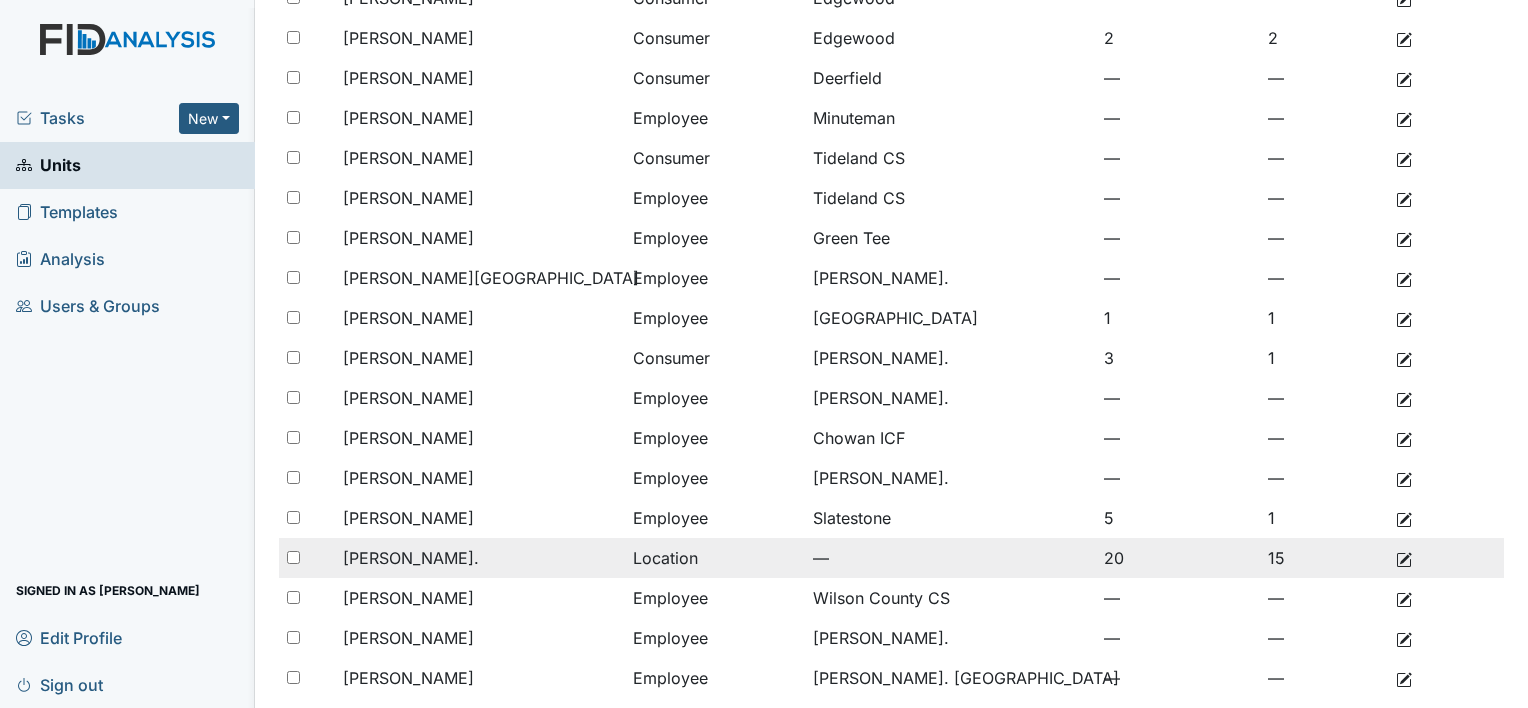 type on "will" 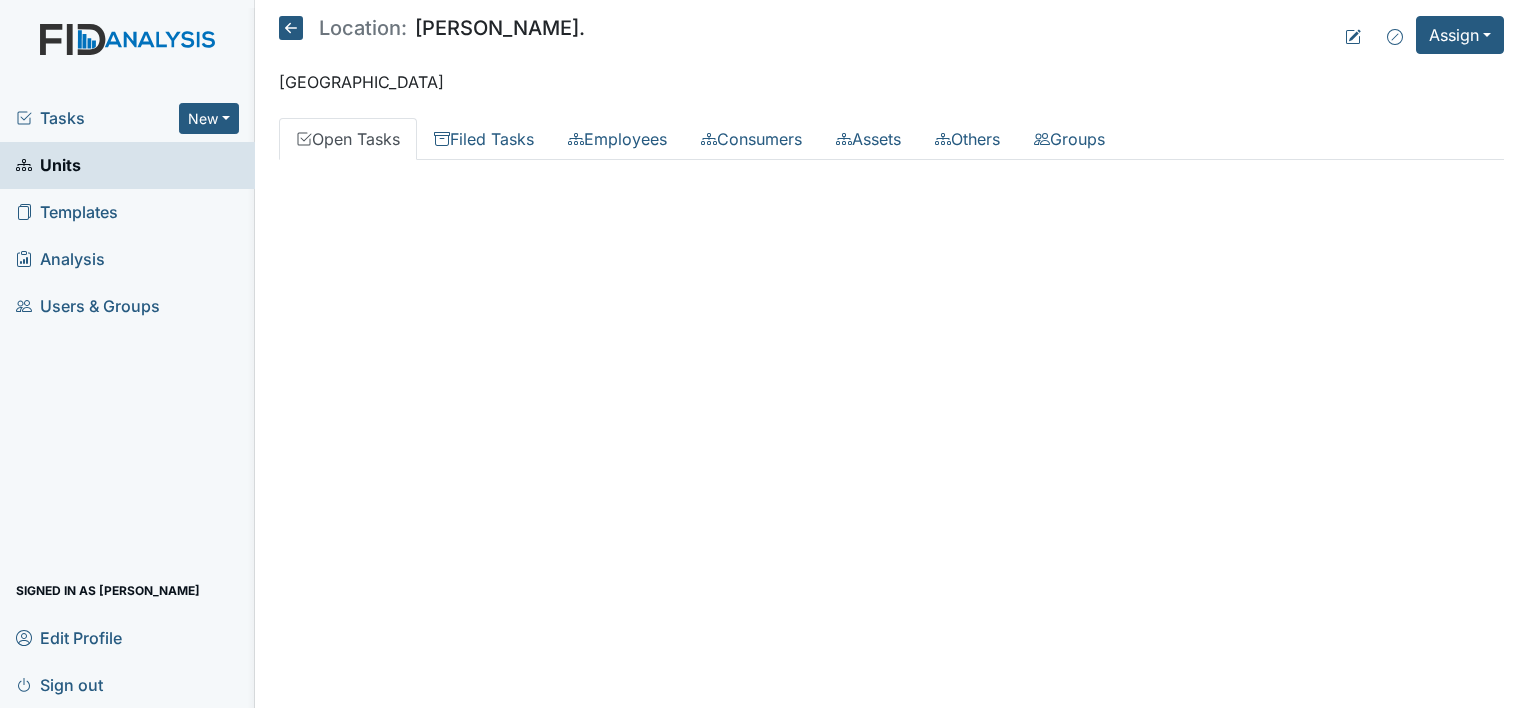 scroll, scrollTop: 0, scrollLeft: 0, axis: both 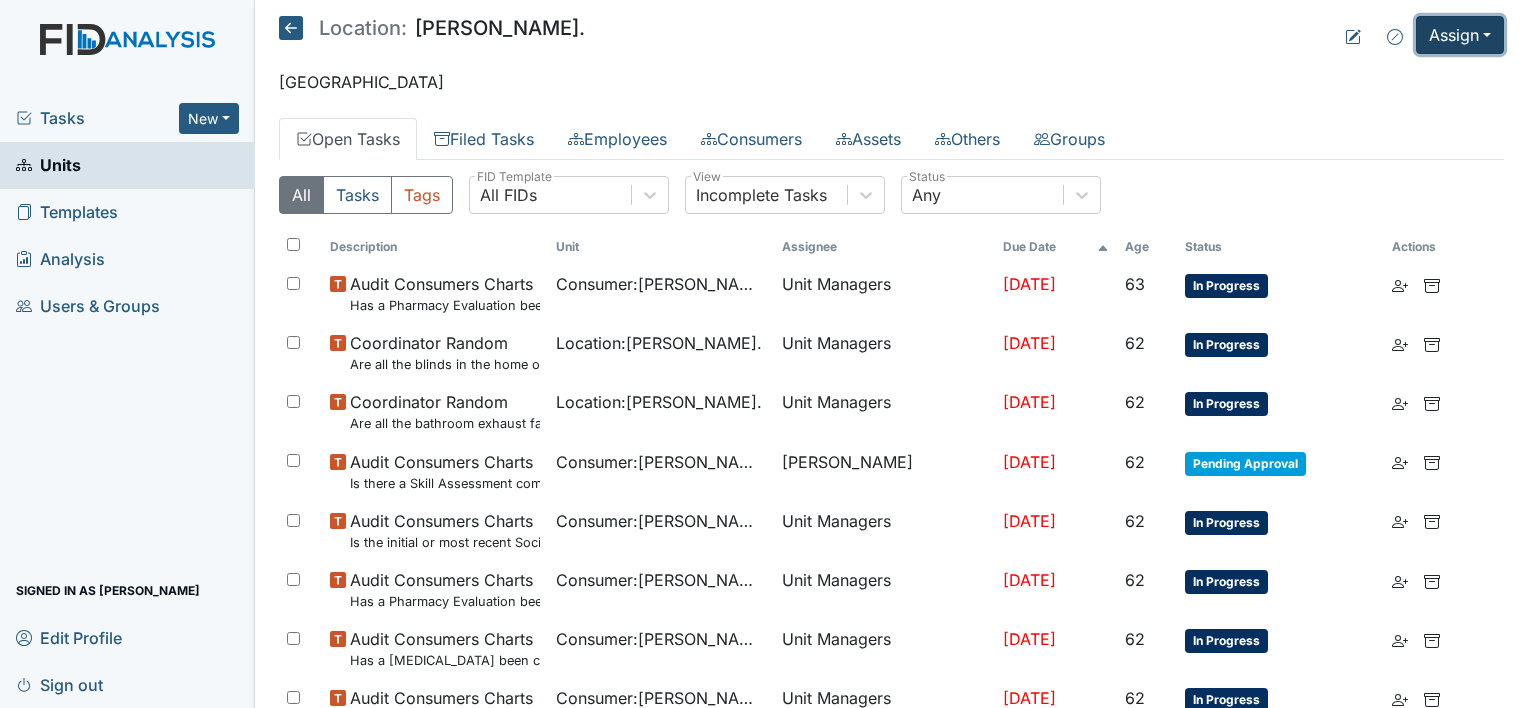 click on "Assign" at bounding box center (1460, 35) 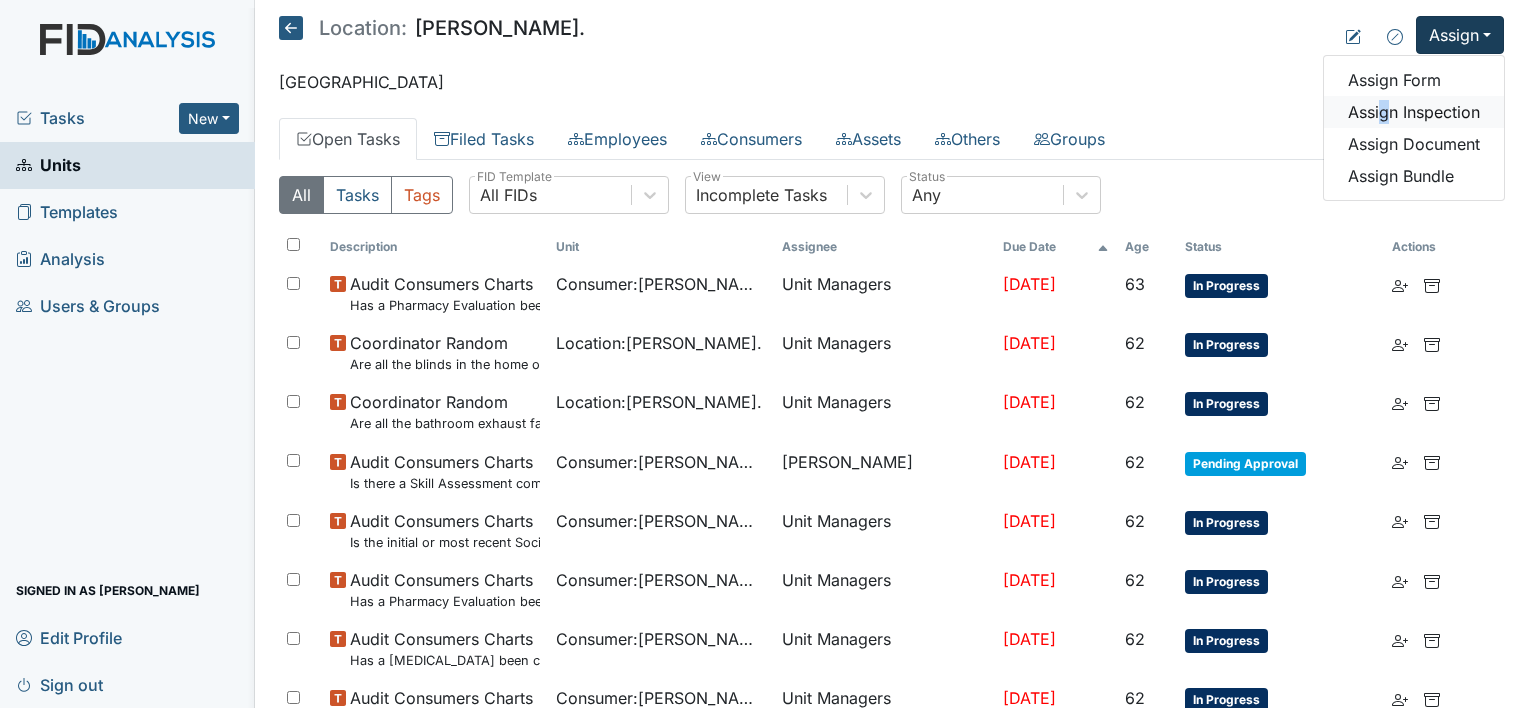 click on "Assign Inspection" at bounding box center [1414, 112] 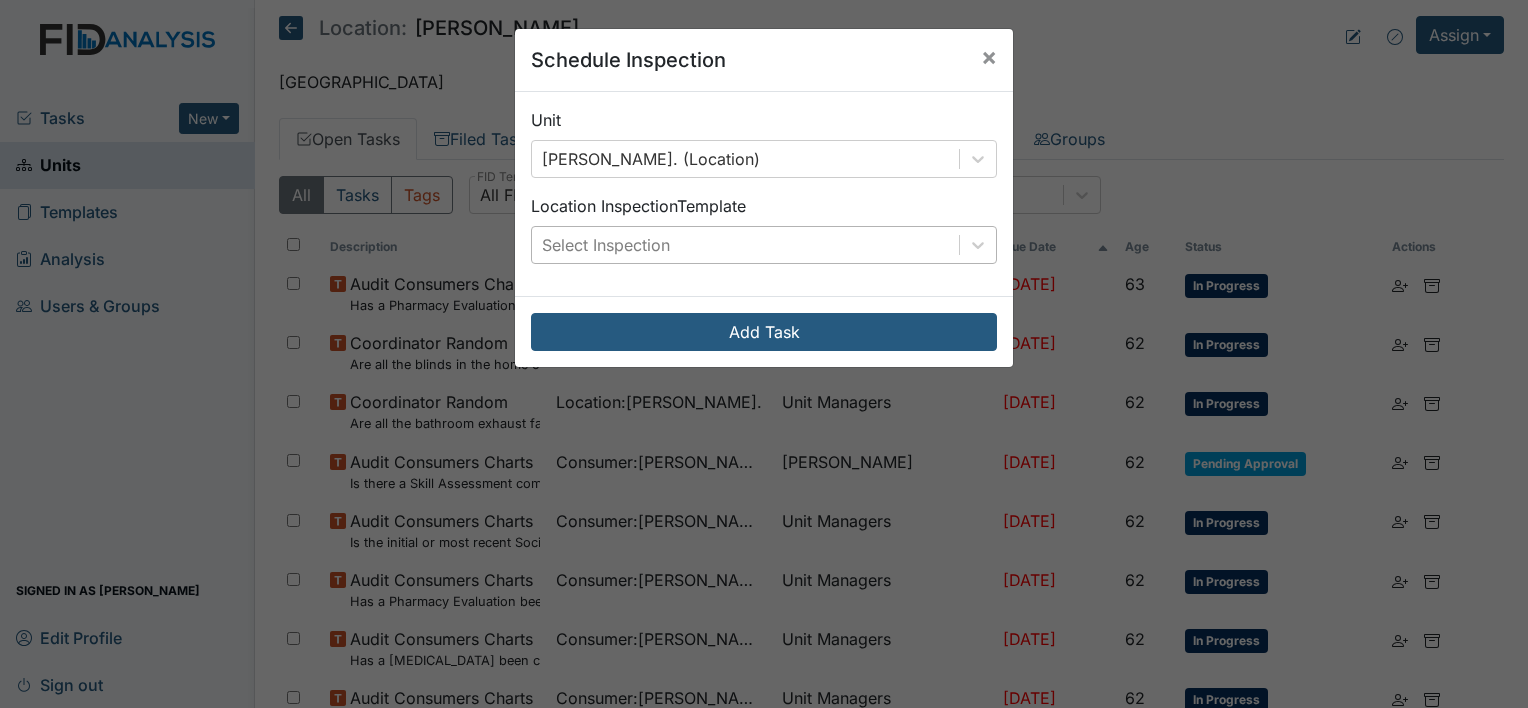 click on "Select Inspection" at bounding box center (606, 245) 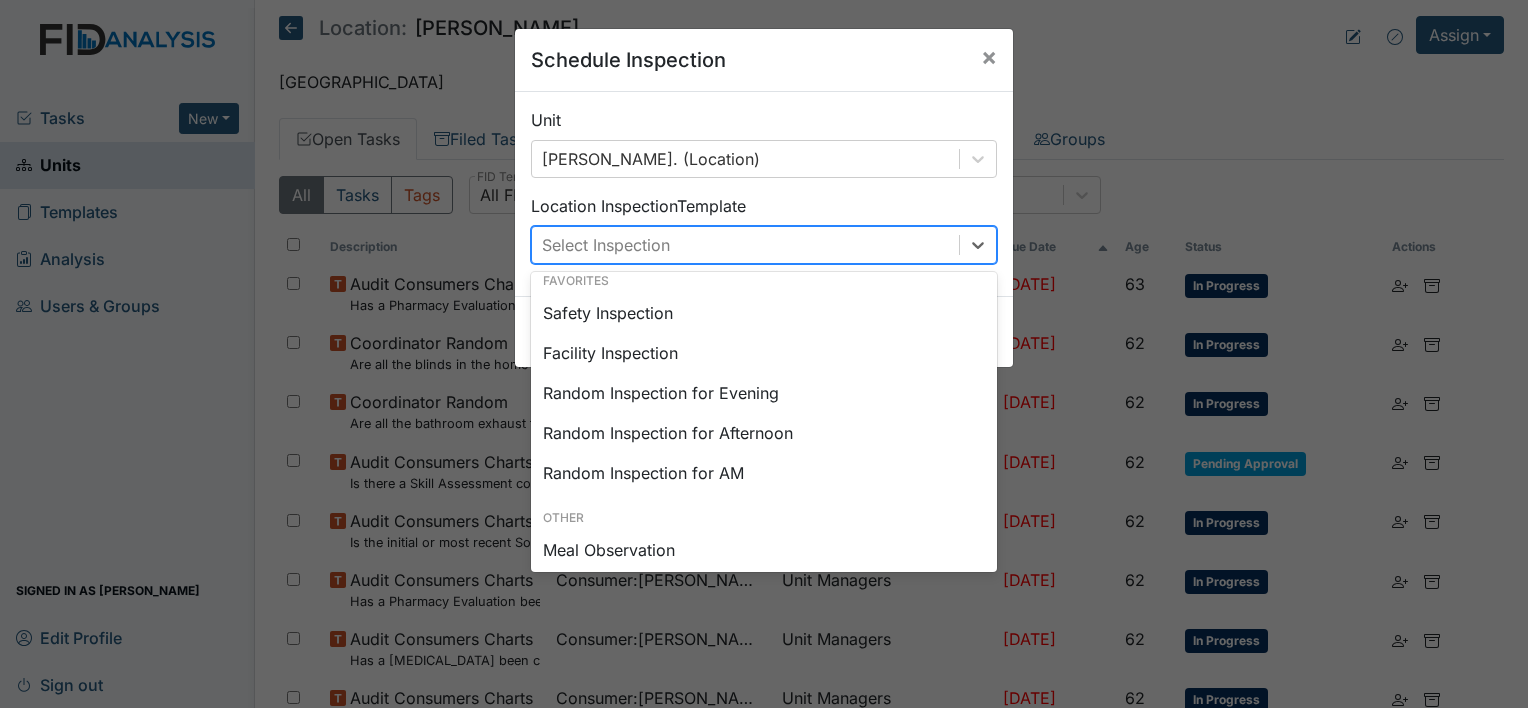 scroll, scrollTop: 0, scrollLeft: 0, axis: both 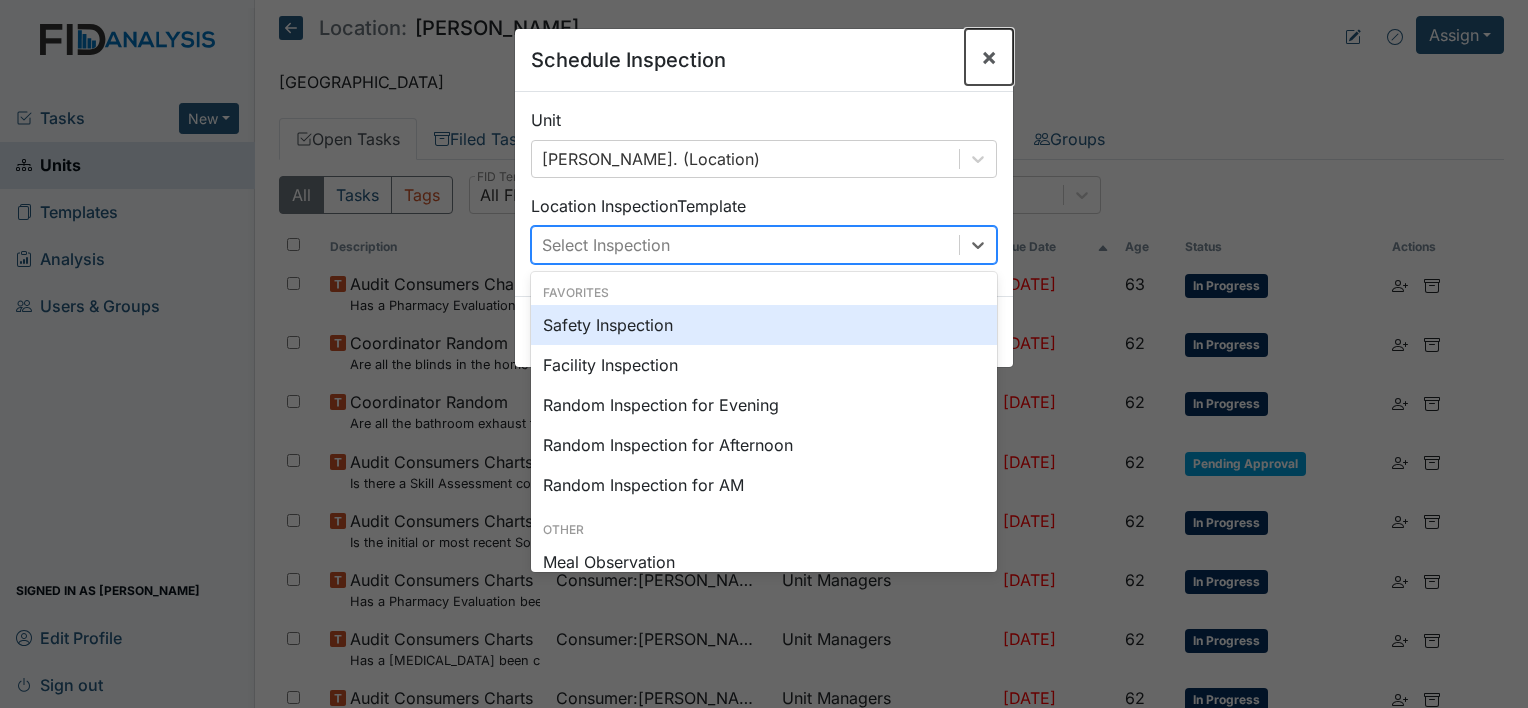 click on "×" at bounding box center (989, 56) 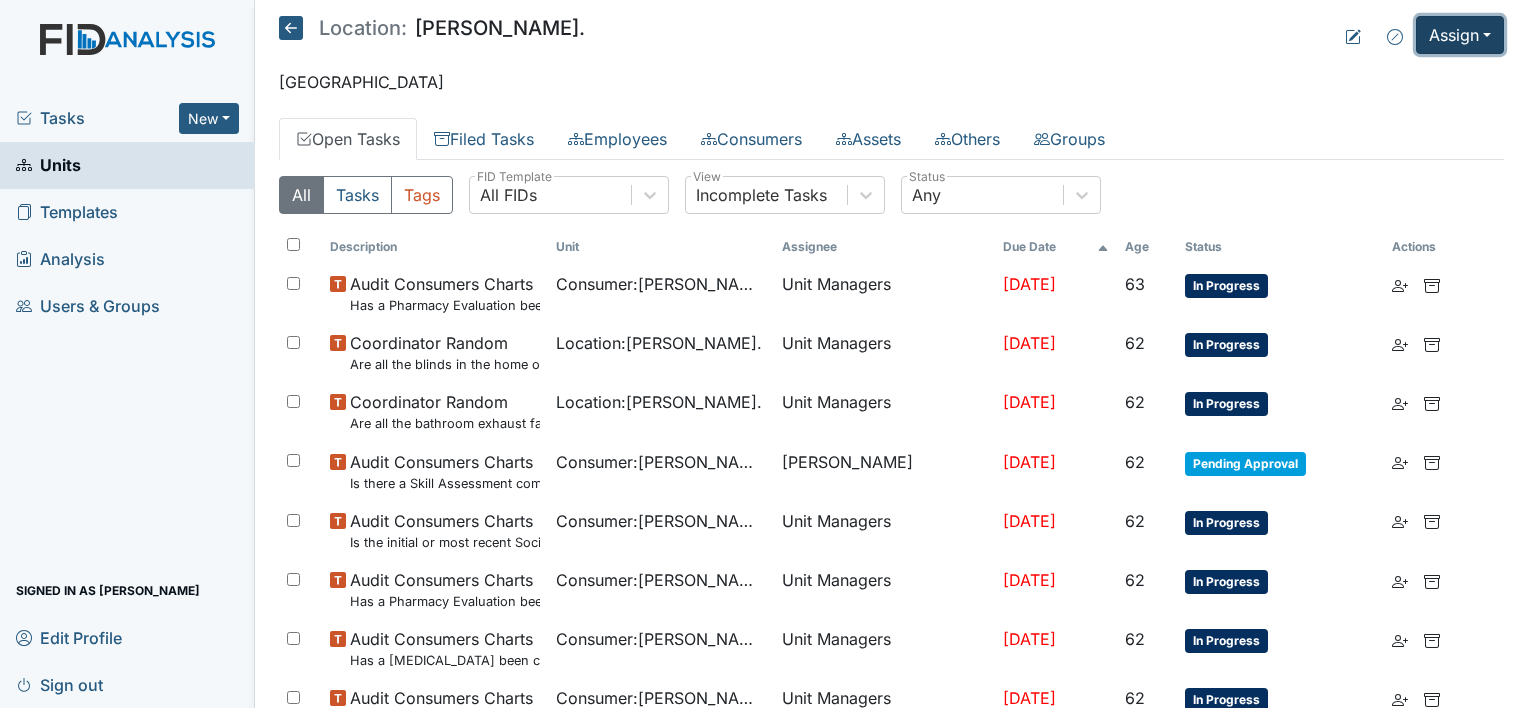 click on "Assign" at bounding box center [1460, 35] 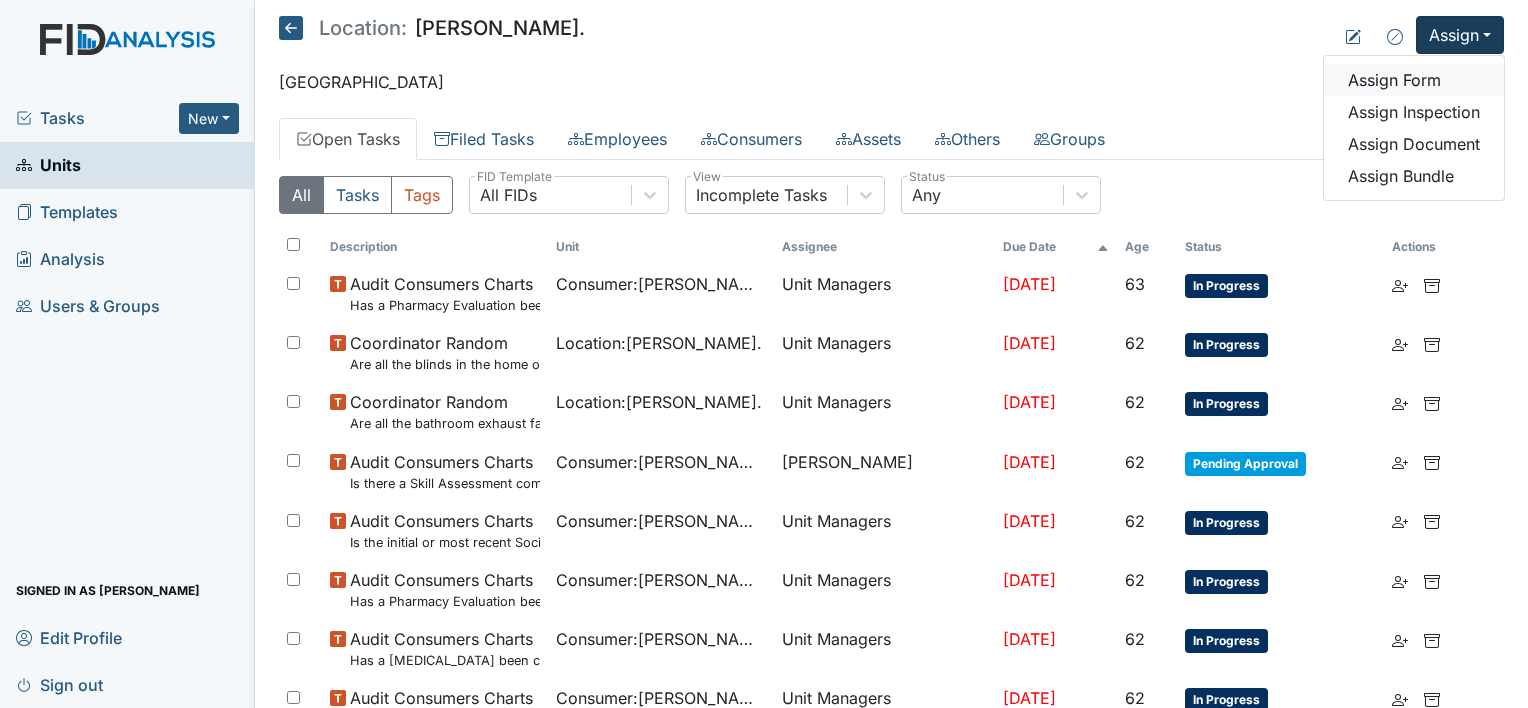 click on "Assign Form" at bounding box center (1414, 80) 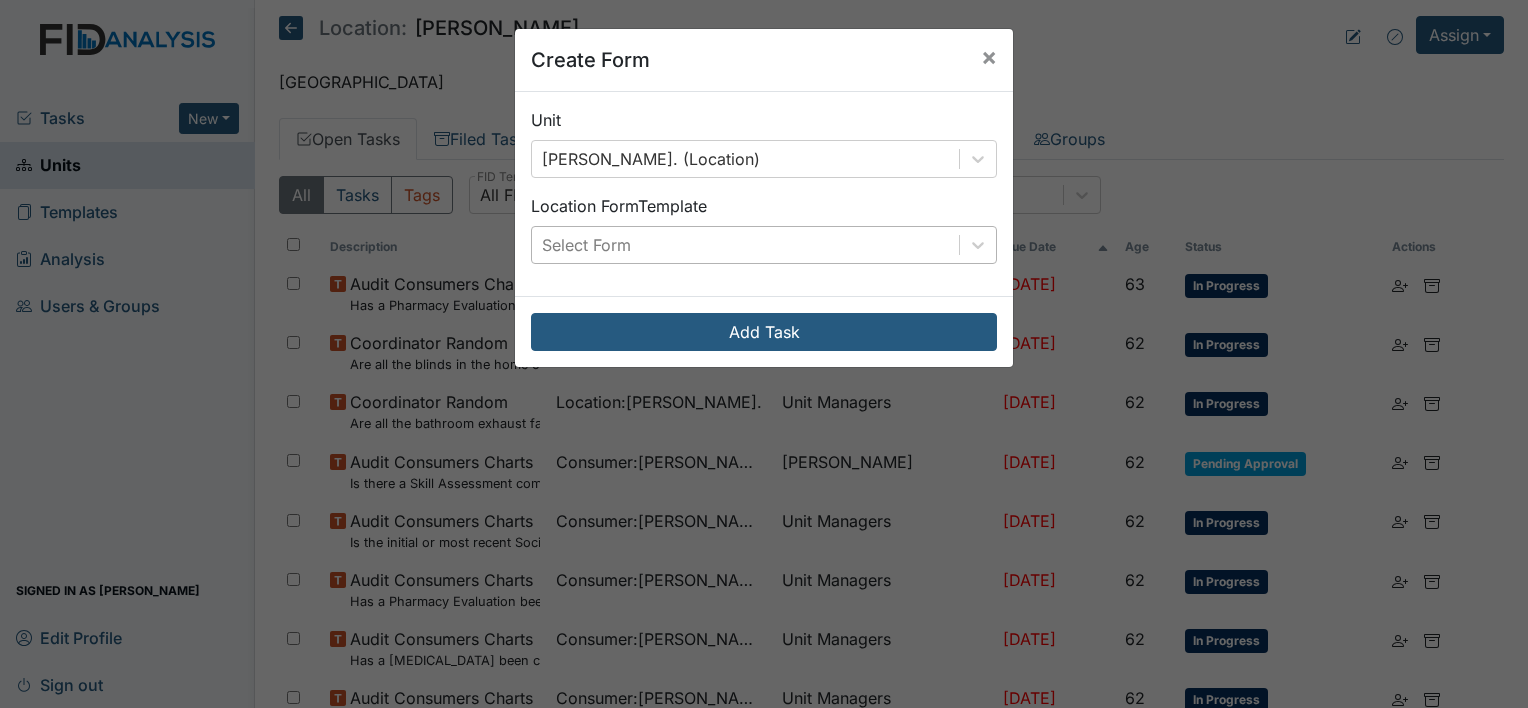 click on "Select Form" at bounding box center (745, 245) 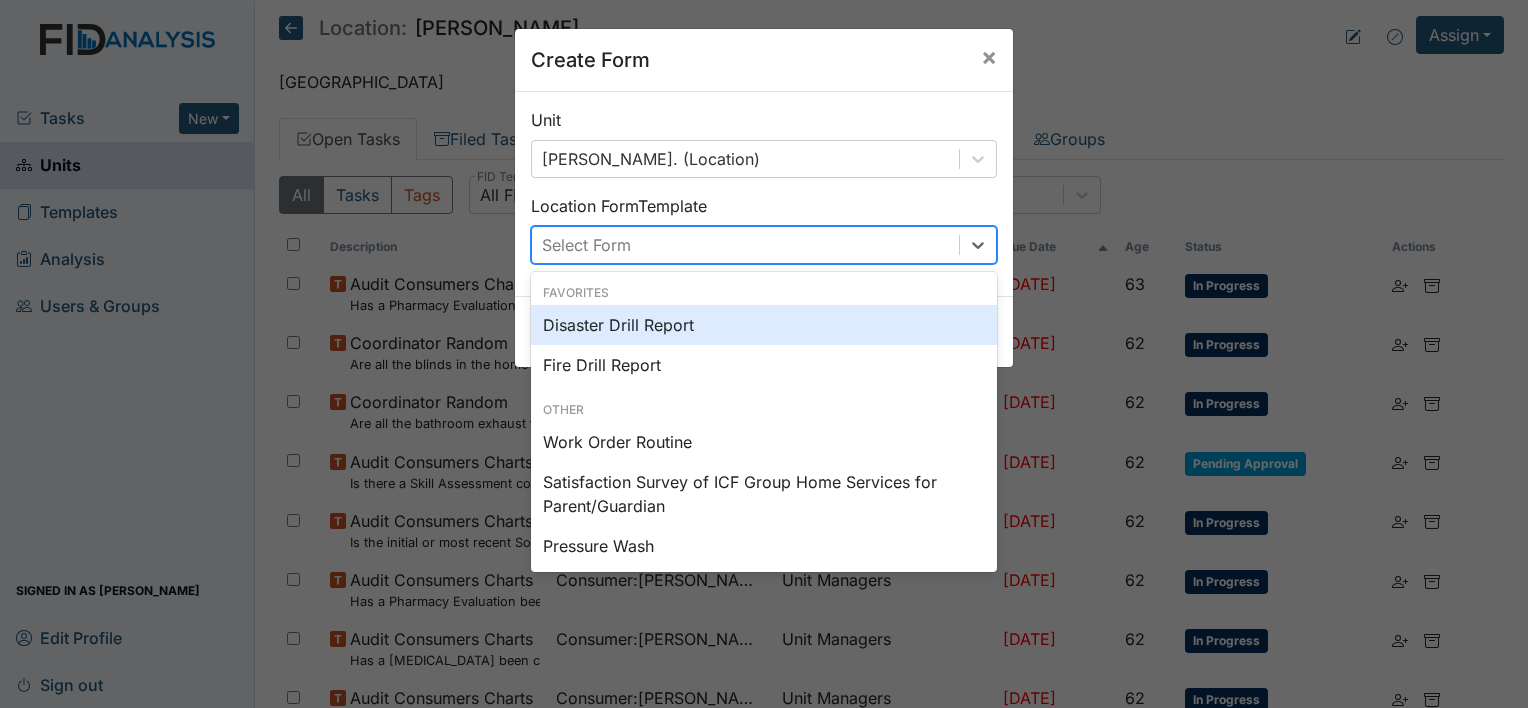 click on "Disaster Drill Report" at bounding box center [764, 325] 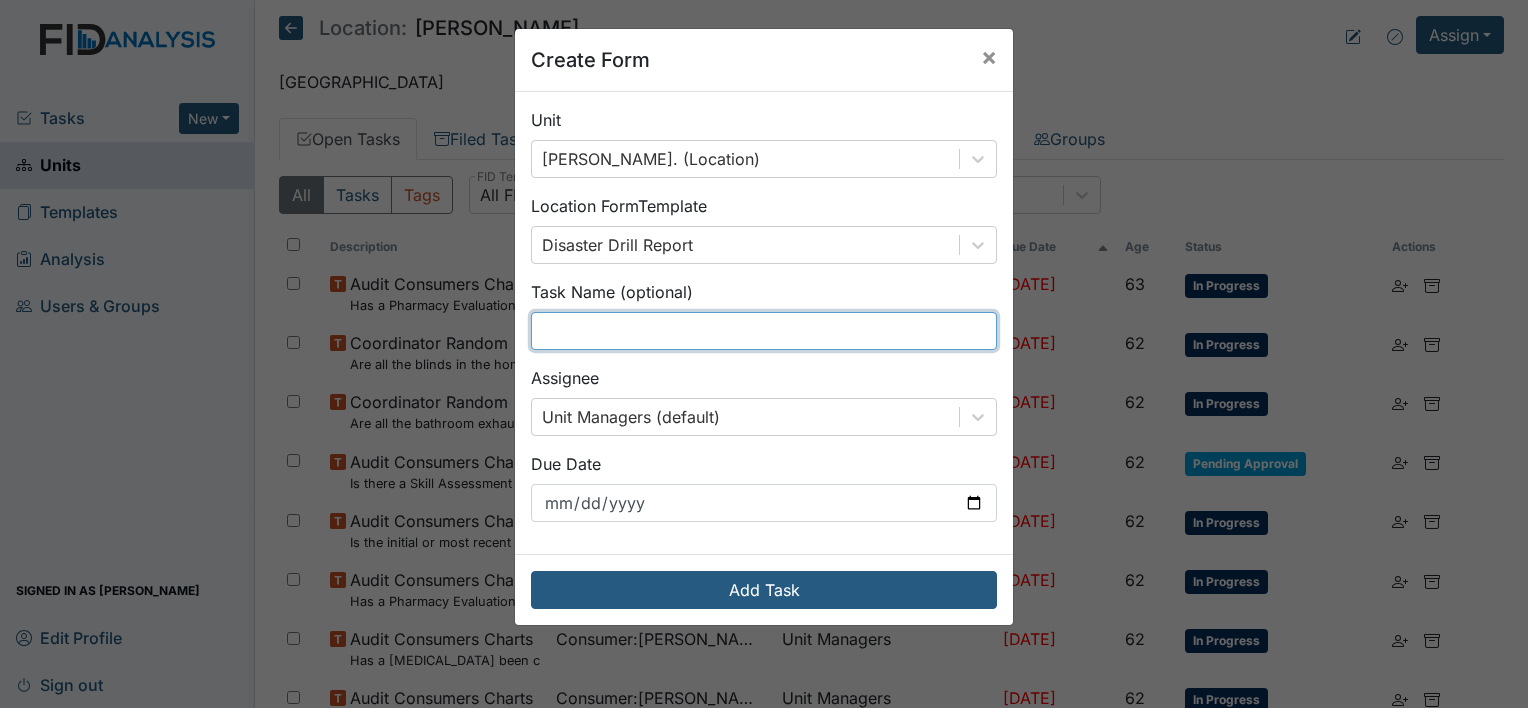 click at bounding box center [764, 331] 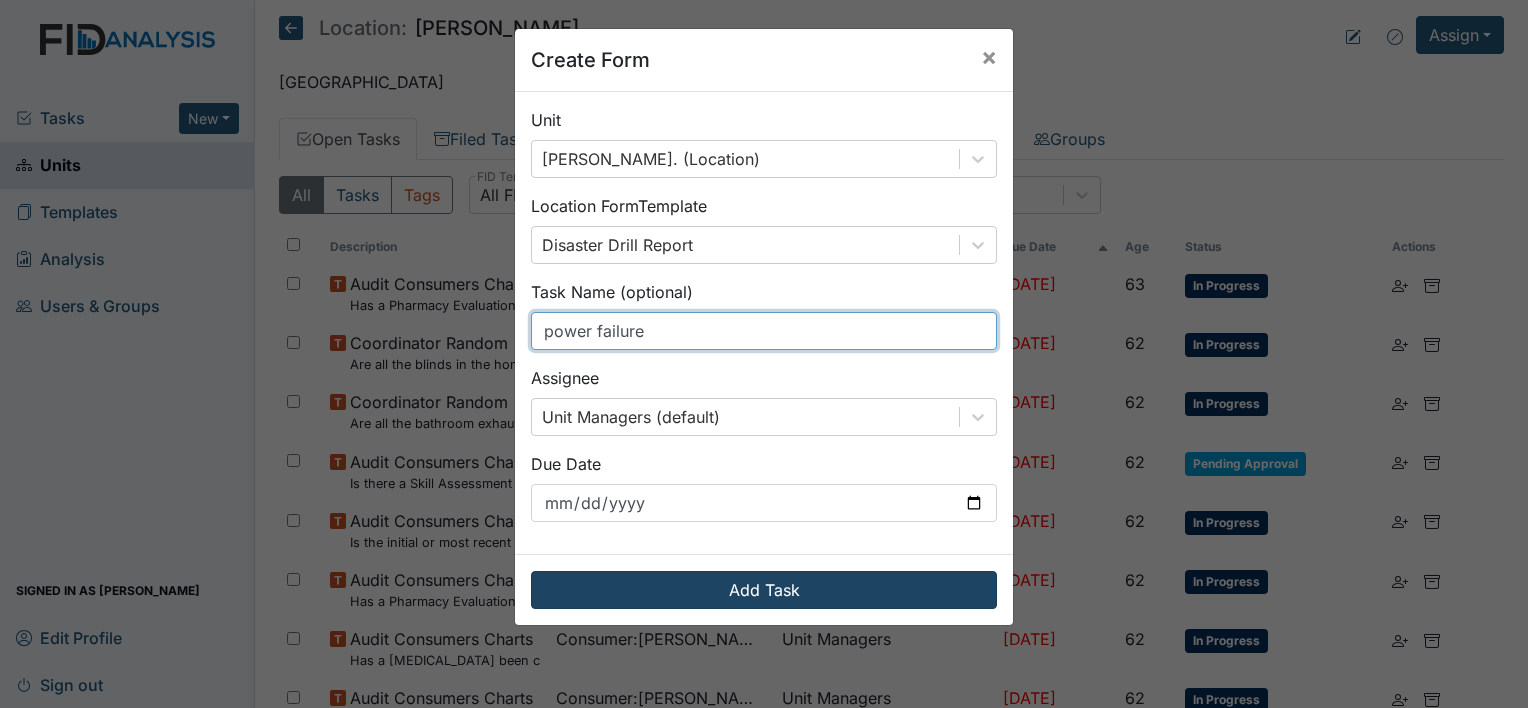 type on "power failure" 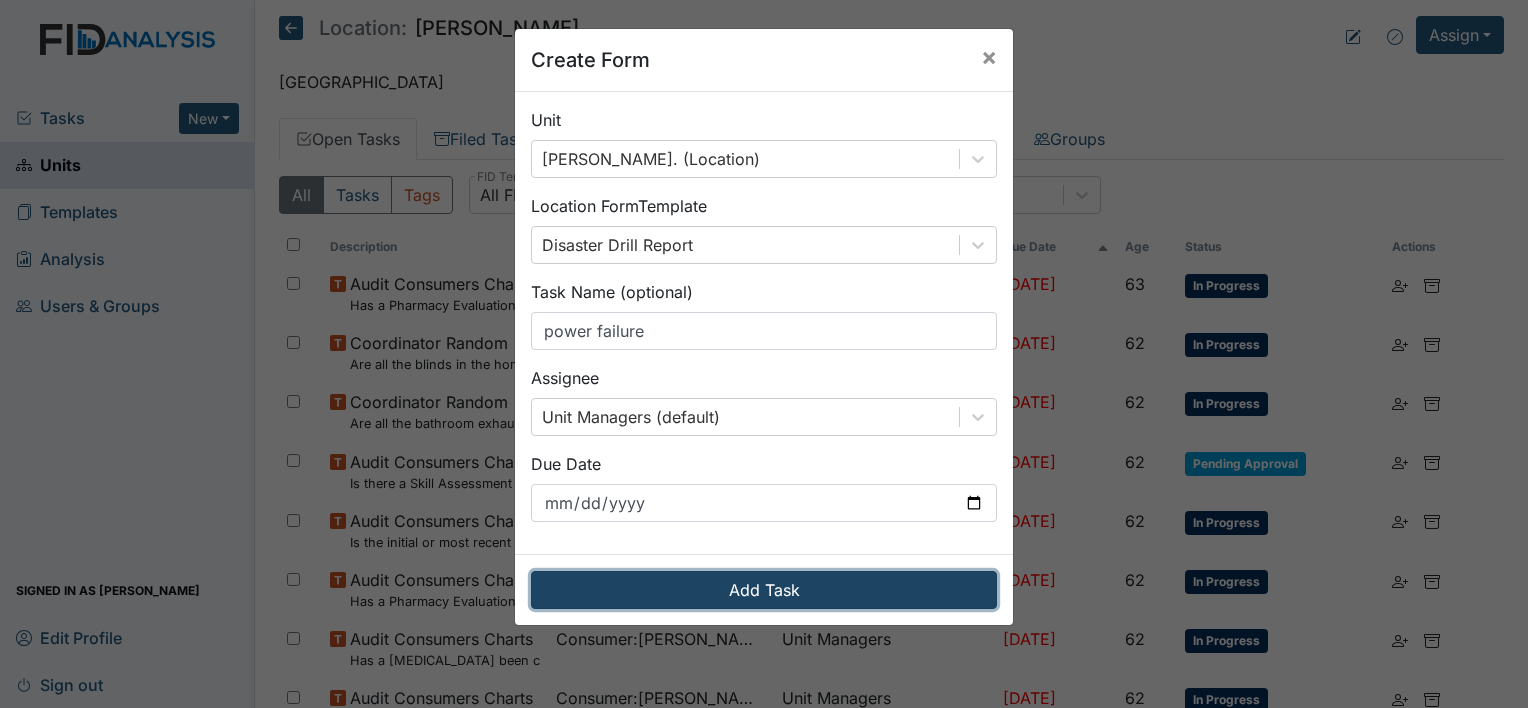 click on "Add Task" at bounding box center [764, 590] 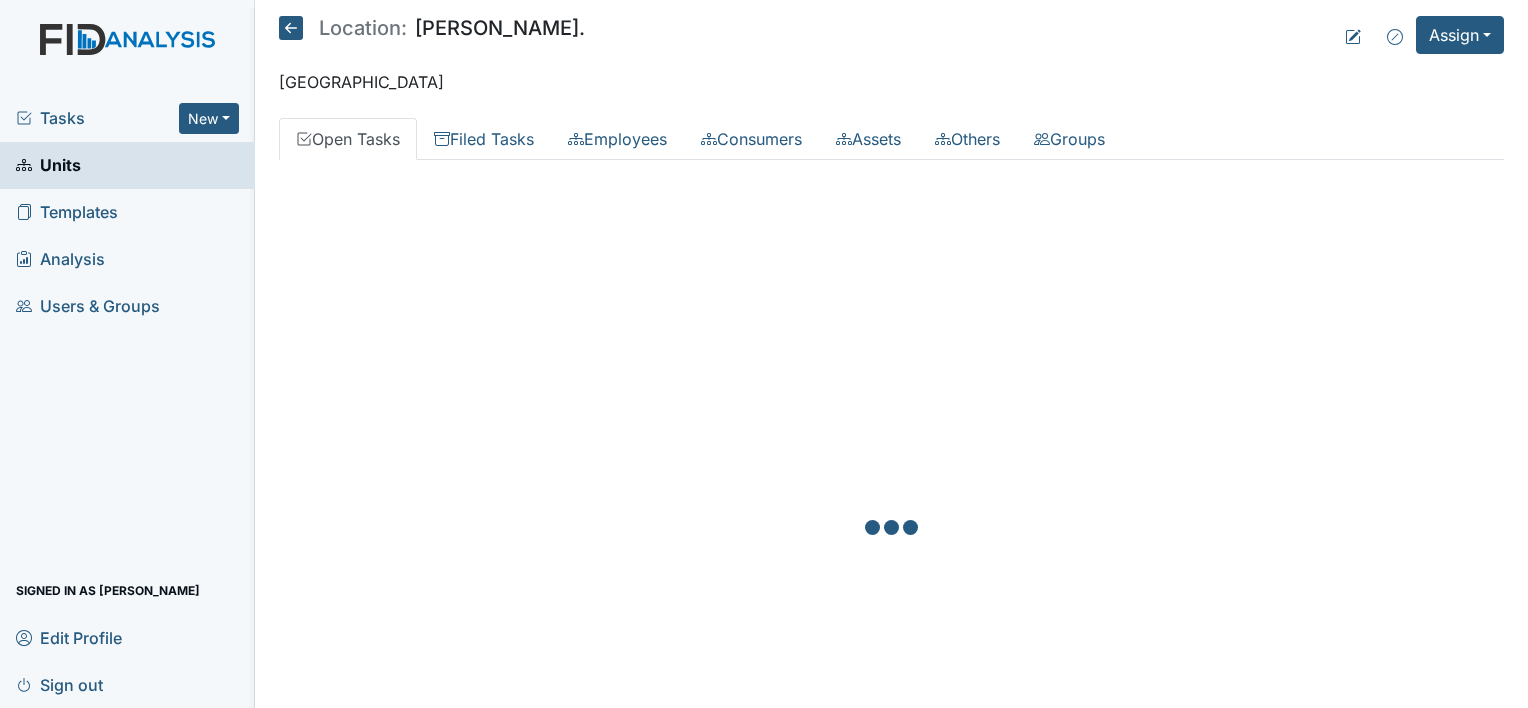 scroll, scrollTop: 0, scrollLeft: 0, axis: both 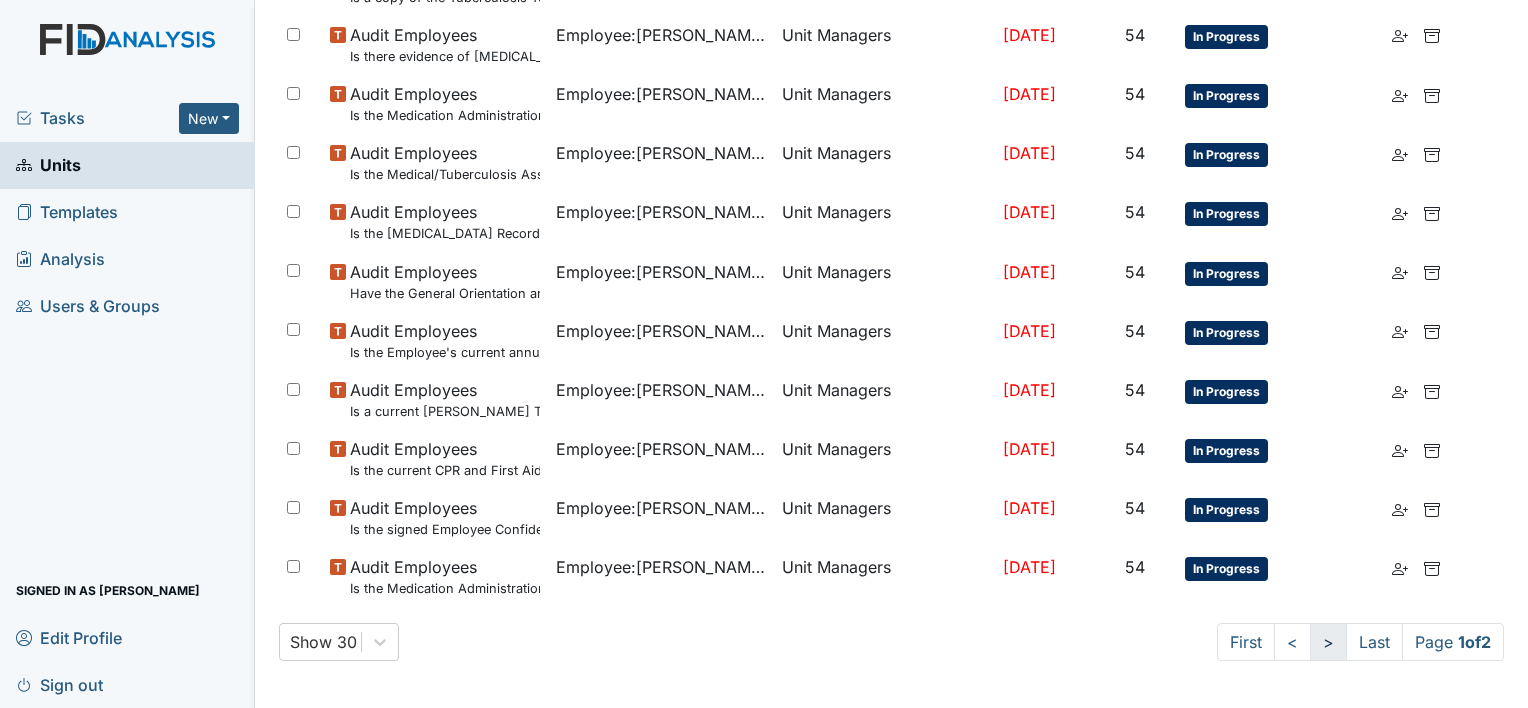 click on ">" at bounding box center (1328, 642) 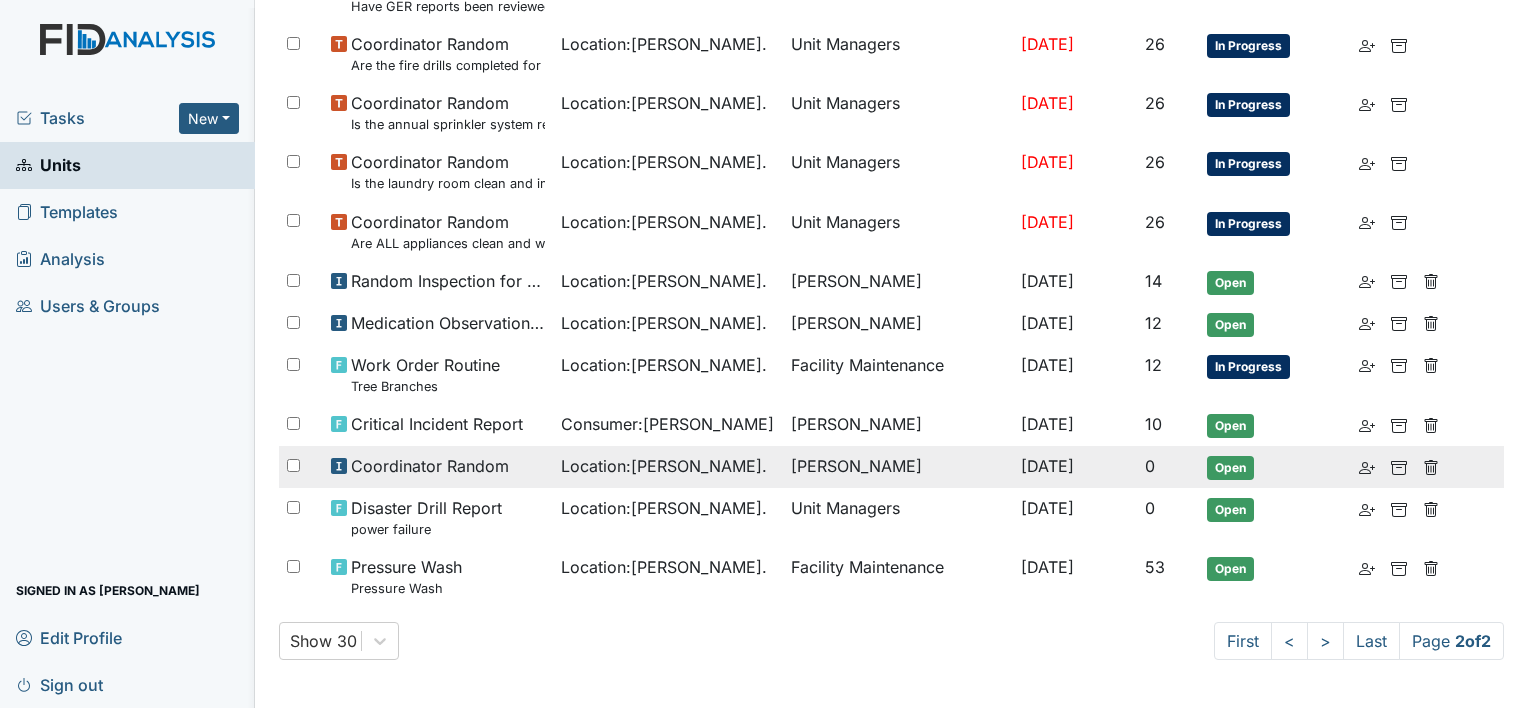 scroll, scrollTop: 1184, scrollLeft: 0, axis: vertical 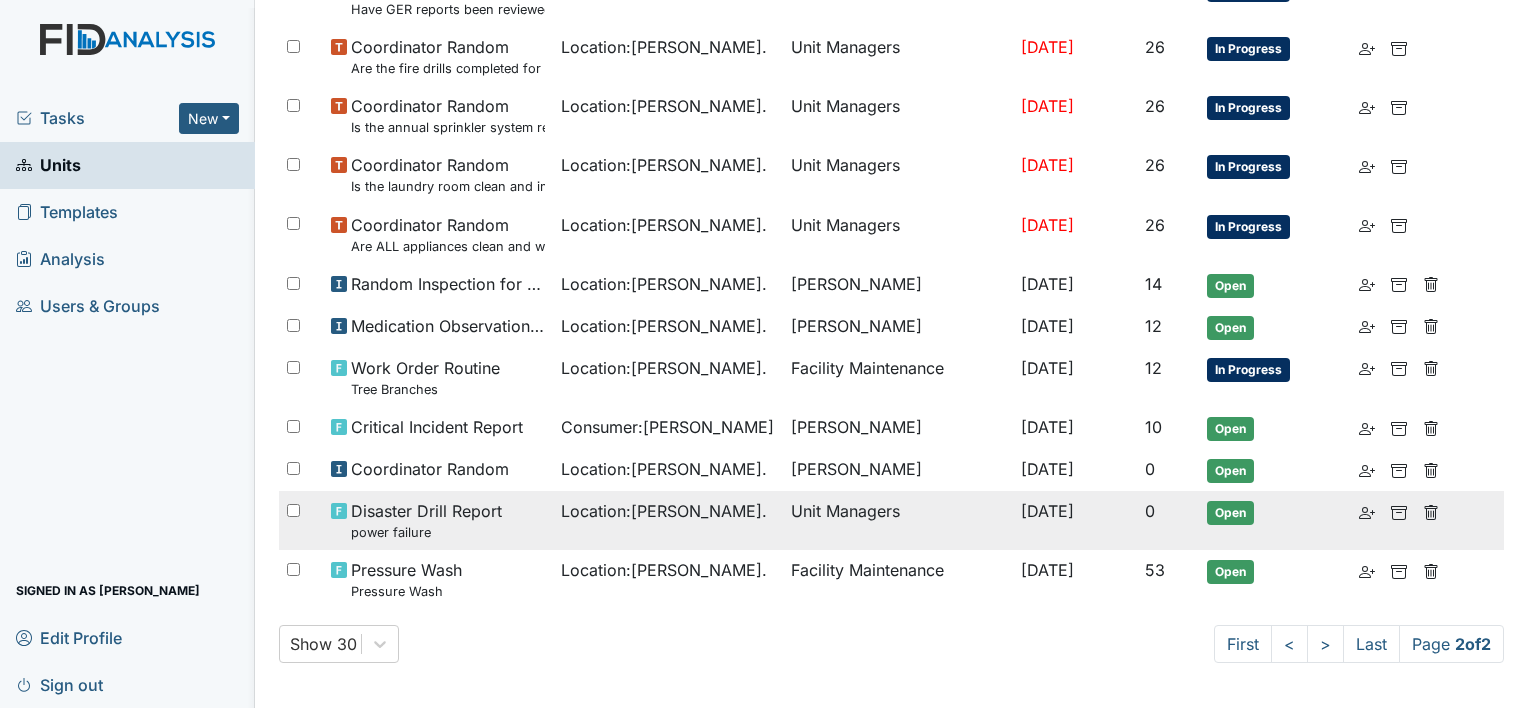 click on "Disaster Drill Report power failure" at bounding box center [426, 520] 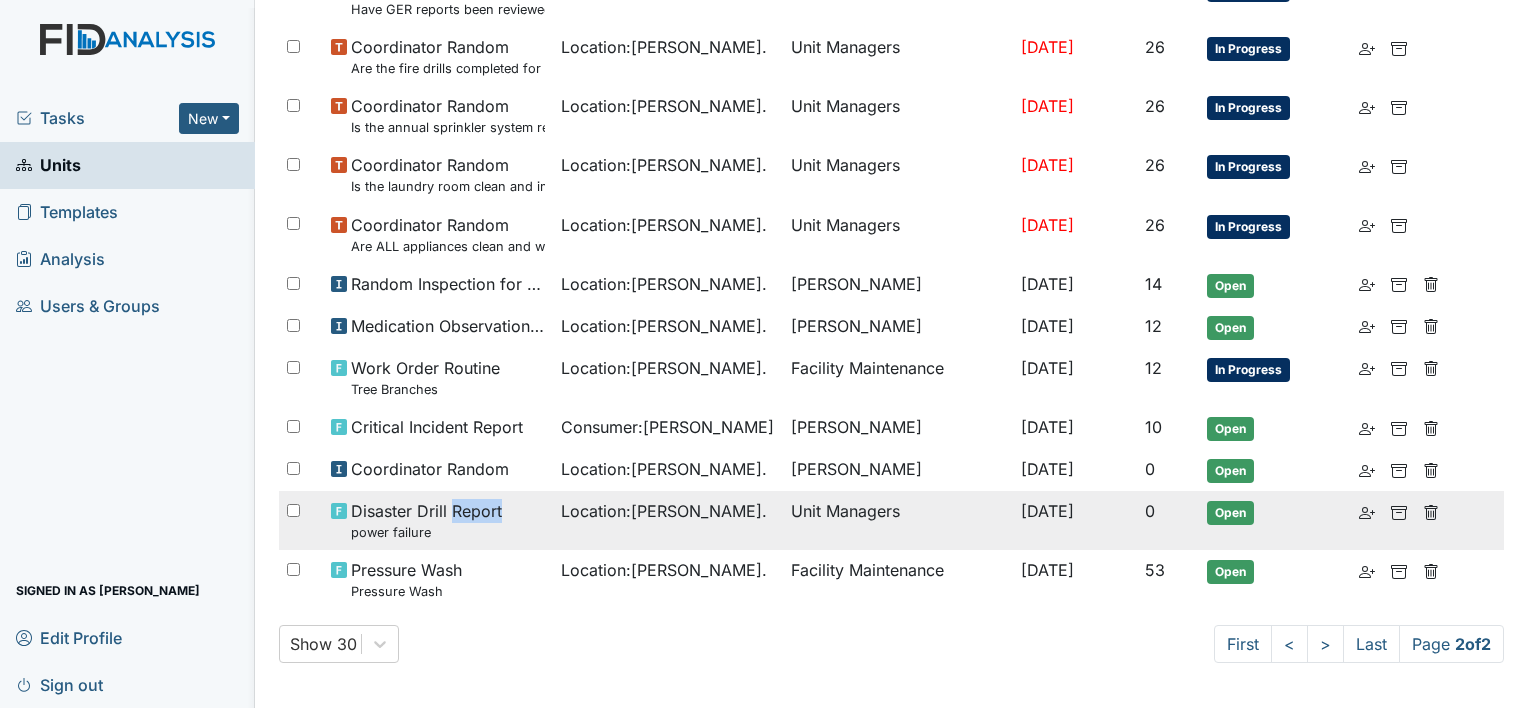 click on "Disaster Drill Report power failure" at bounding box center (426, 520) 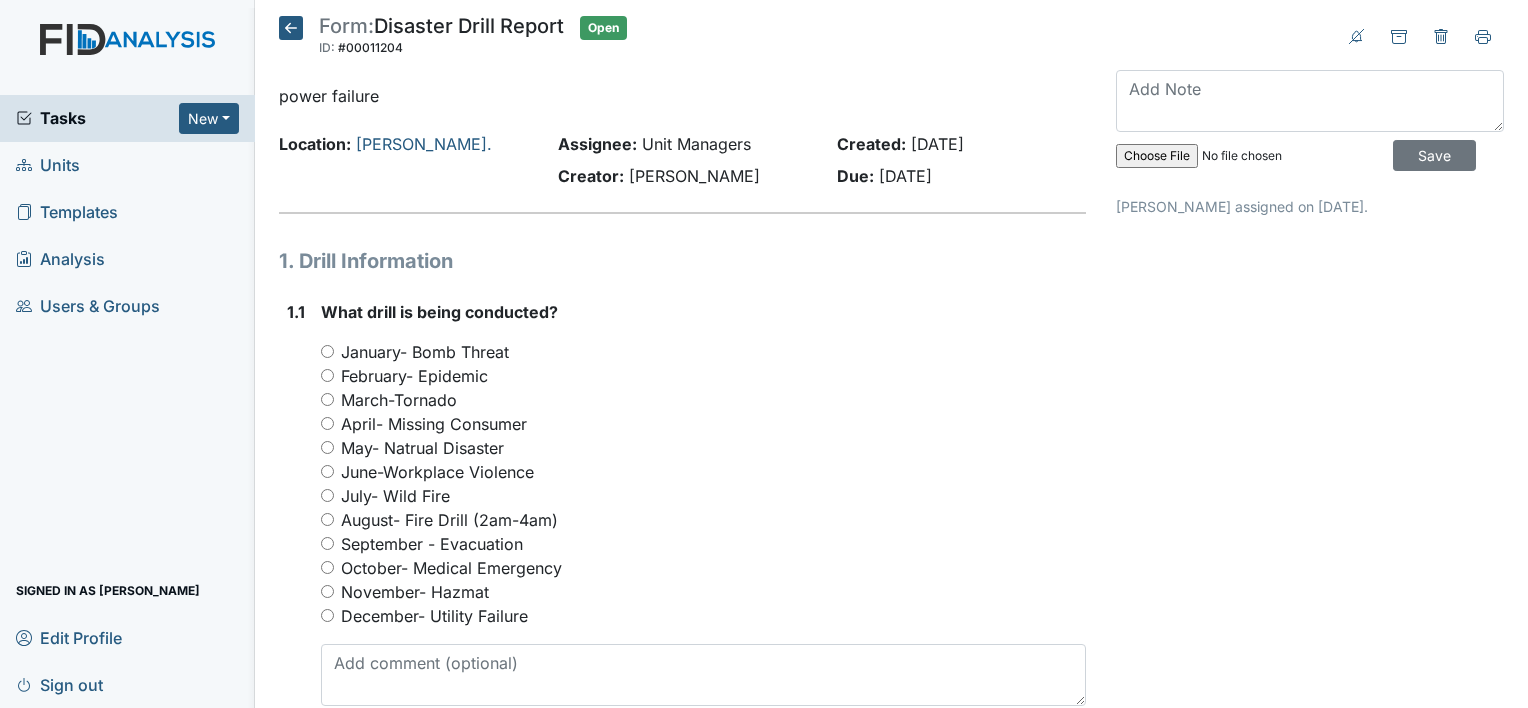 scroll, scrollTop: 0, scrollLeft: 0, axis: both 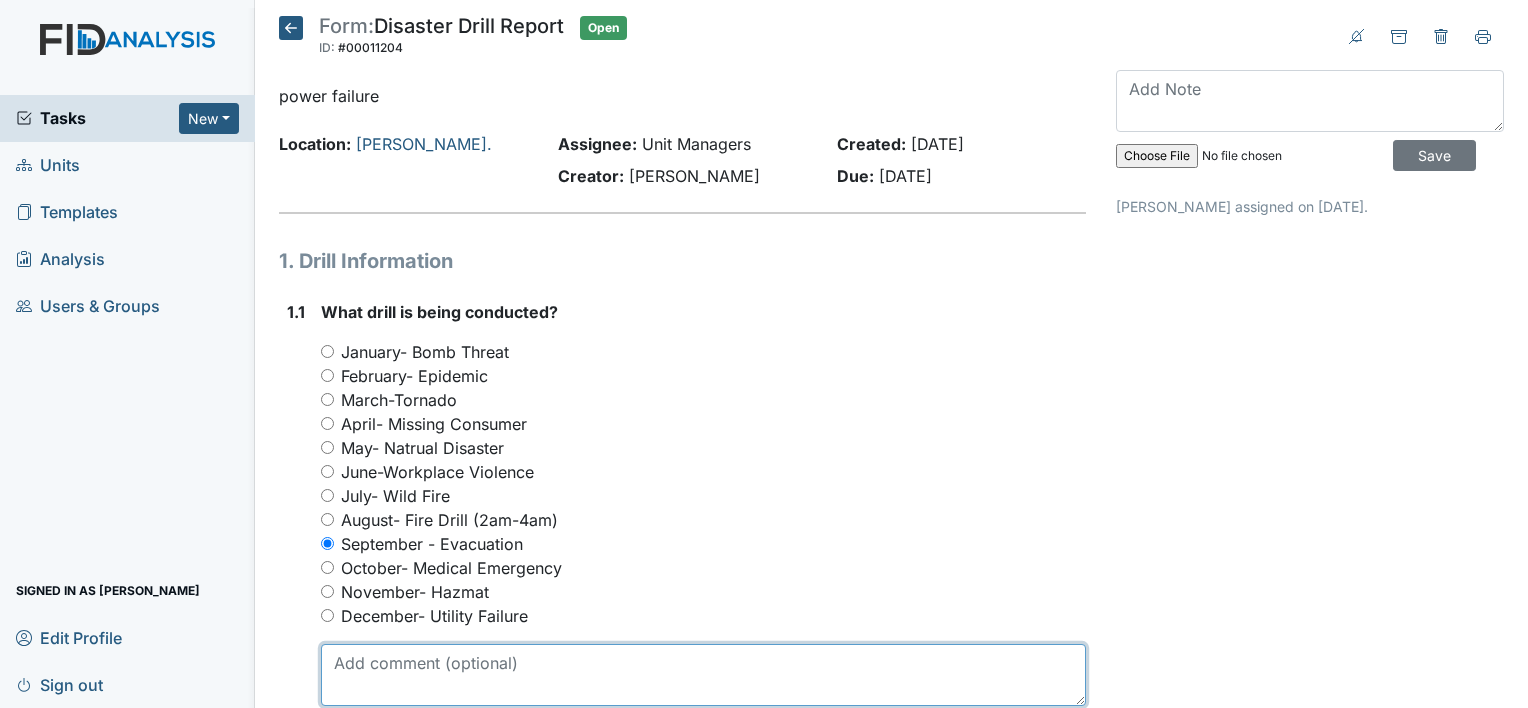 click at bounding box center [703, 675] 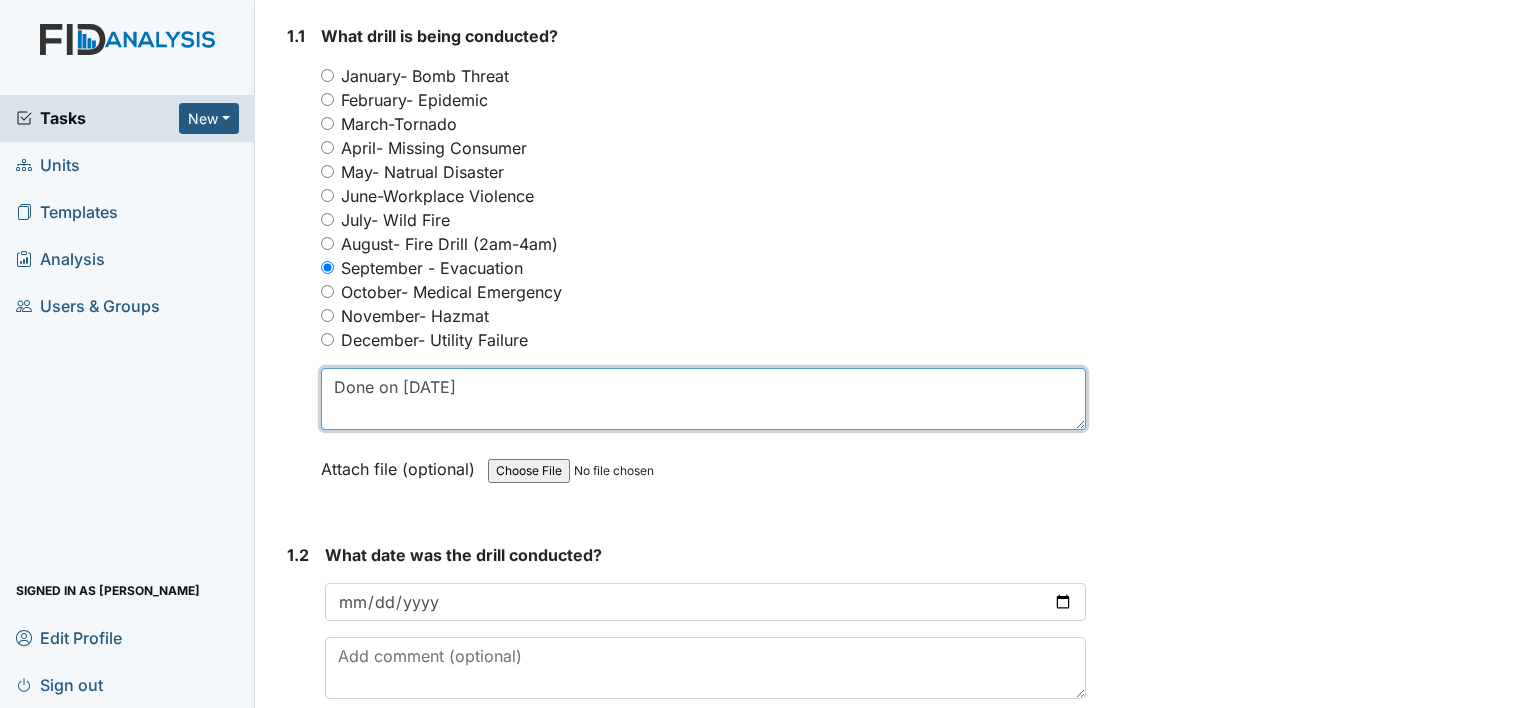 scroll, scrollTop: 400, scrollLeft: 0, axis: vertical 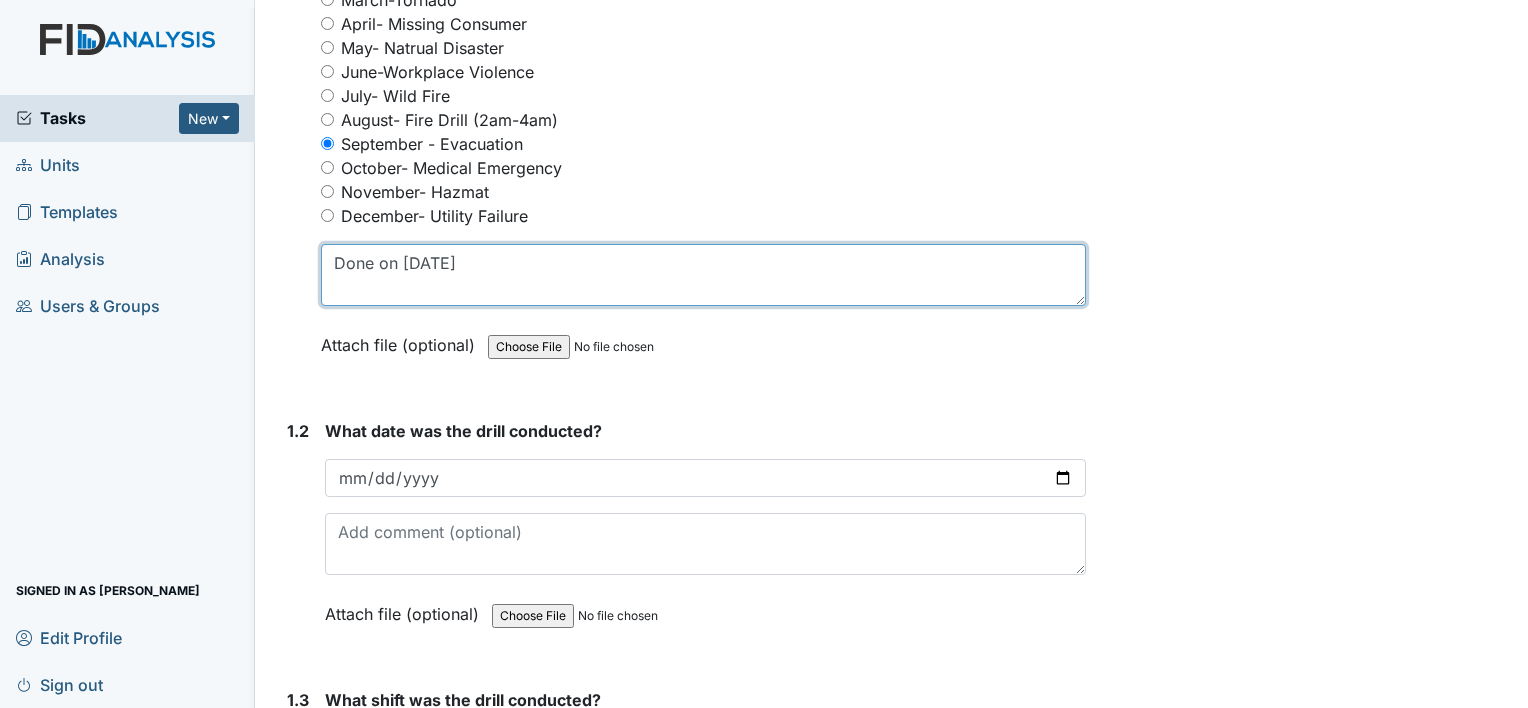 type on "Done on 6-23-2025" 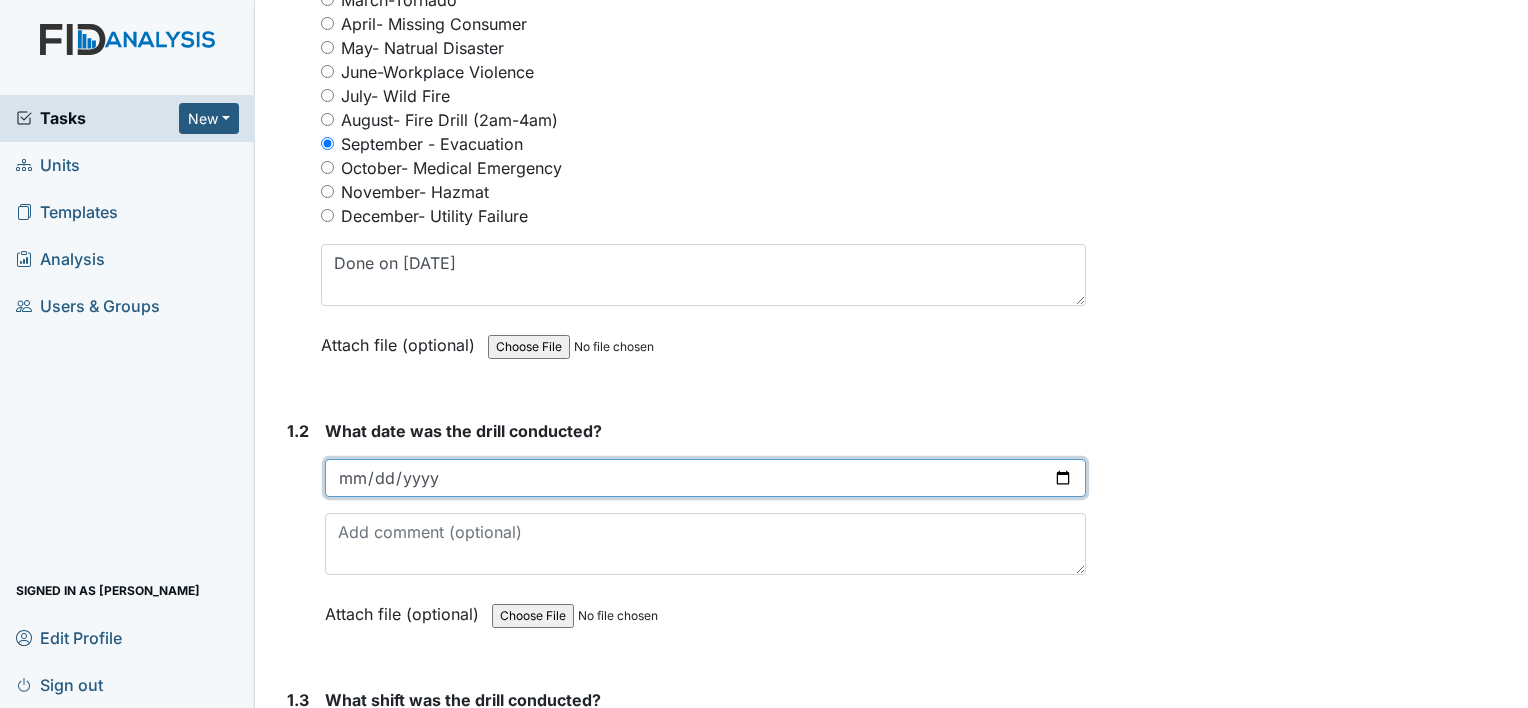 drag, startPoint x: 464, startPoint y: 463, endPoint x: 335, endPoint y: 463, distance: 129 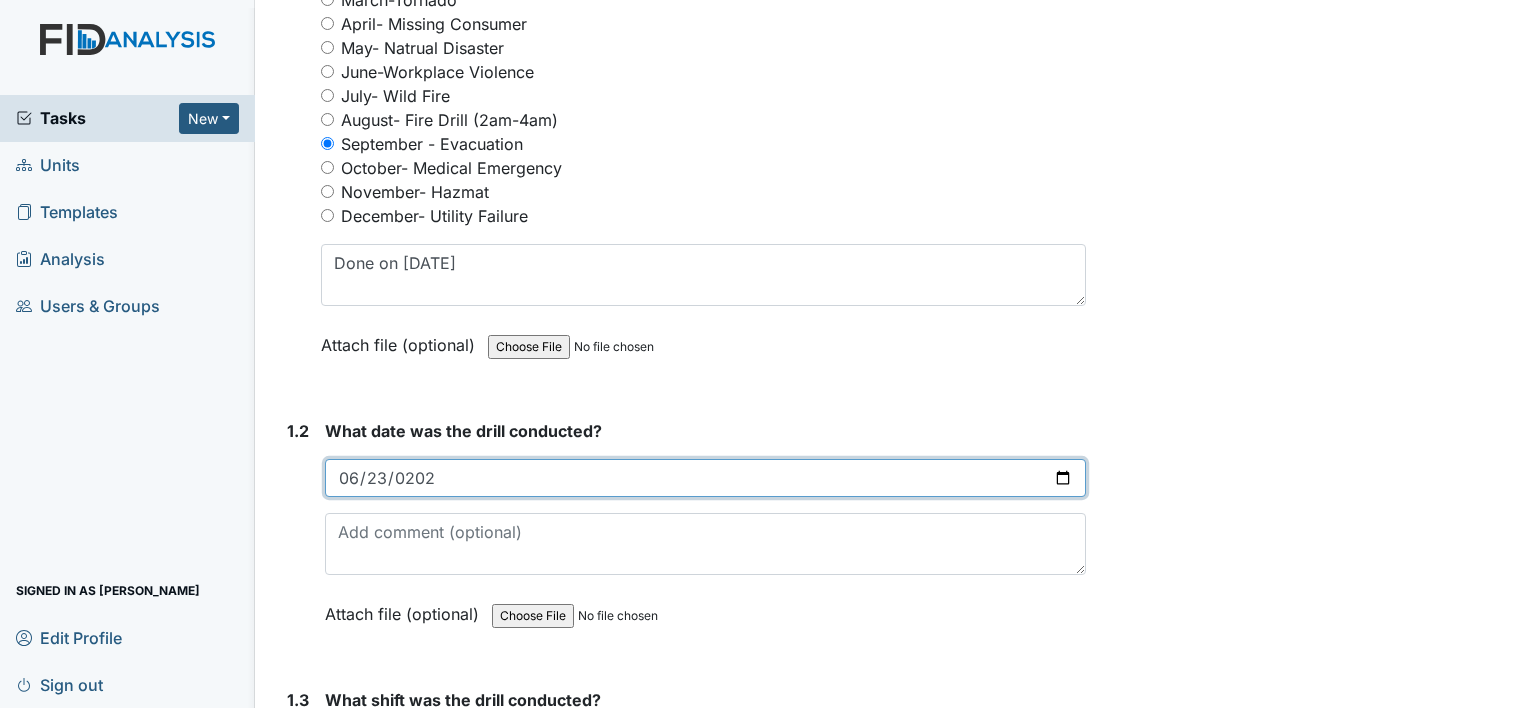 type on "2025-06-23" 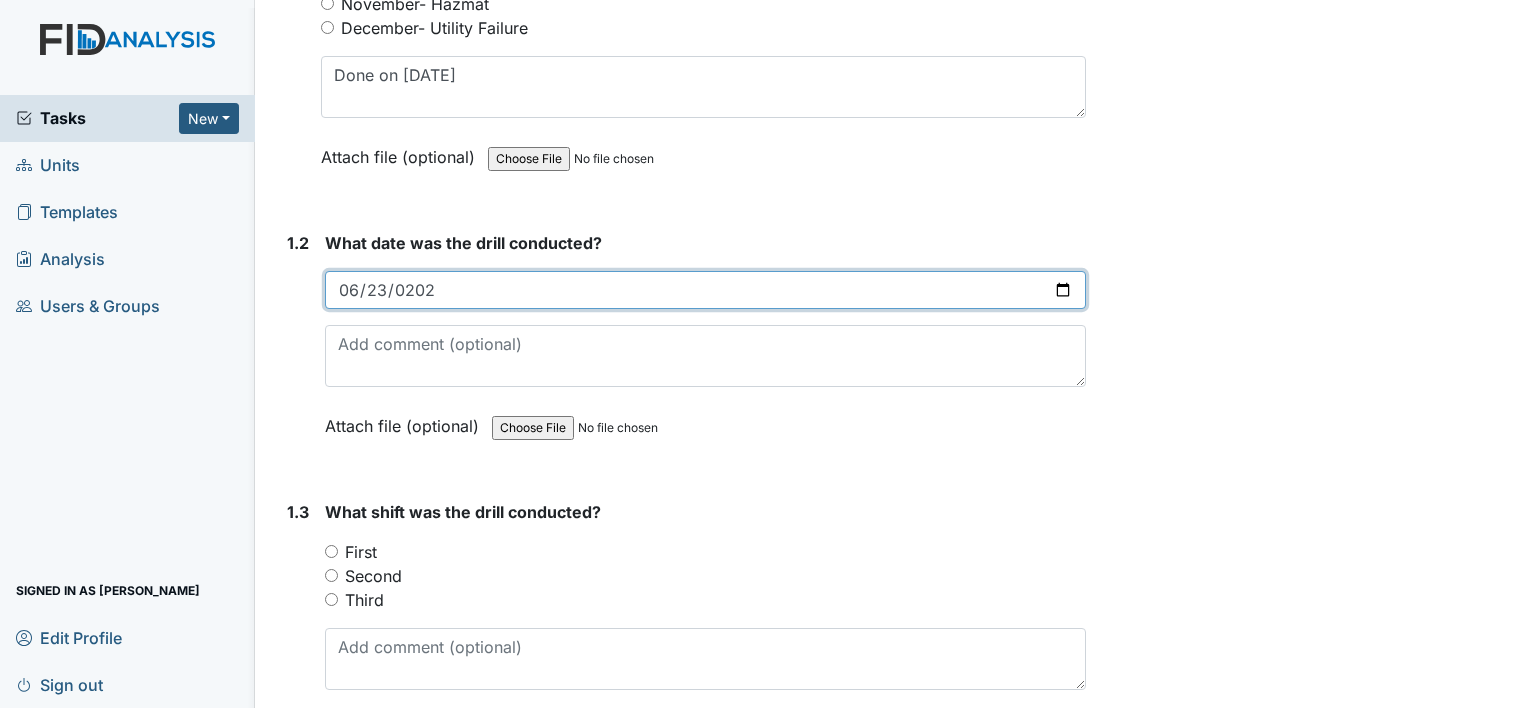 scroll, scrollTop: 600, scrollLeft: 0, axis: vertical 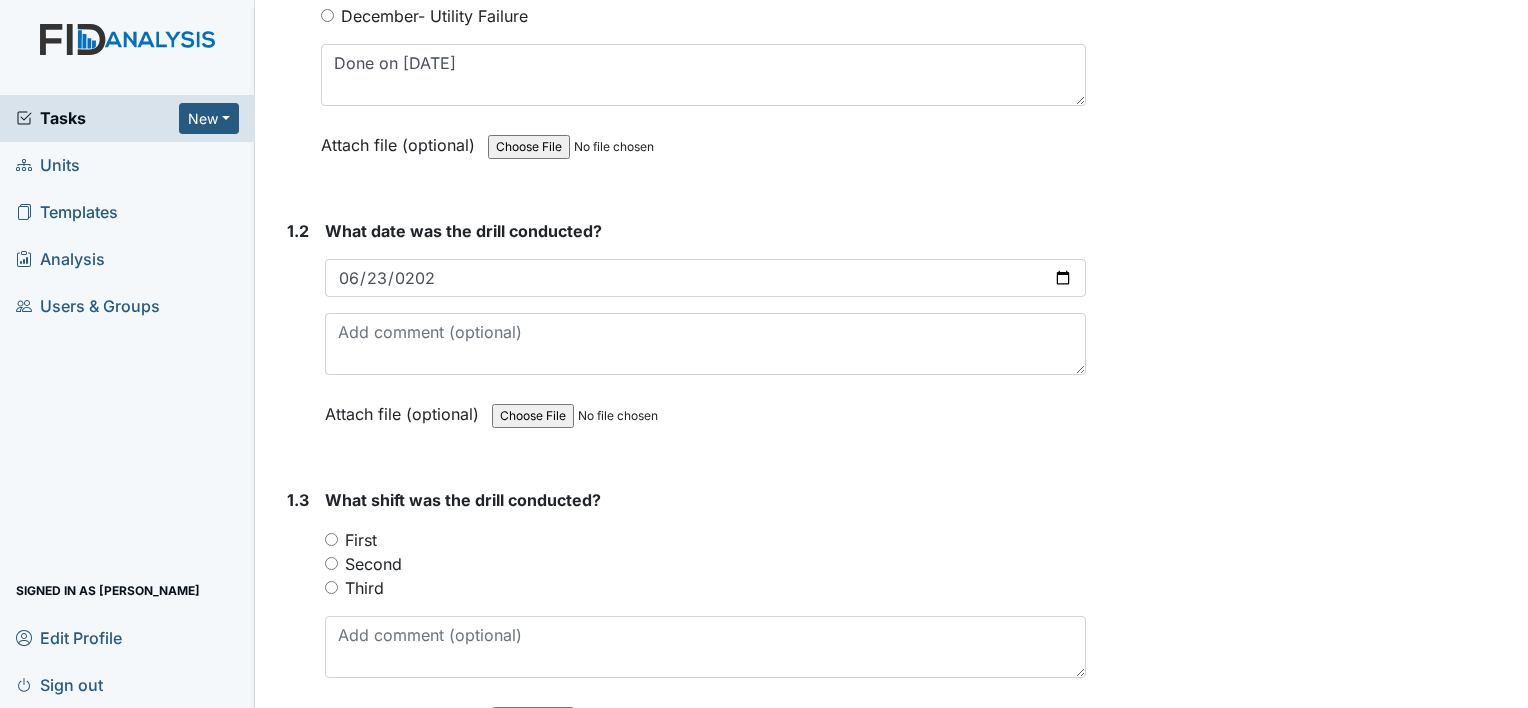 click on "Second" at bounding box center [373, 564] 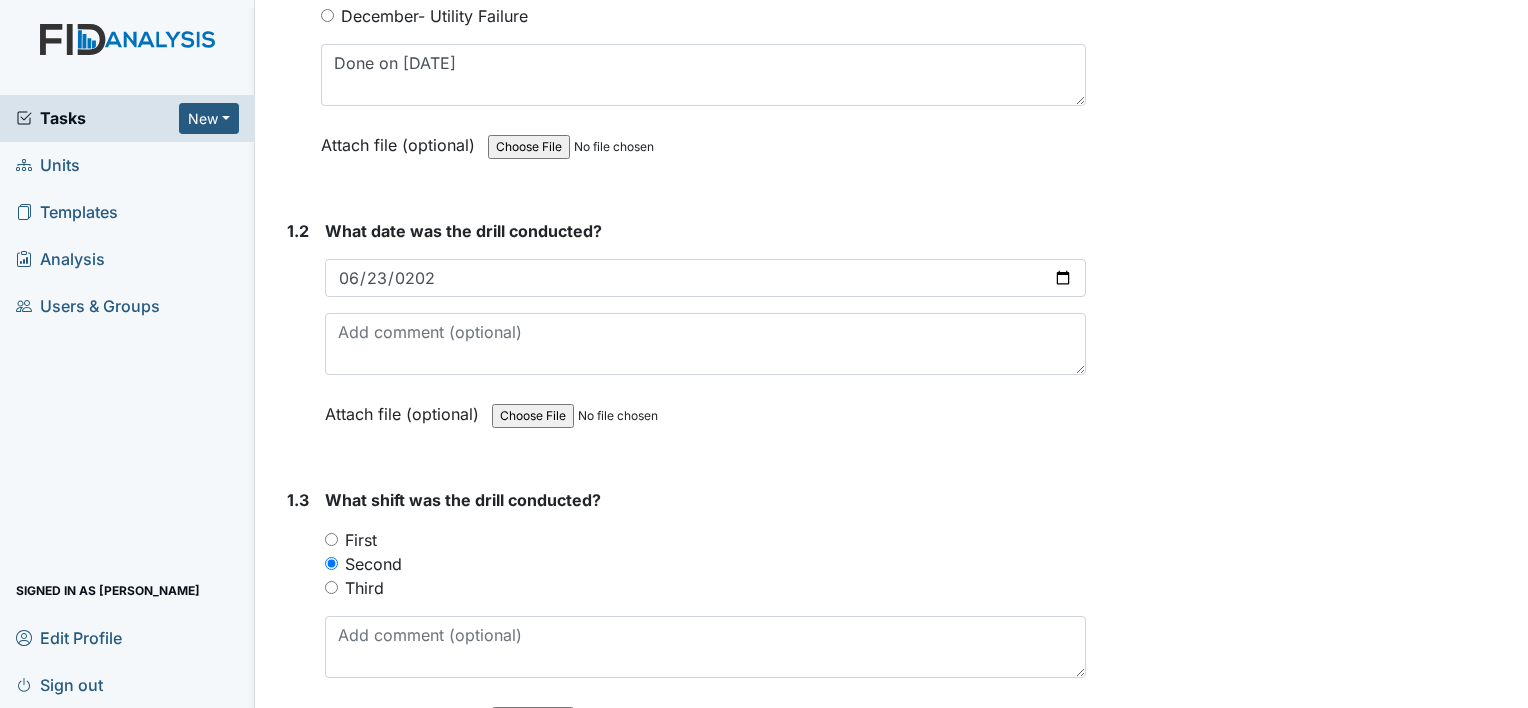 click on "Third" at bounding box center [364, 588] 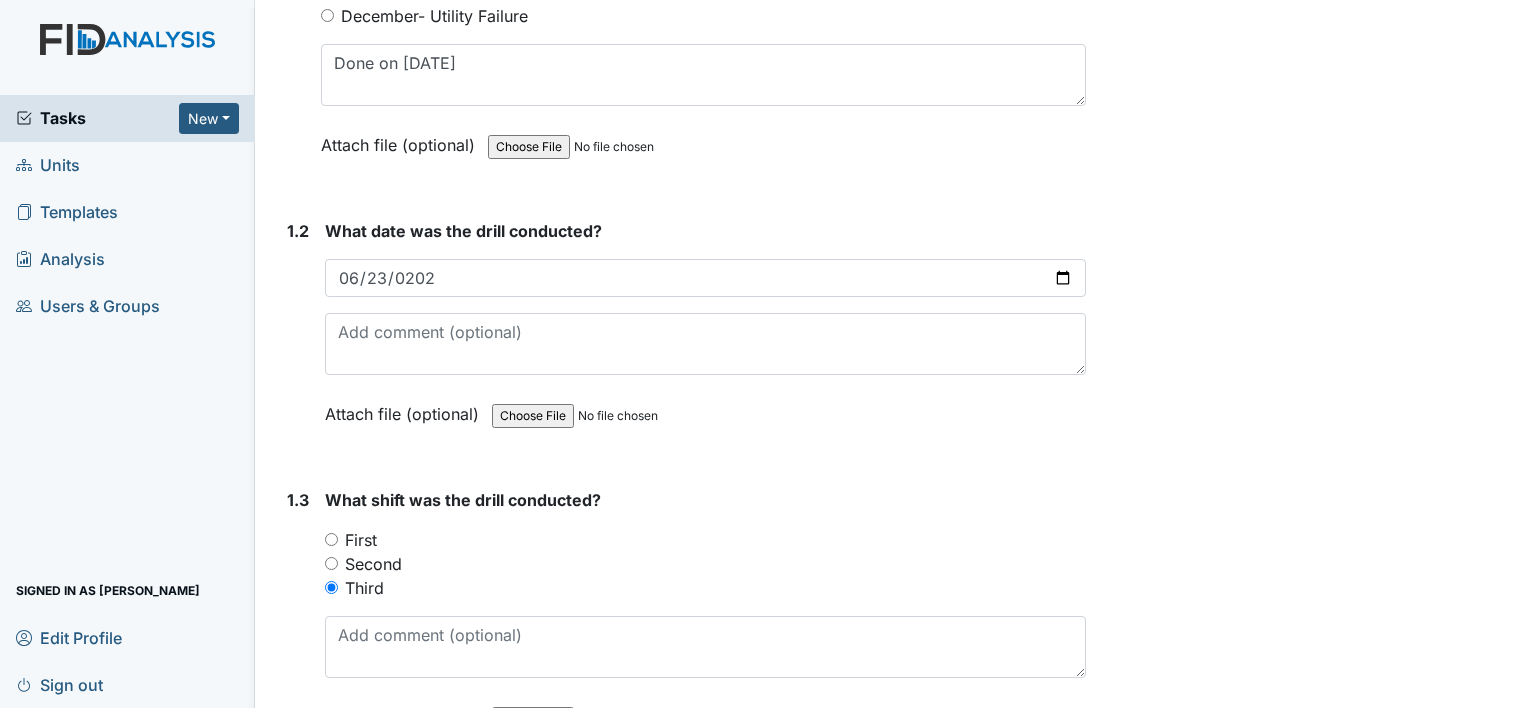 click on "Second" at bounding box center [373, 564] 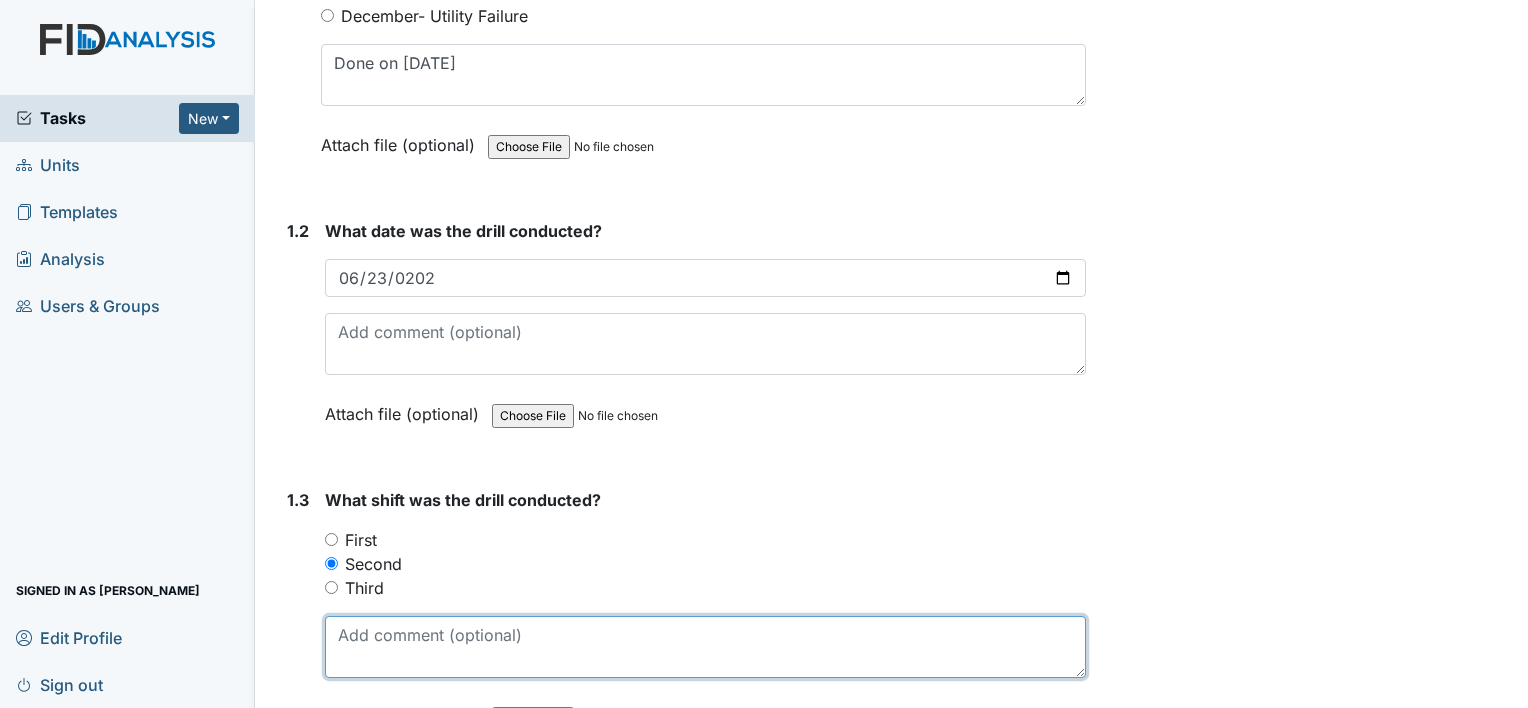 click at bounding box center (705, 647) 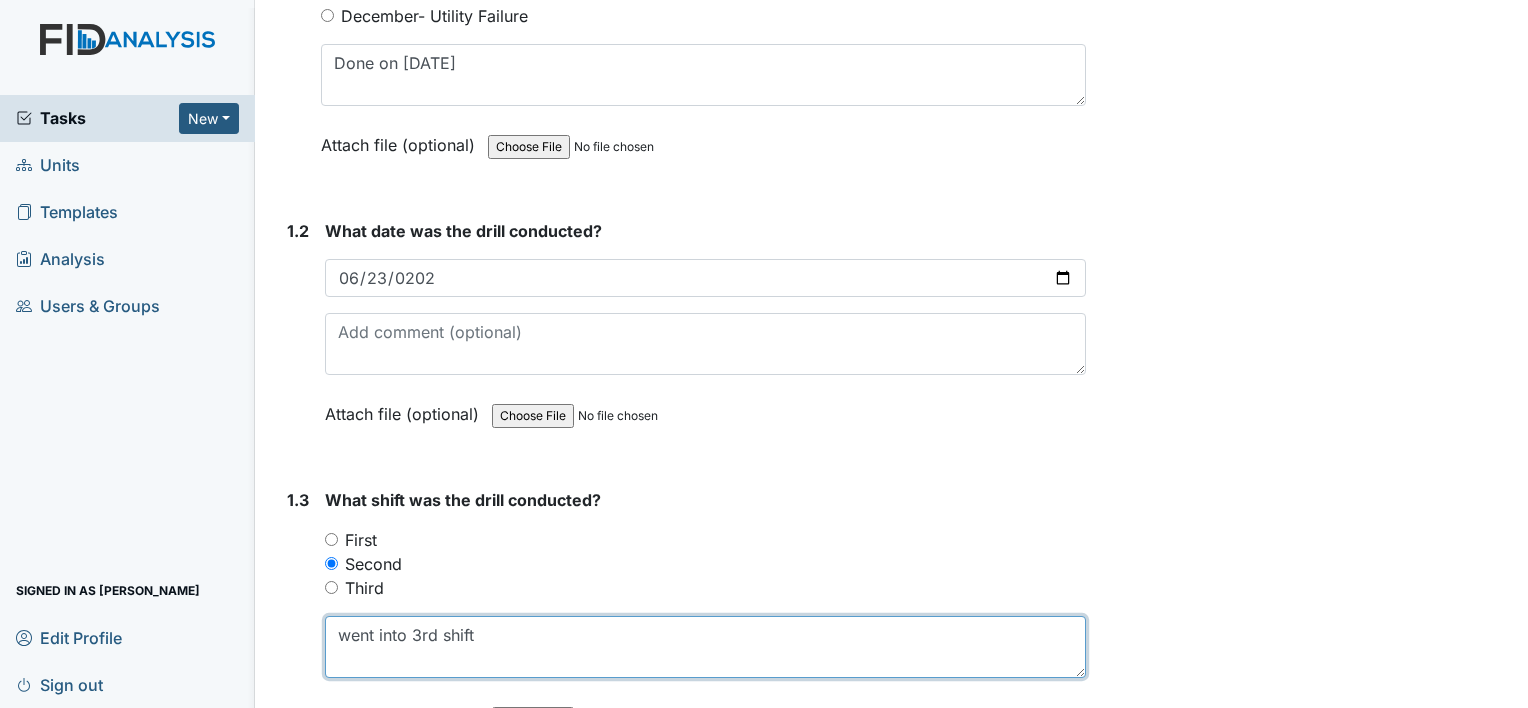 type on "went into 3rd shift" 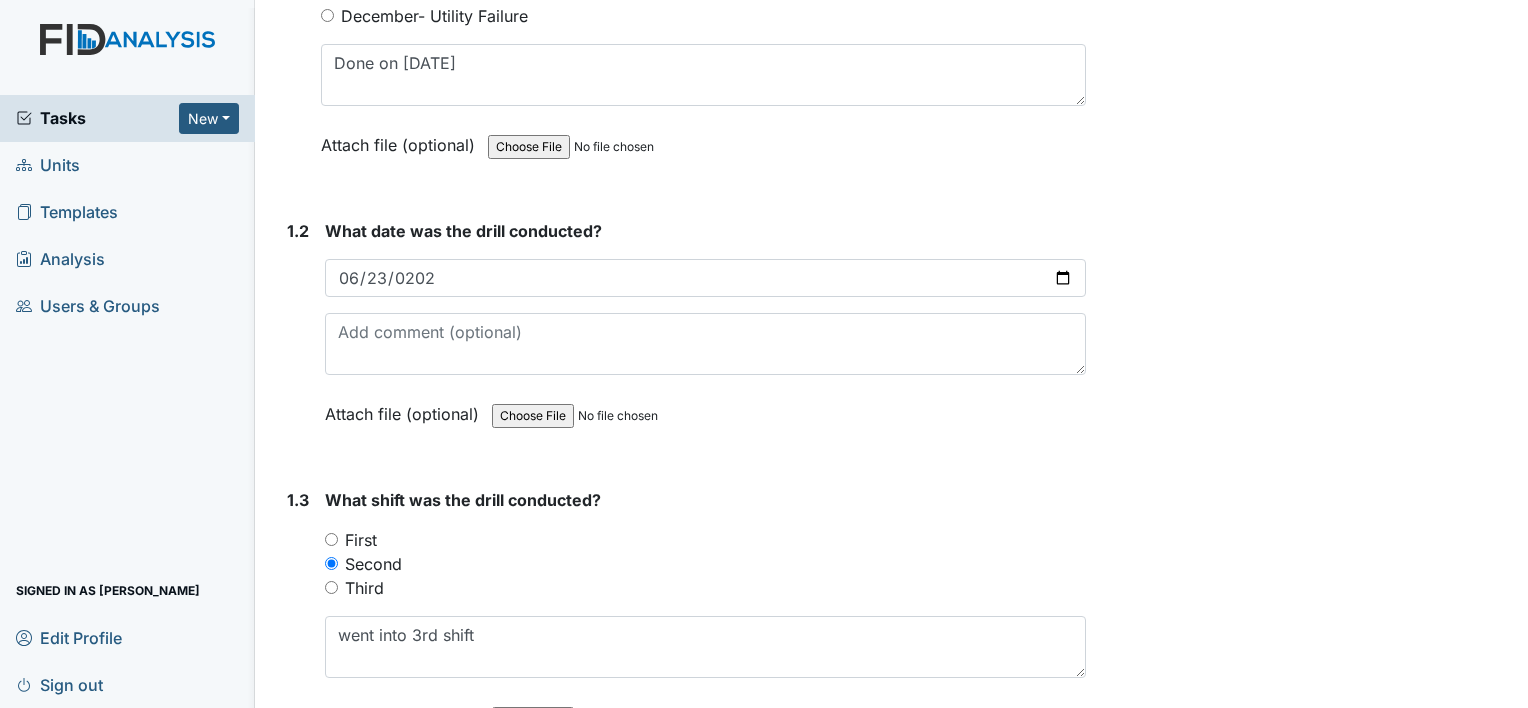 click on "Third" at bounding box center (705, 588) 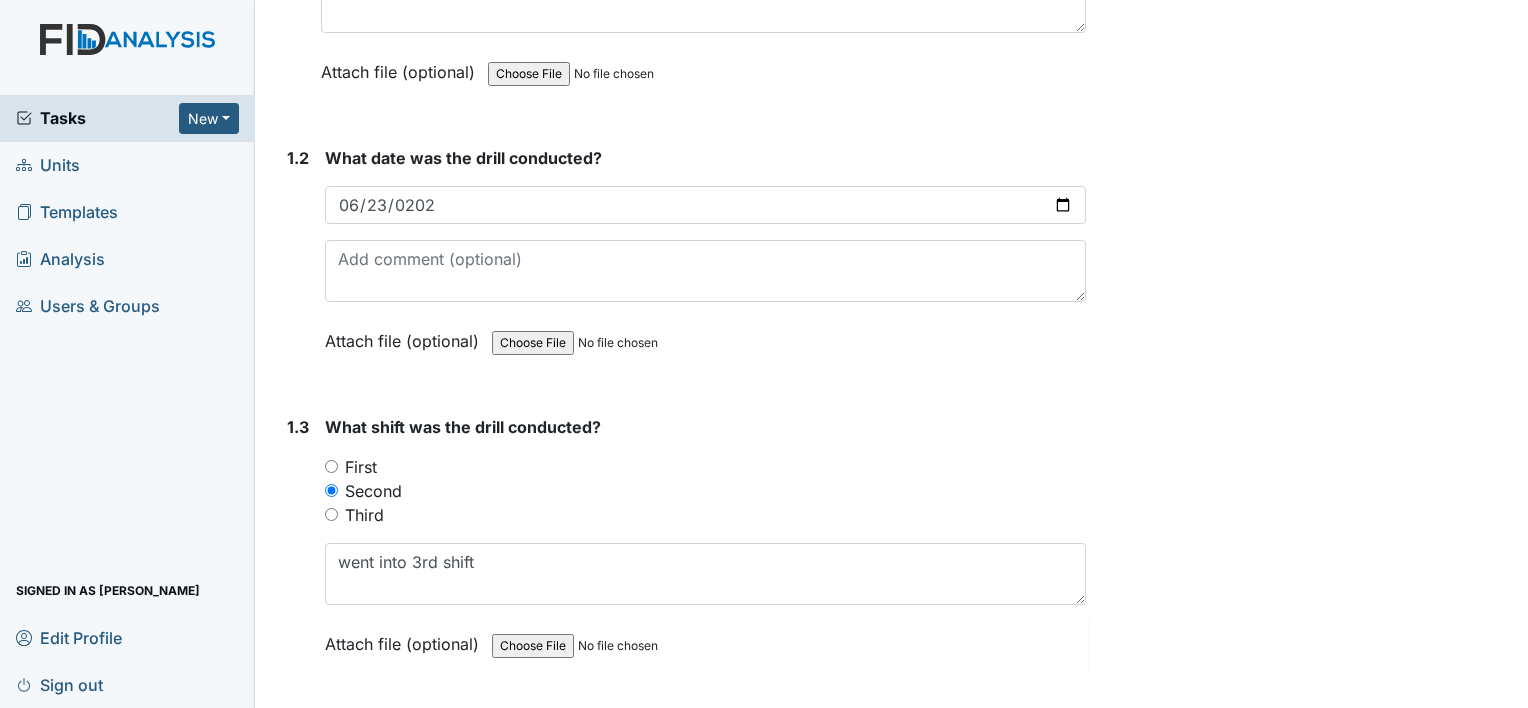 scroll, scrollTop: 900, scrollLeft: 0, axis: vertical 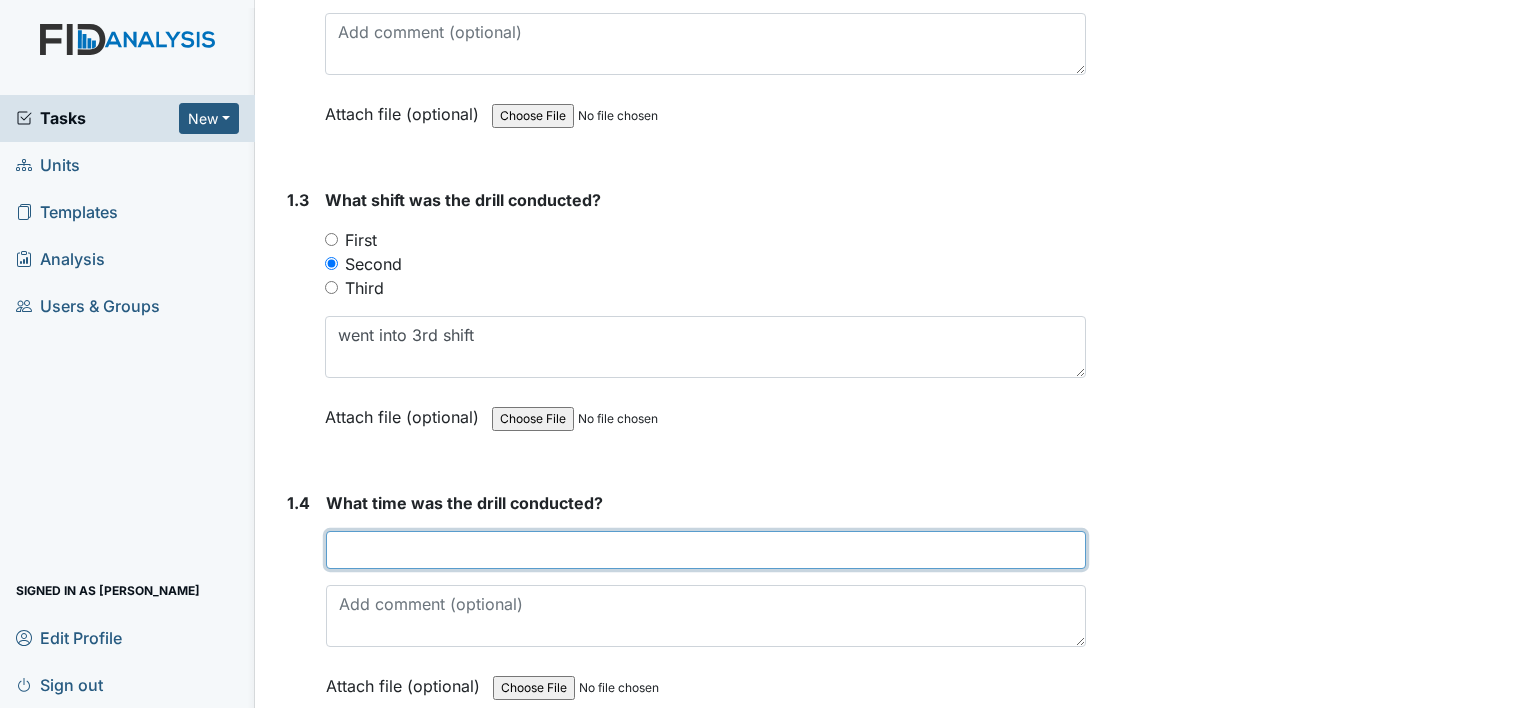 click at bounding box center [706, 550] 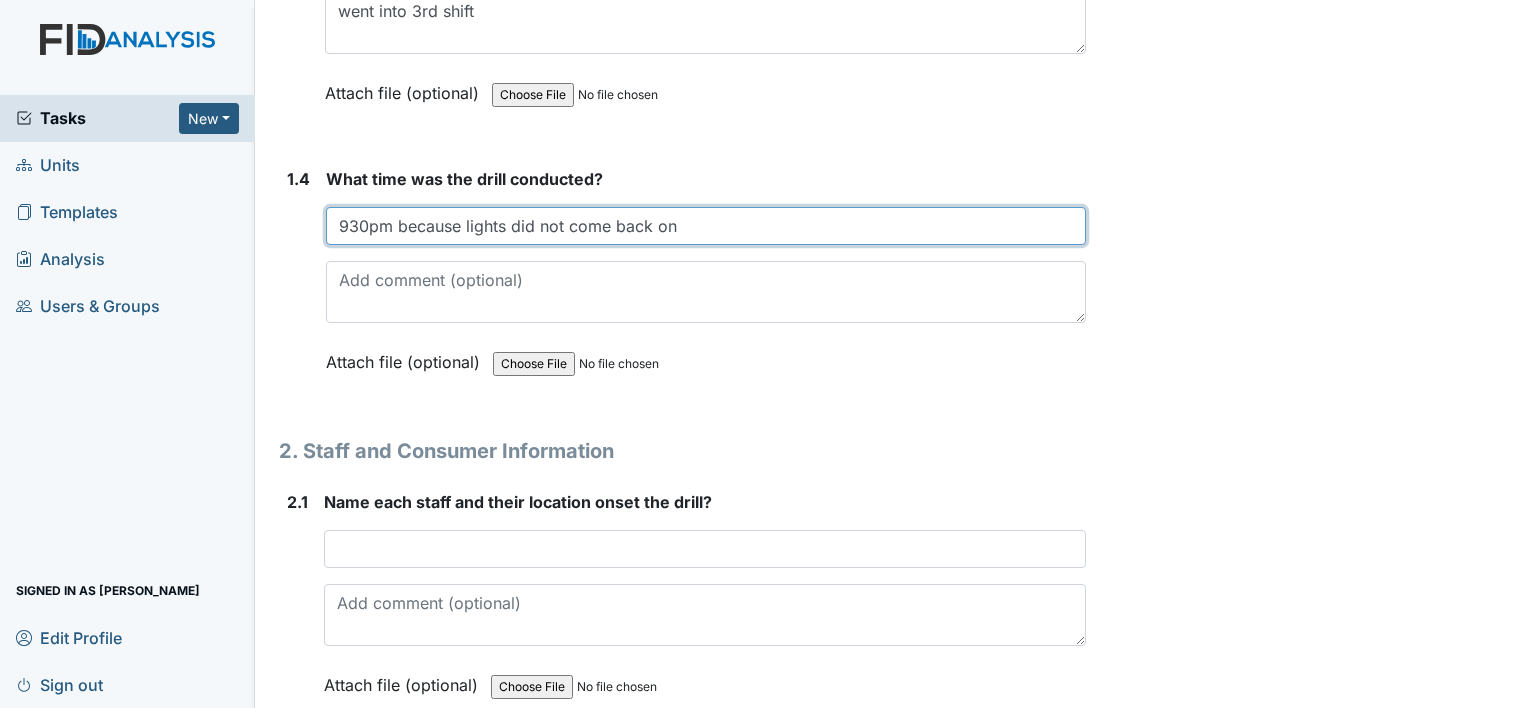 scroll, scrollTop: 1300, scrollLeft: 0, axis: vertical 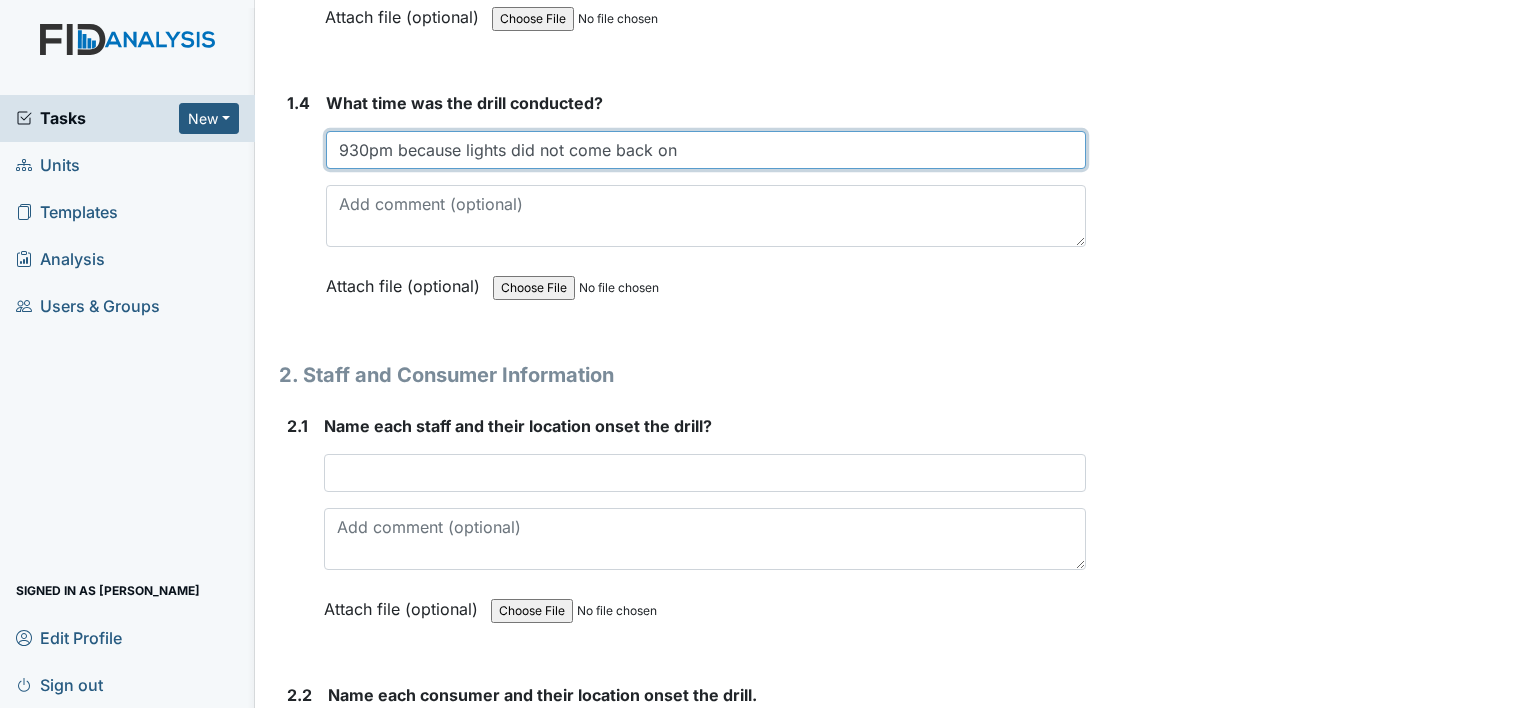 type on "930pm because lights did not come back on" 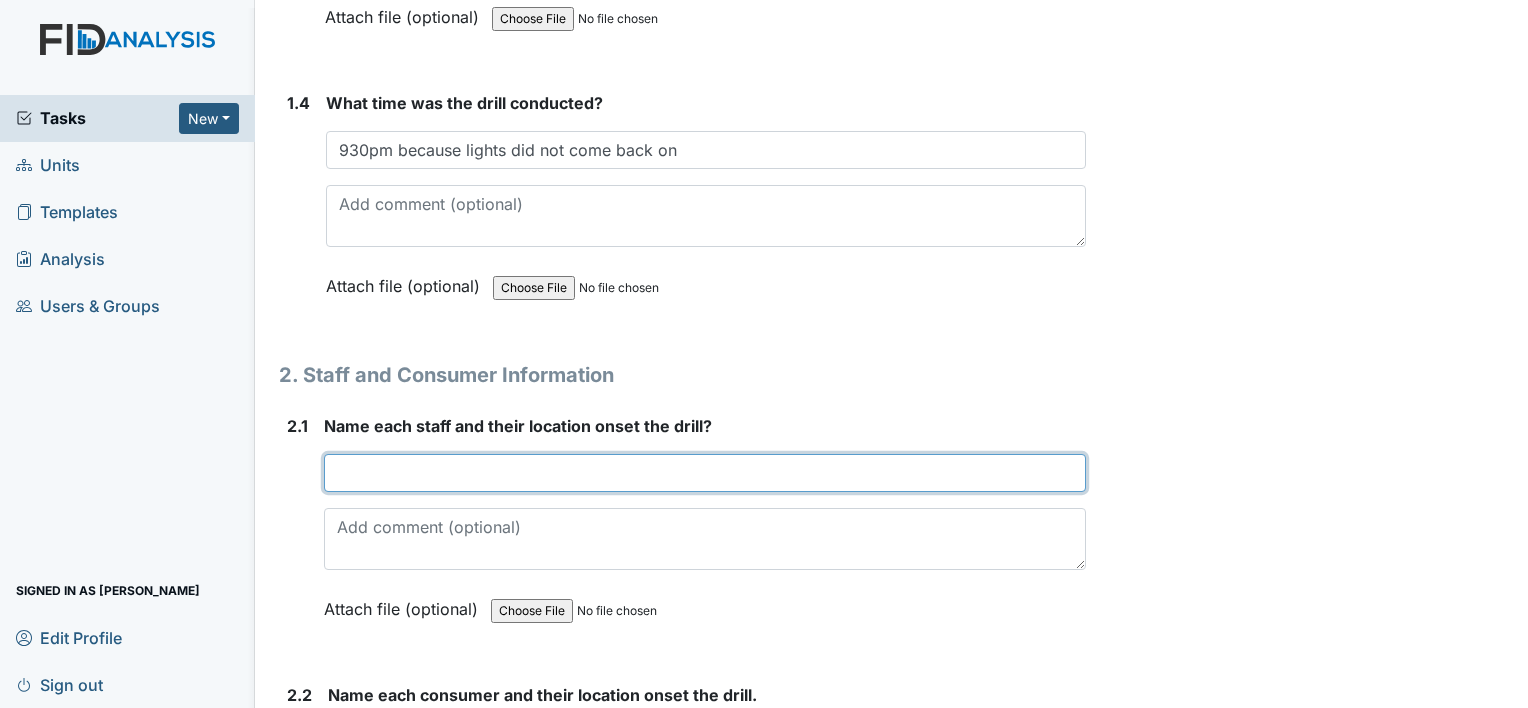 click at bounding box center (705, 473) 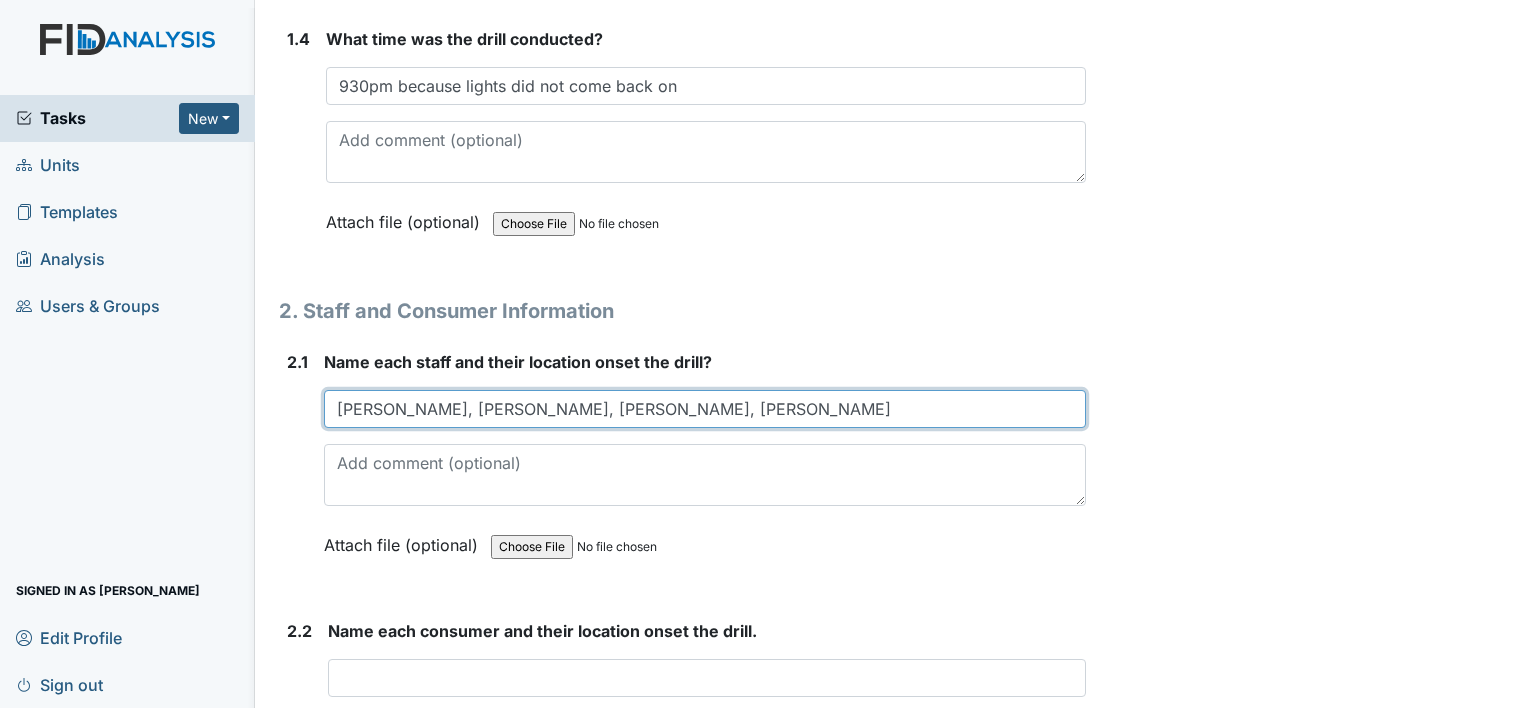 scroll, scrollTop: 1500, scrollLeft: 0, axis: vertical 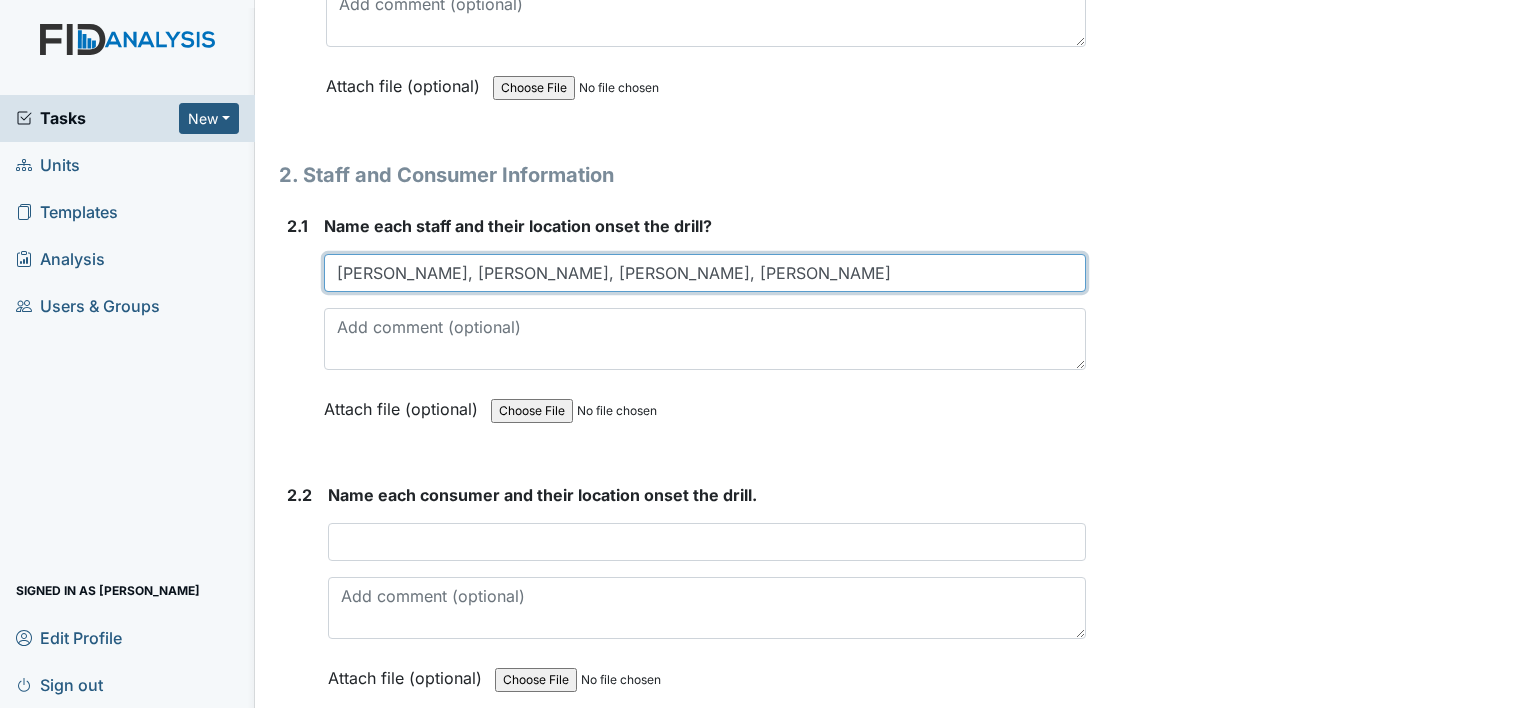 type on "[PERSON_NAME], [PERSON_NAME], [PERSON_NAME], [PERSON_NAME]" 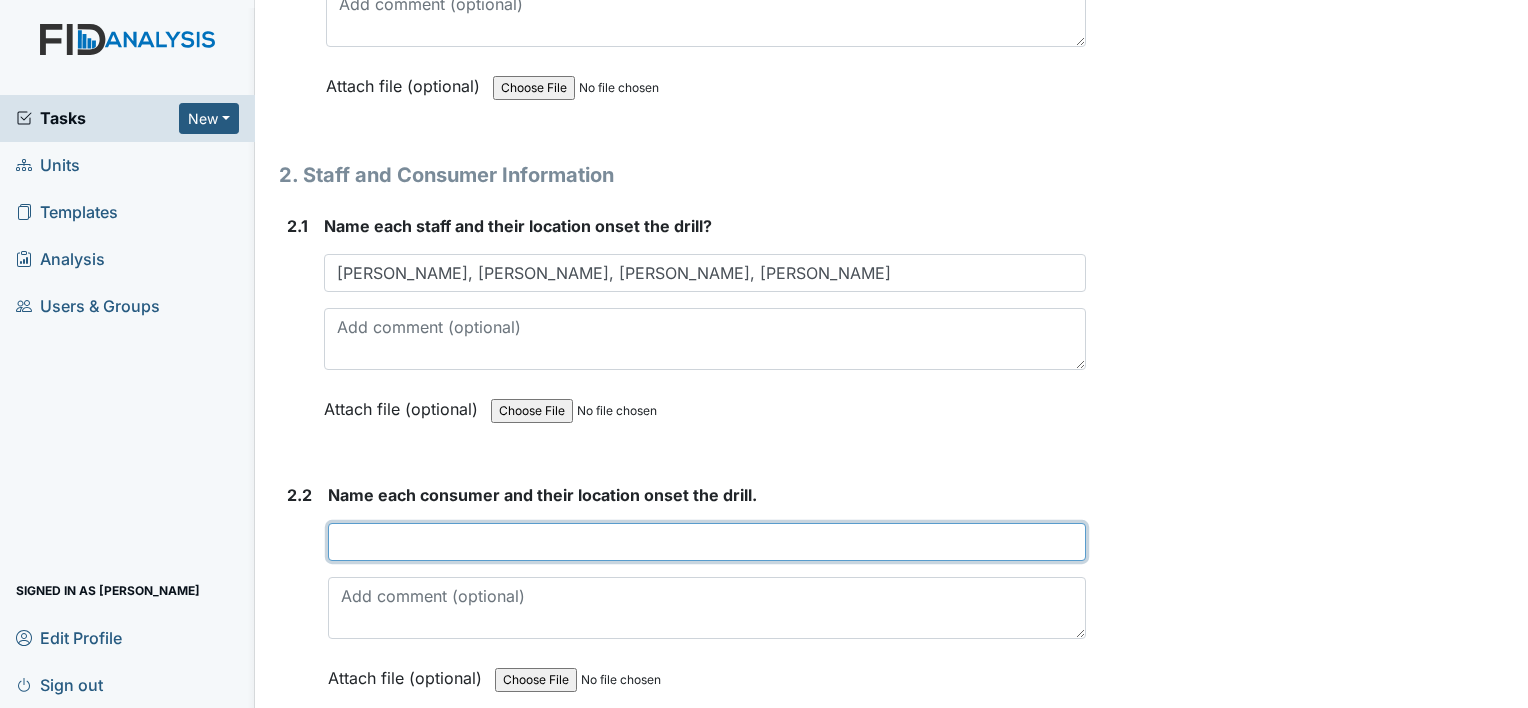 click at bounding box center (707, 542) 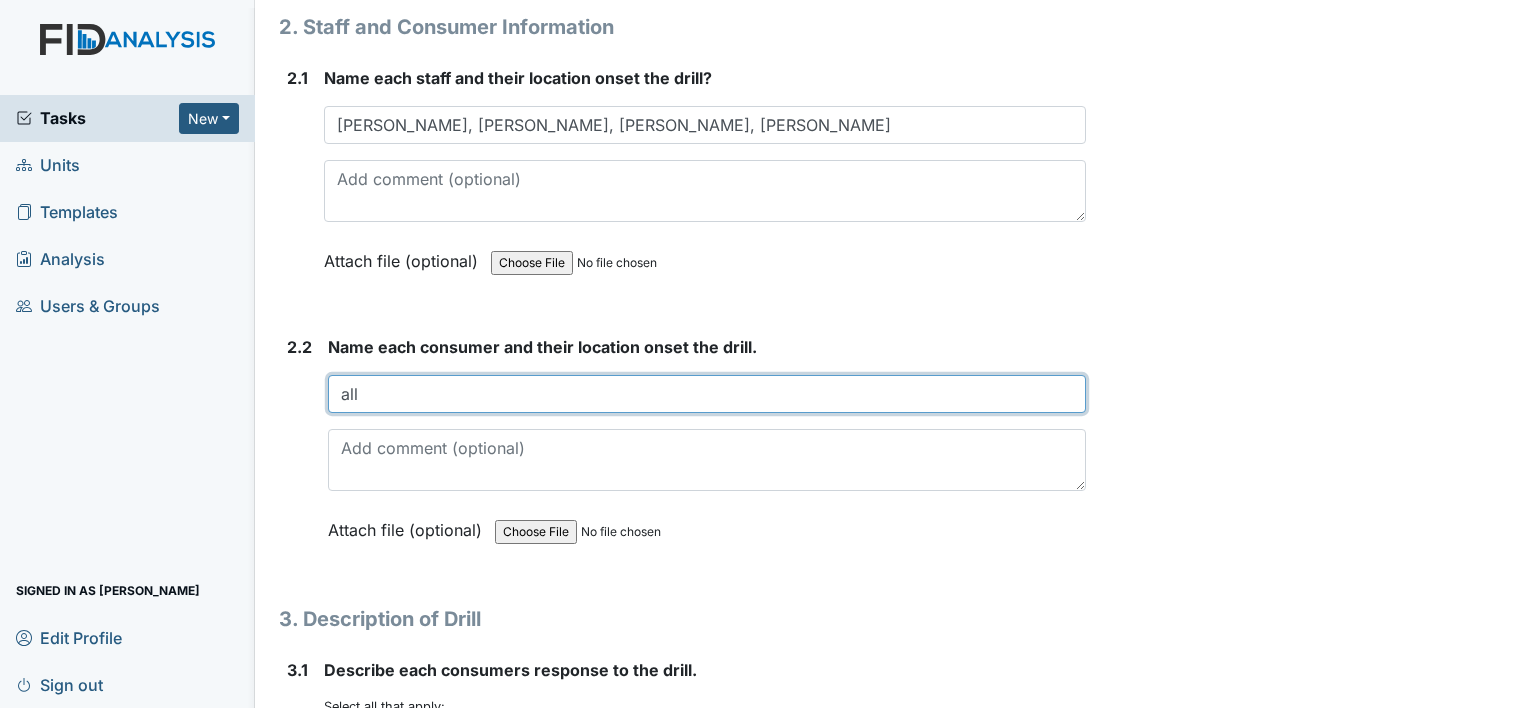 scroll, scrollTop: 1900, scrollLeft: 0, axis: vertical 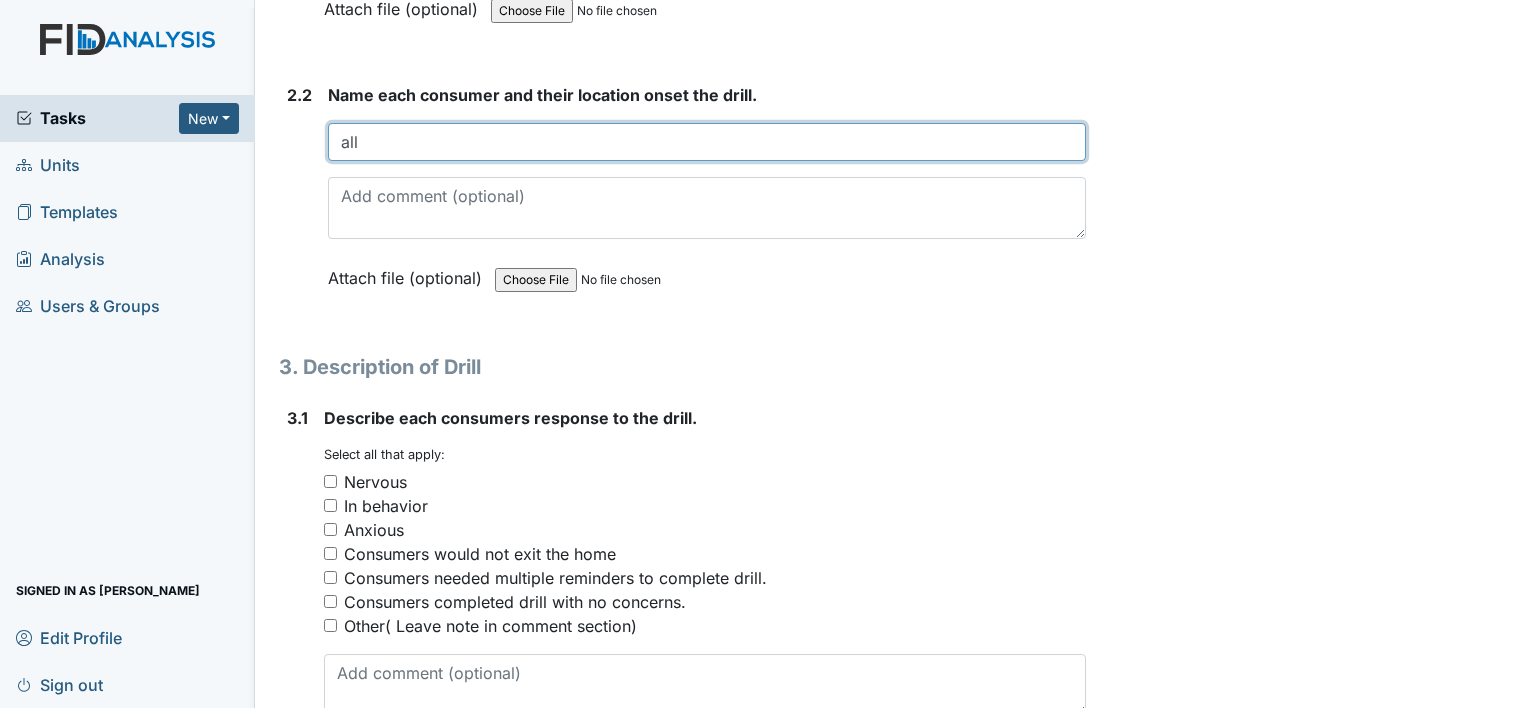 type on "all" 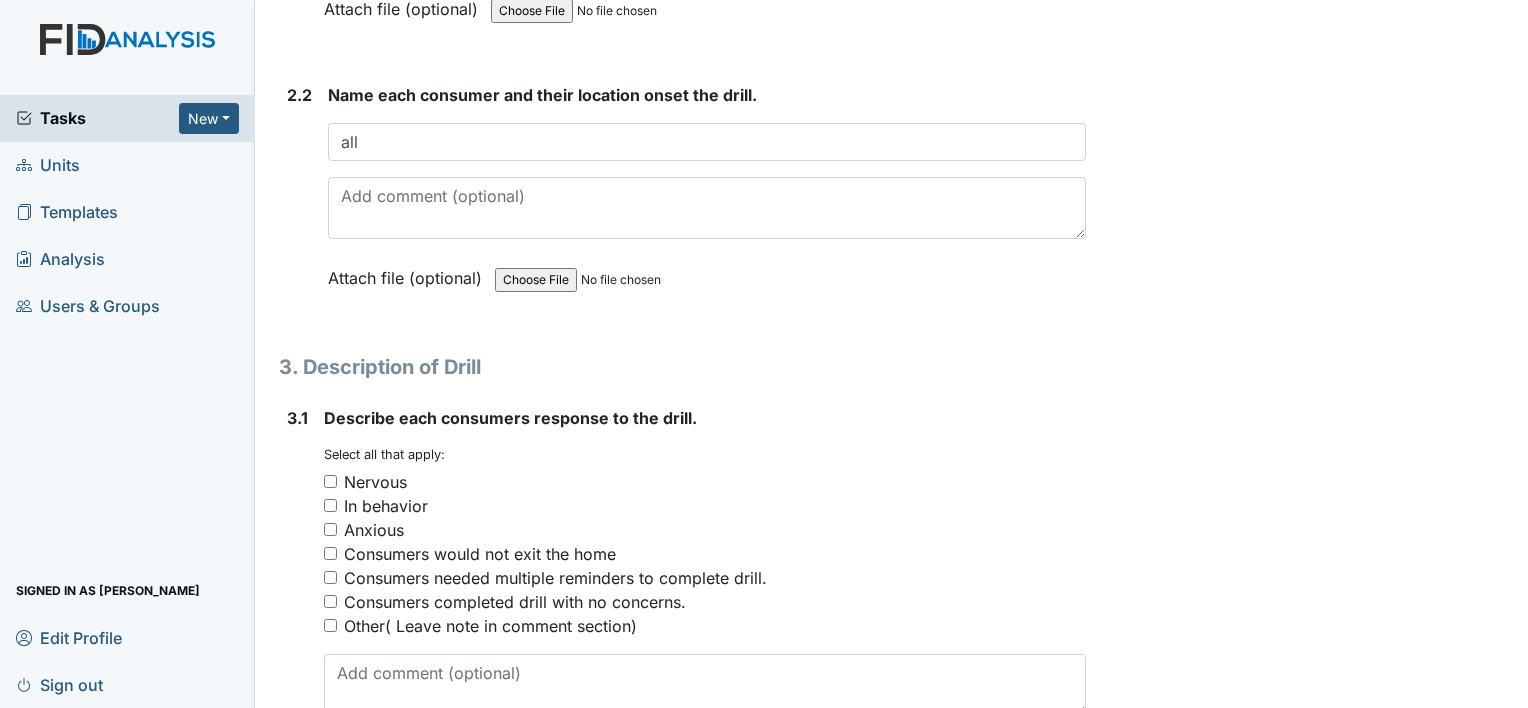 click on "Nervous" at bounding box center (375, 482) 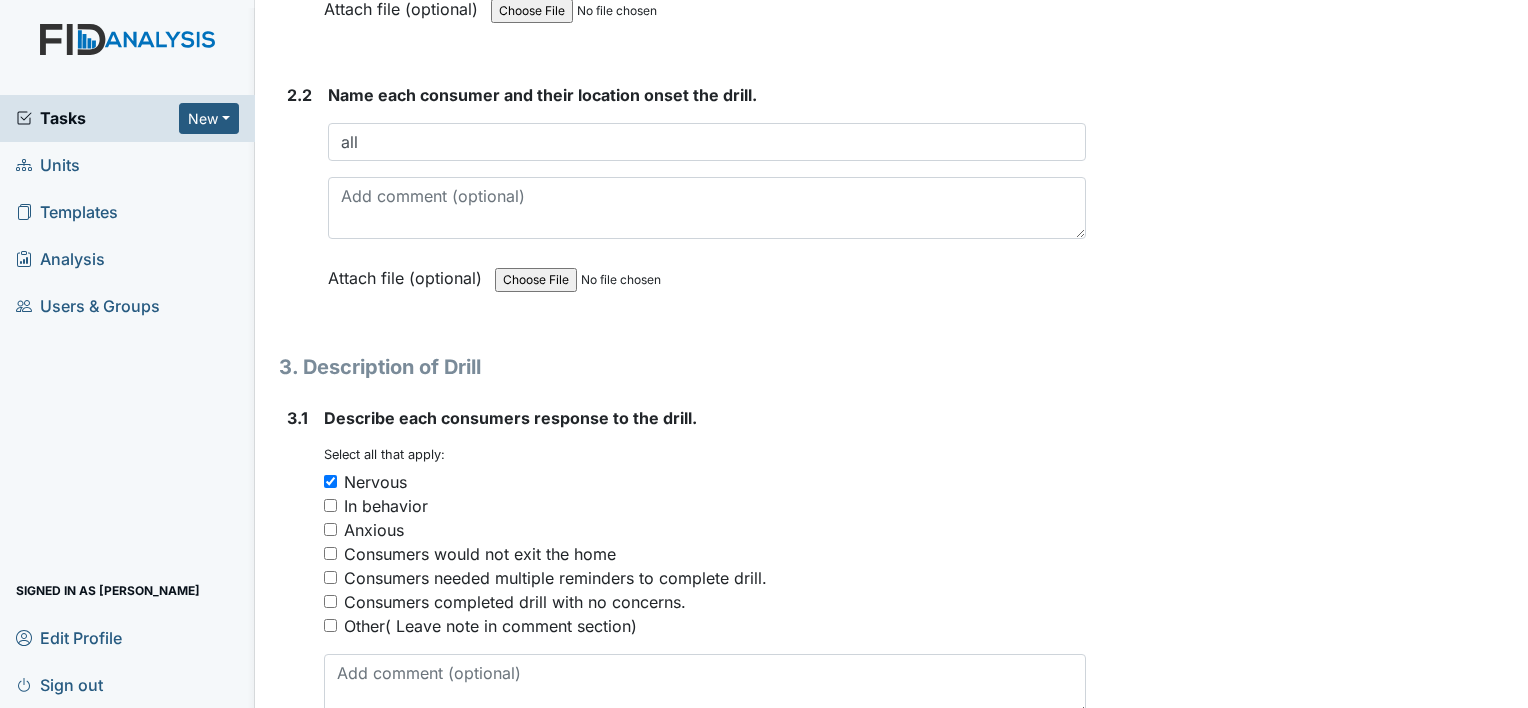 click on "Anxious" at bounding box center (705, 530) 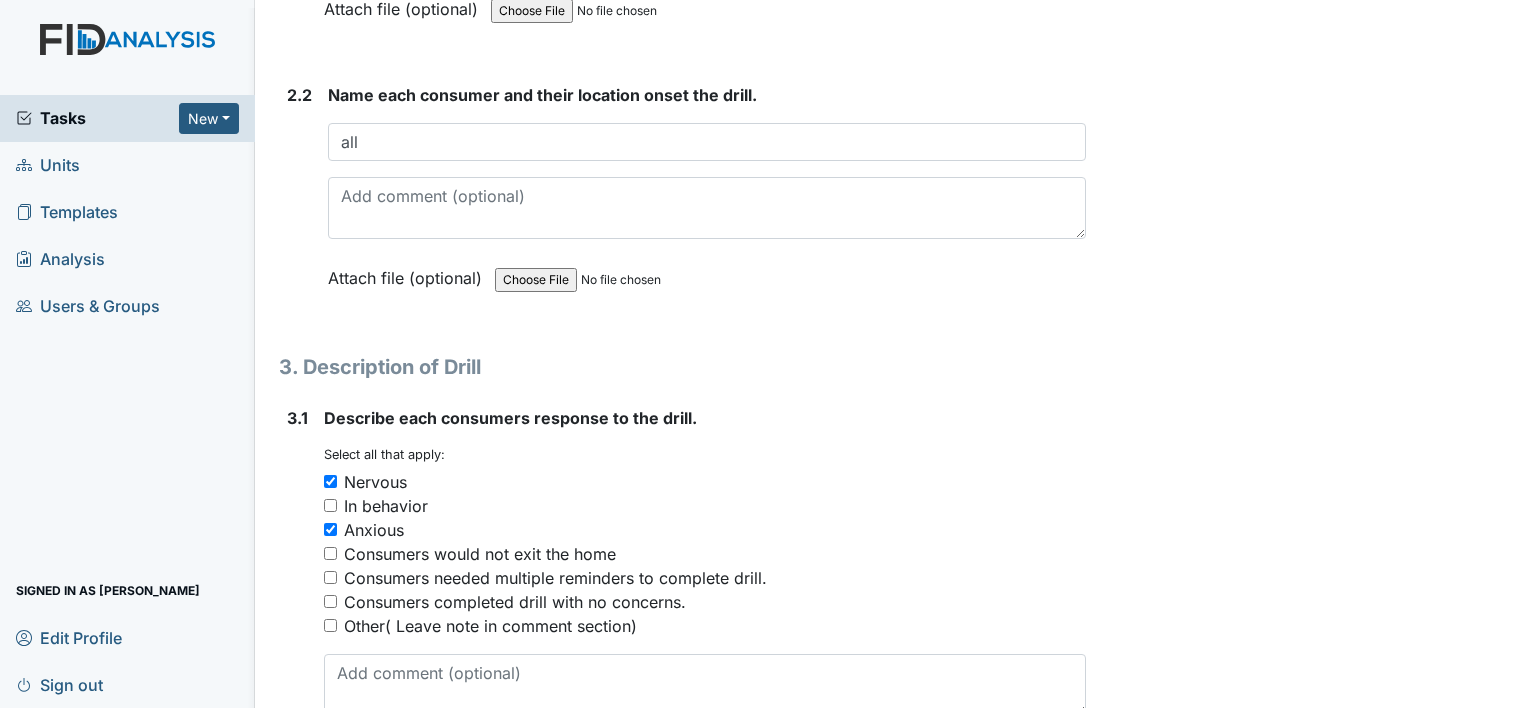 click on "Other( Leave note in comment section)" at bounding box center [490, 626] 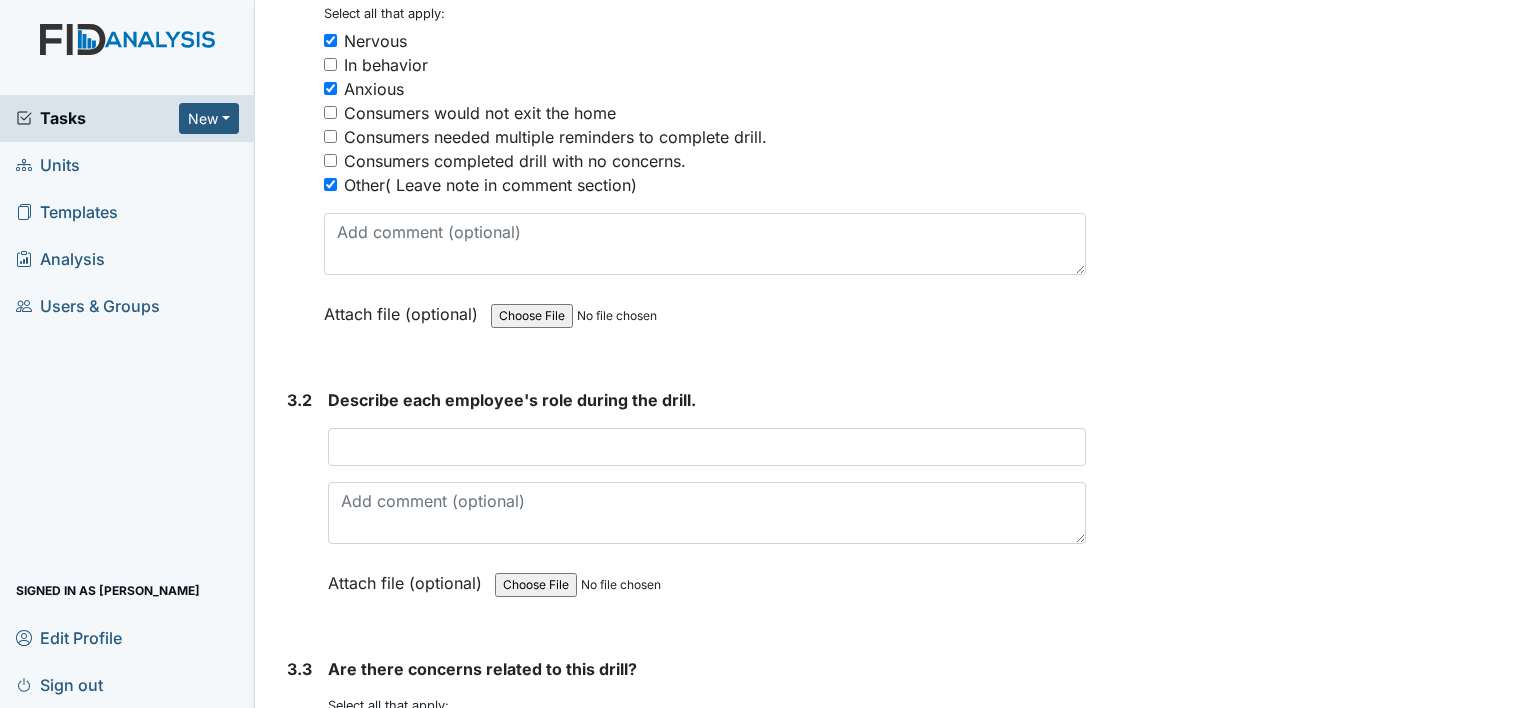 scroll, scrollTop: 2300, scrollLeft: 0, axis: vertical 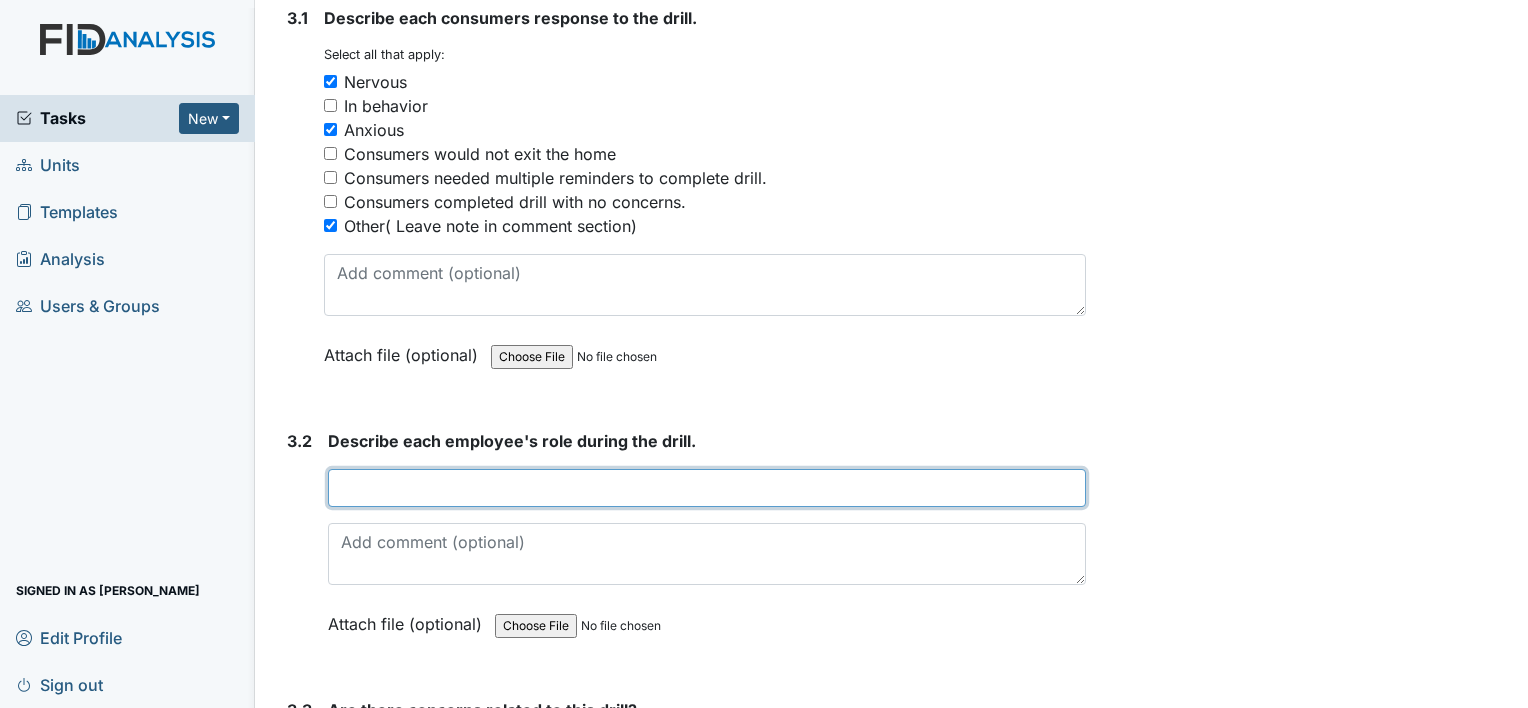 click at bounding box center [707, 488] 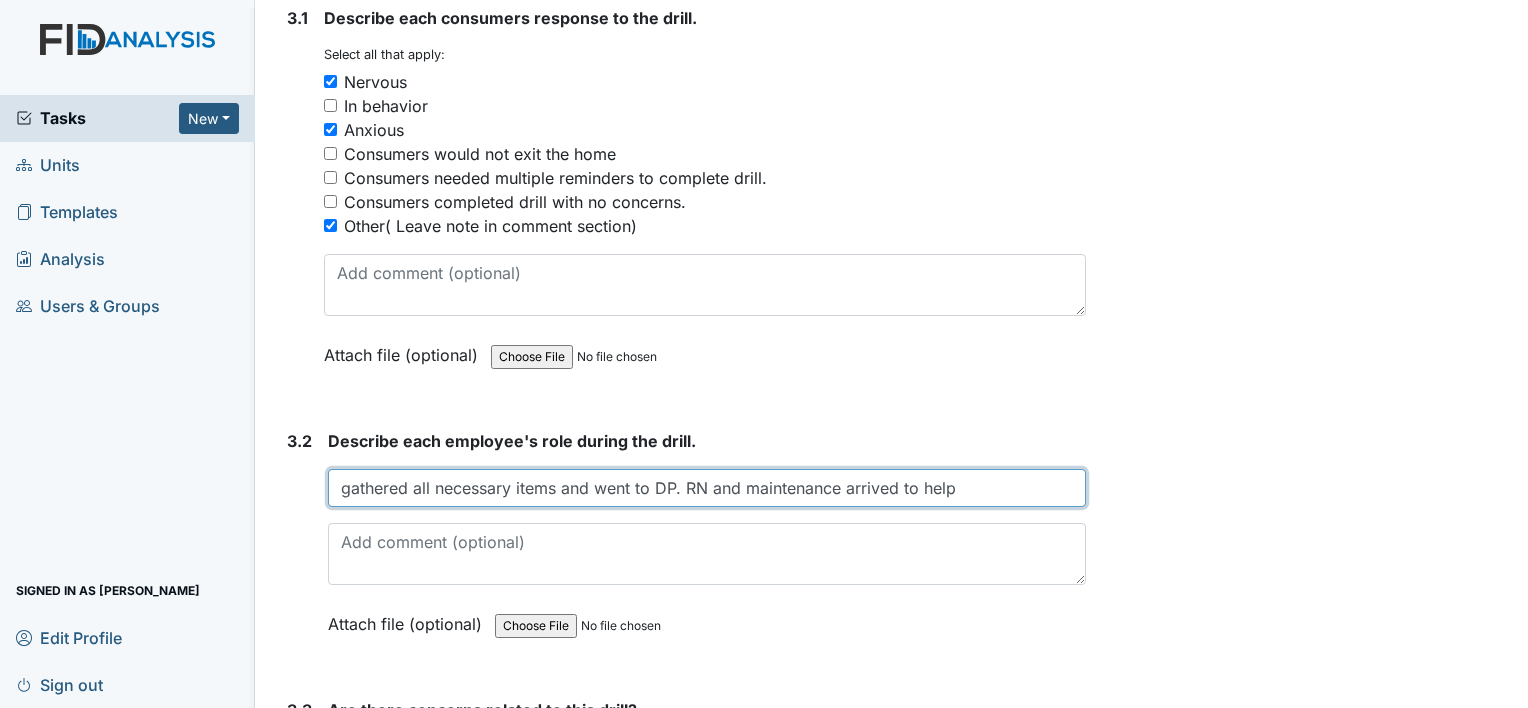 type on "gathered all necessary items and went to DP. RN and maintenance arrived to help" 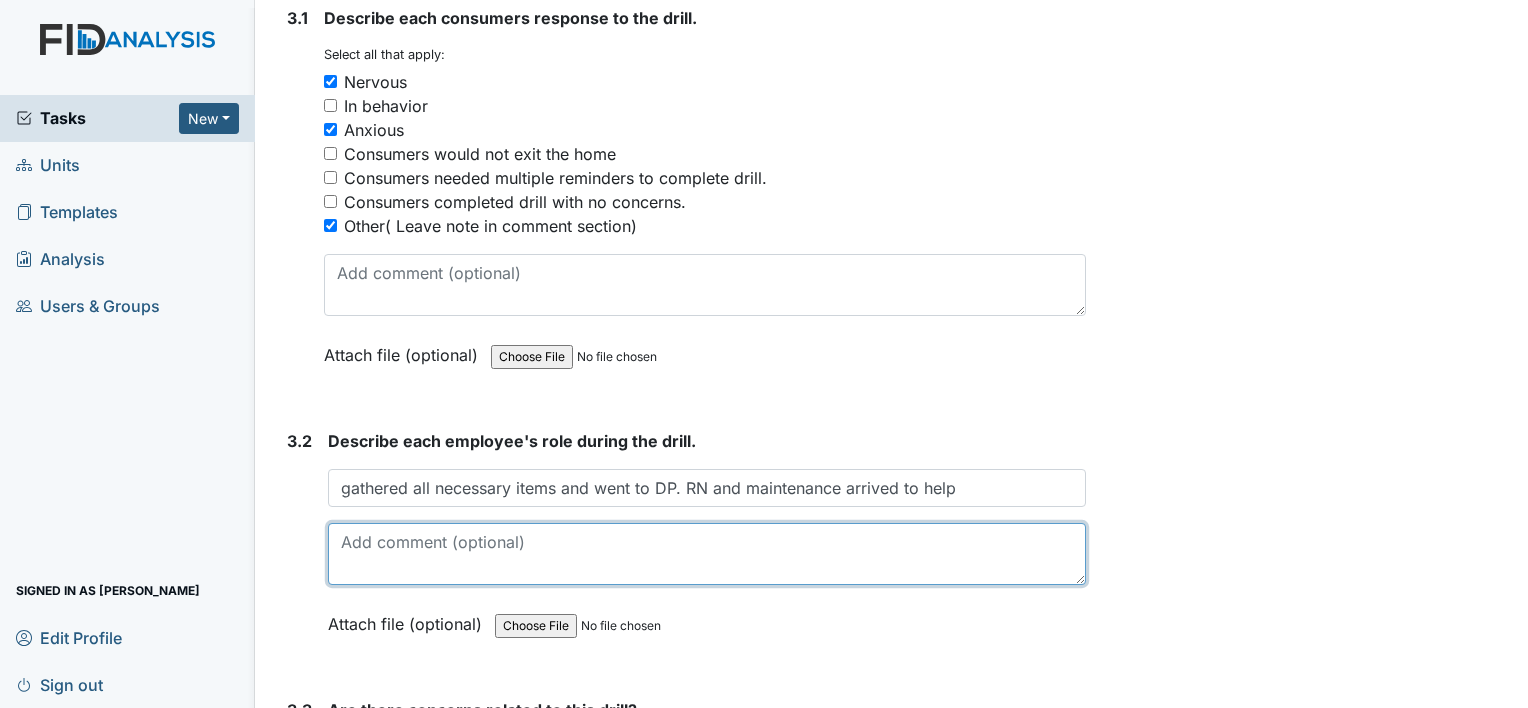 click at bounding box center (707, 554) 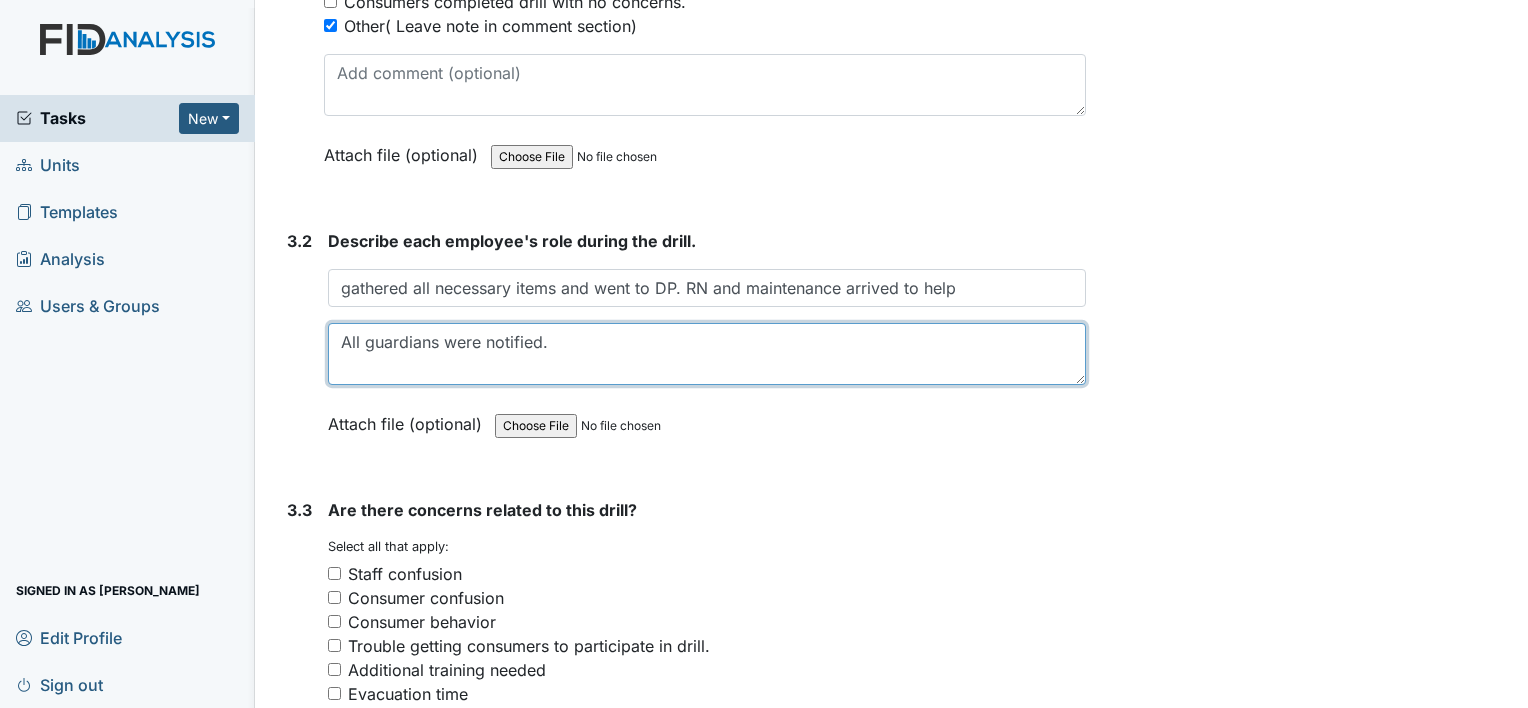scroll, scrollTop: 2600, scrollLeft: 0, axis: vertical 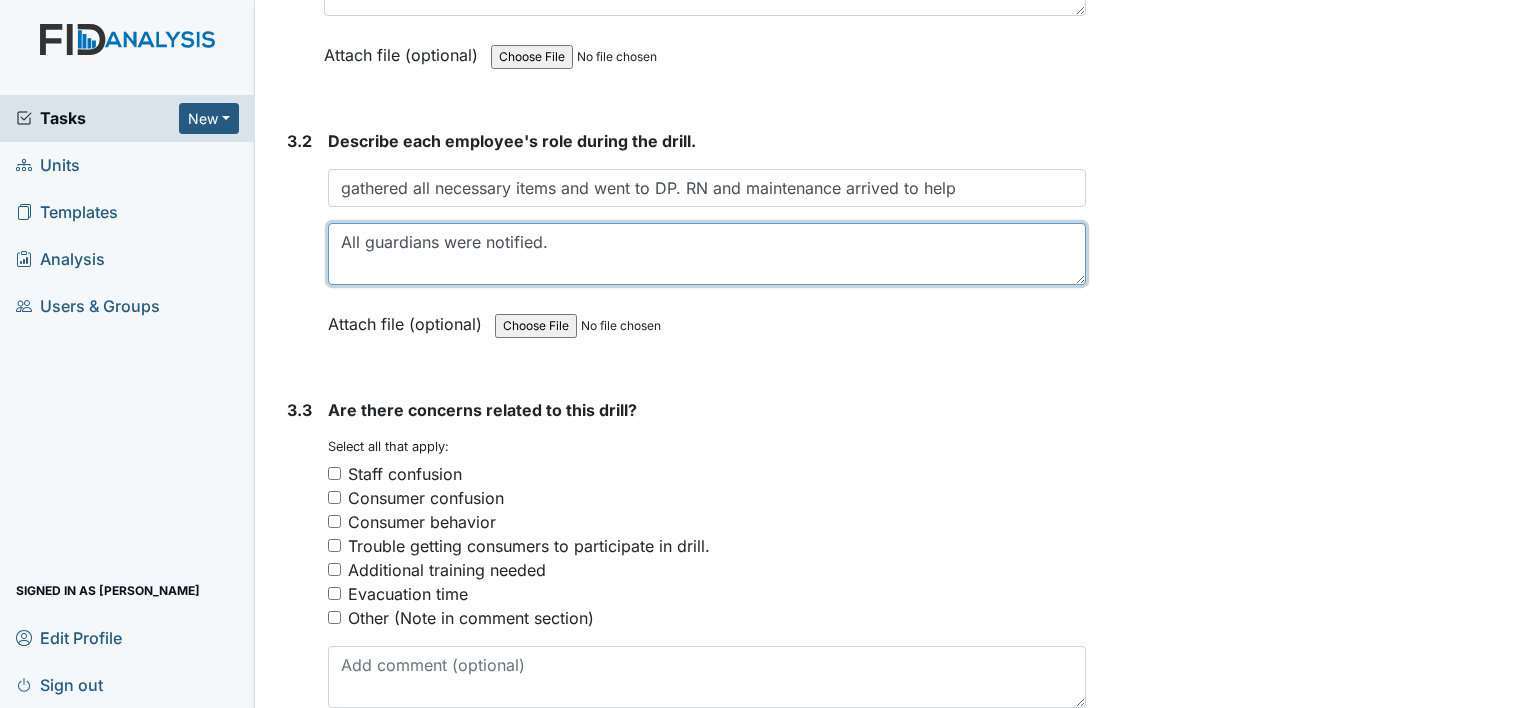 type on "All guardians were notified." 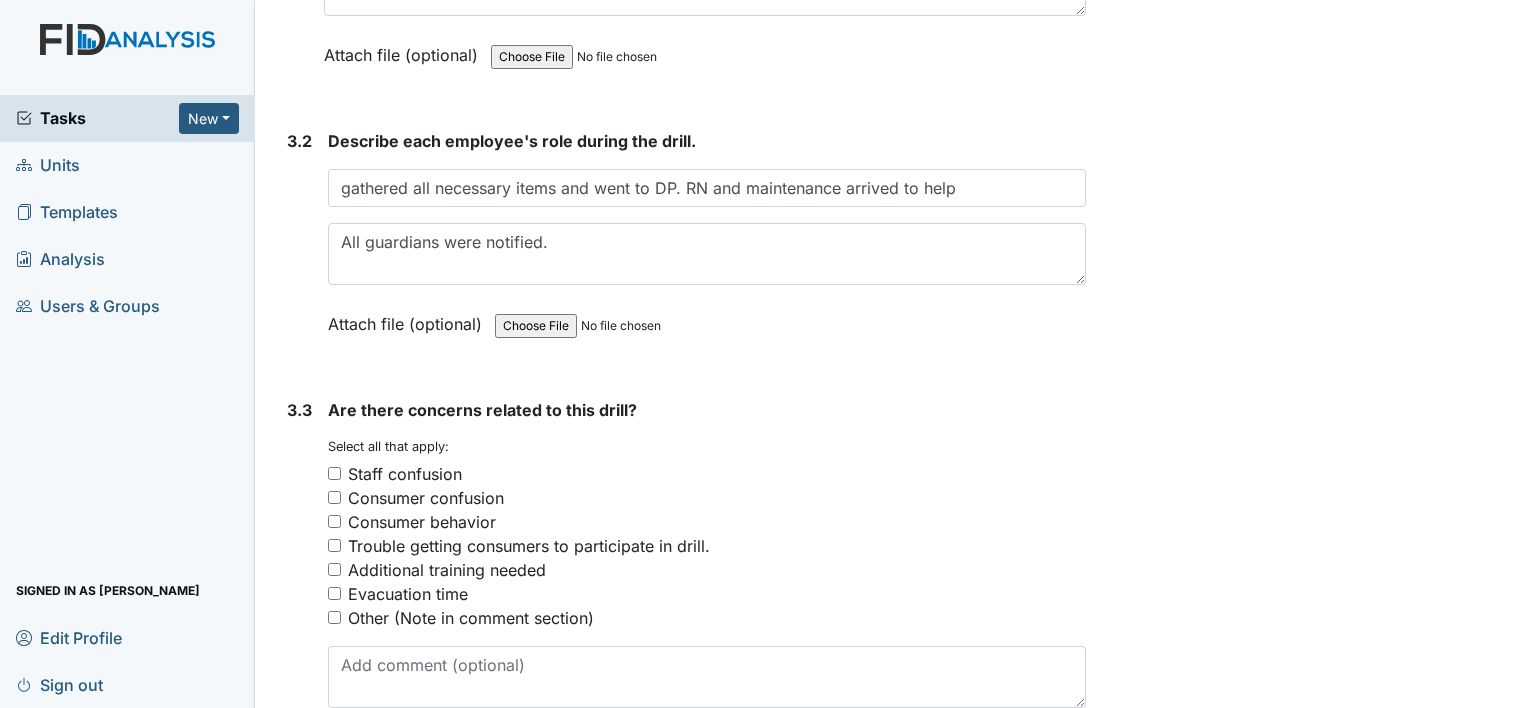 click on "Other (Note in comment section)" at bounding box center [334, 617] 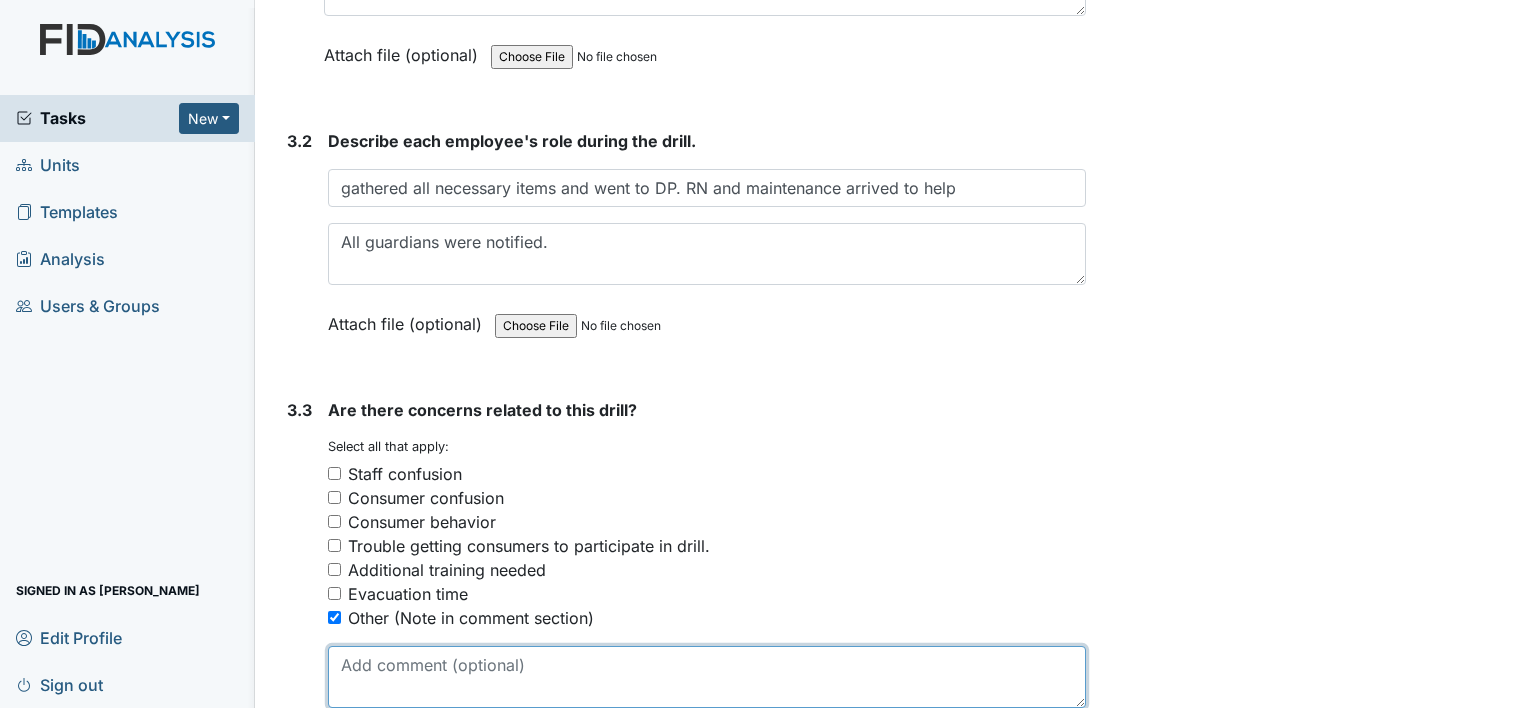 click at bounding box center (707, 677) 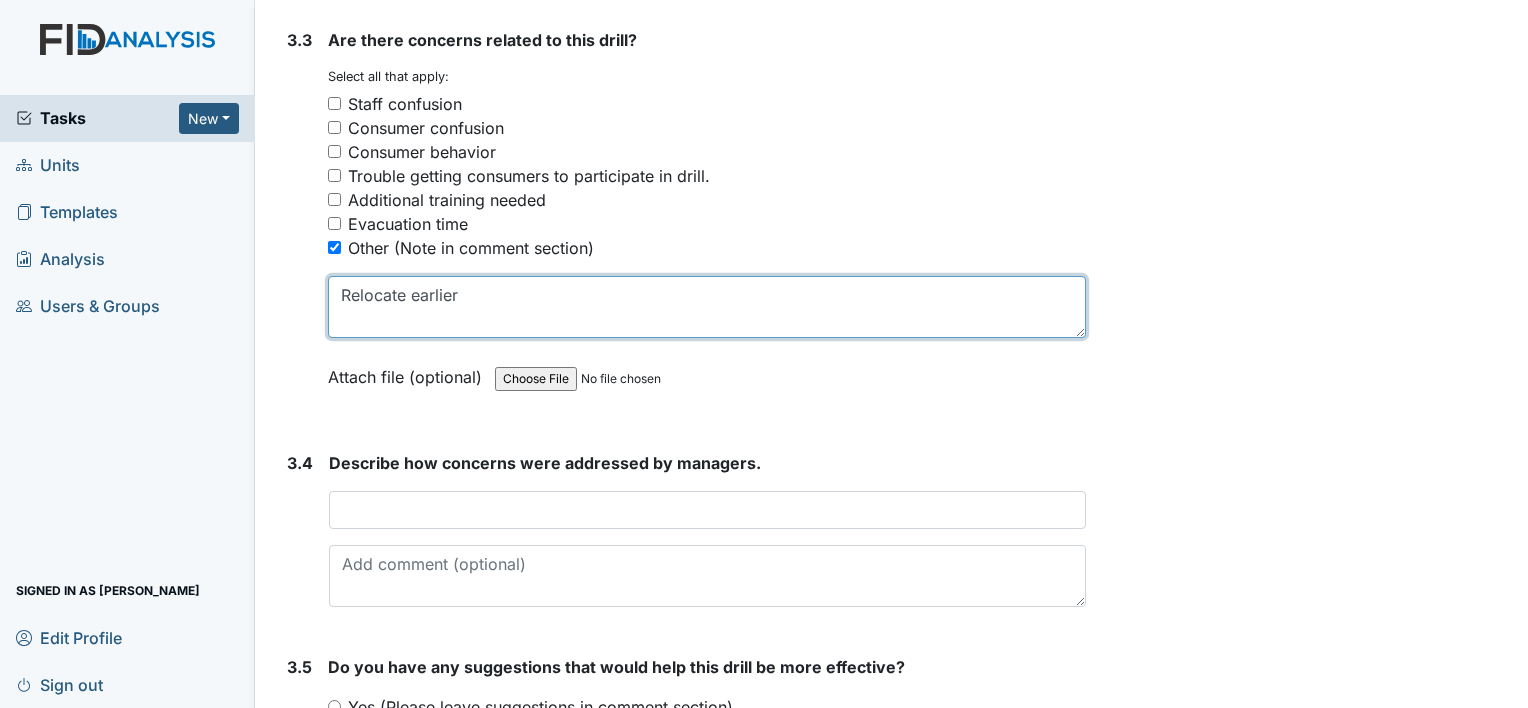 scroll, scrollTop: 3000, scrollLeft: 0, axis: vertical 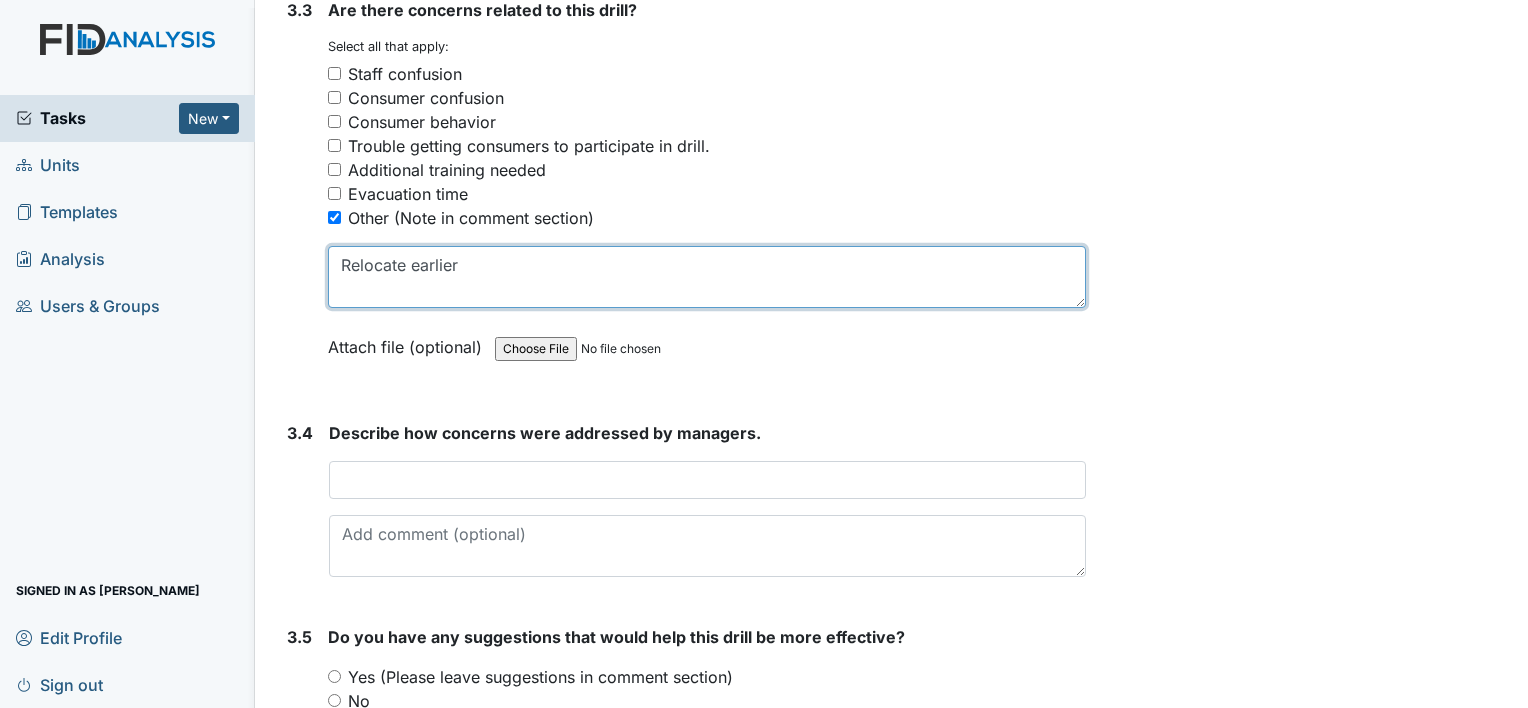 type on "Relocate earlier" 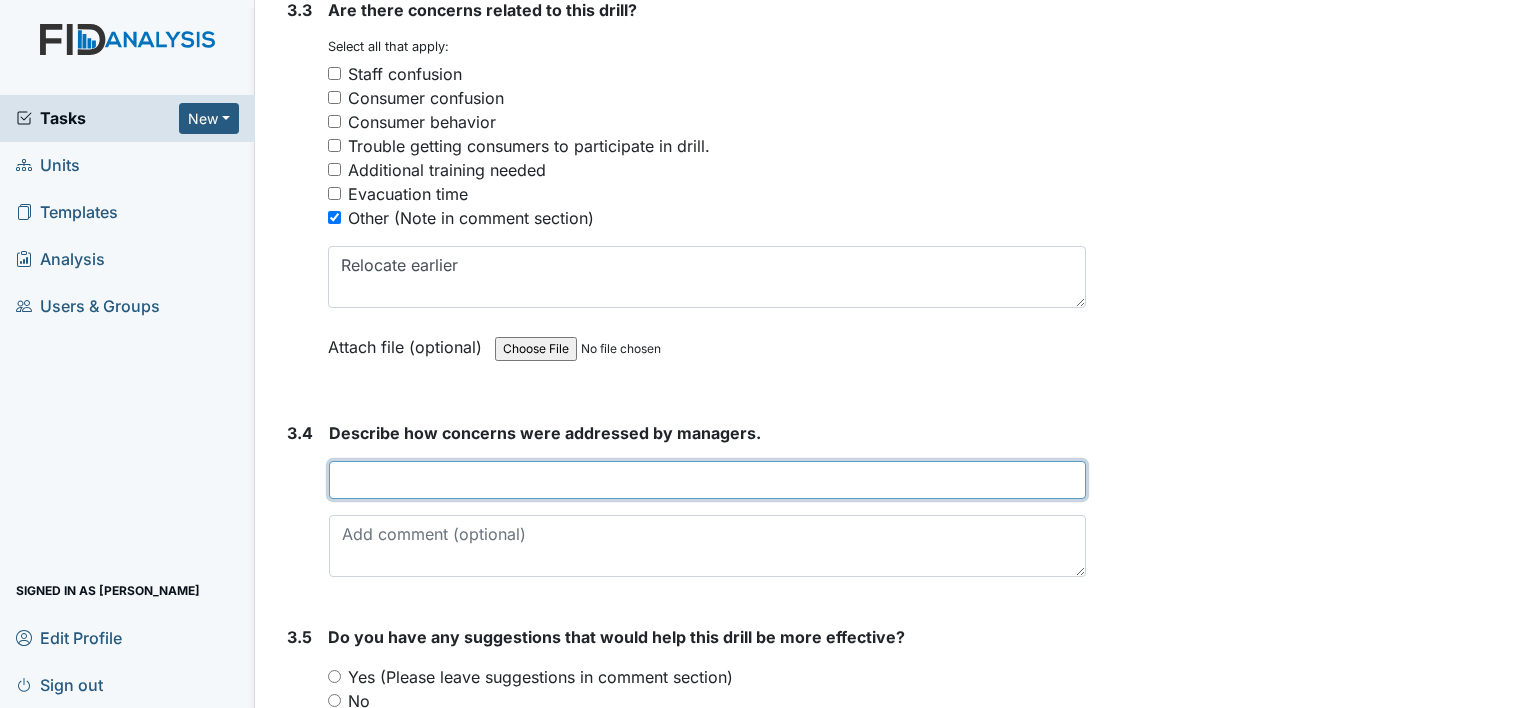 click at bounding box center (707, 480) 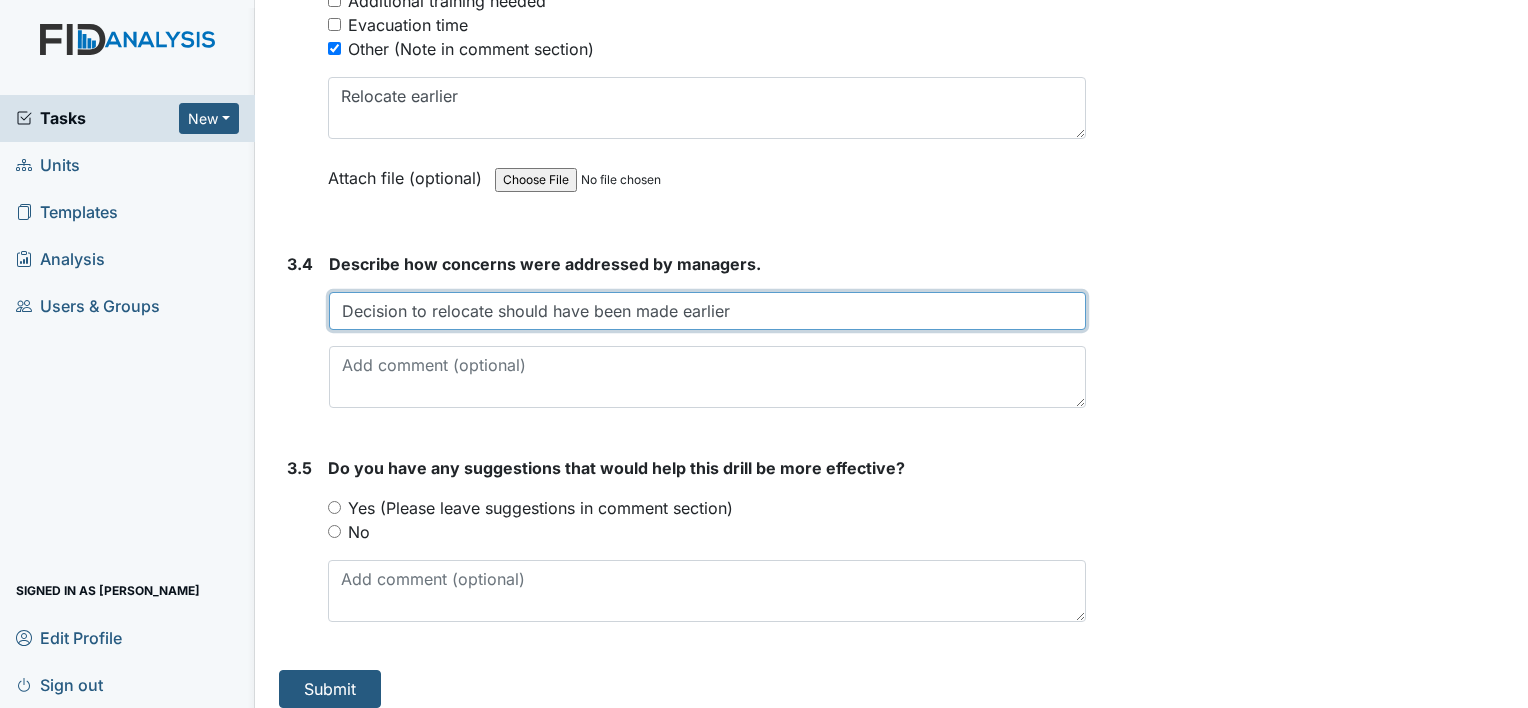 scroll, scrollTop: 3174, scrollLeft: 0, axis: vertical 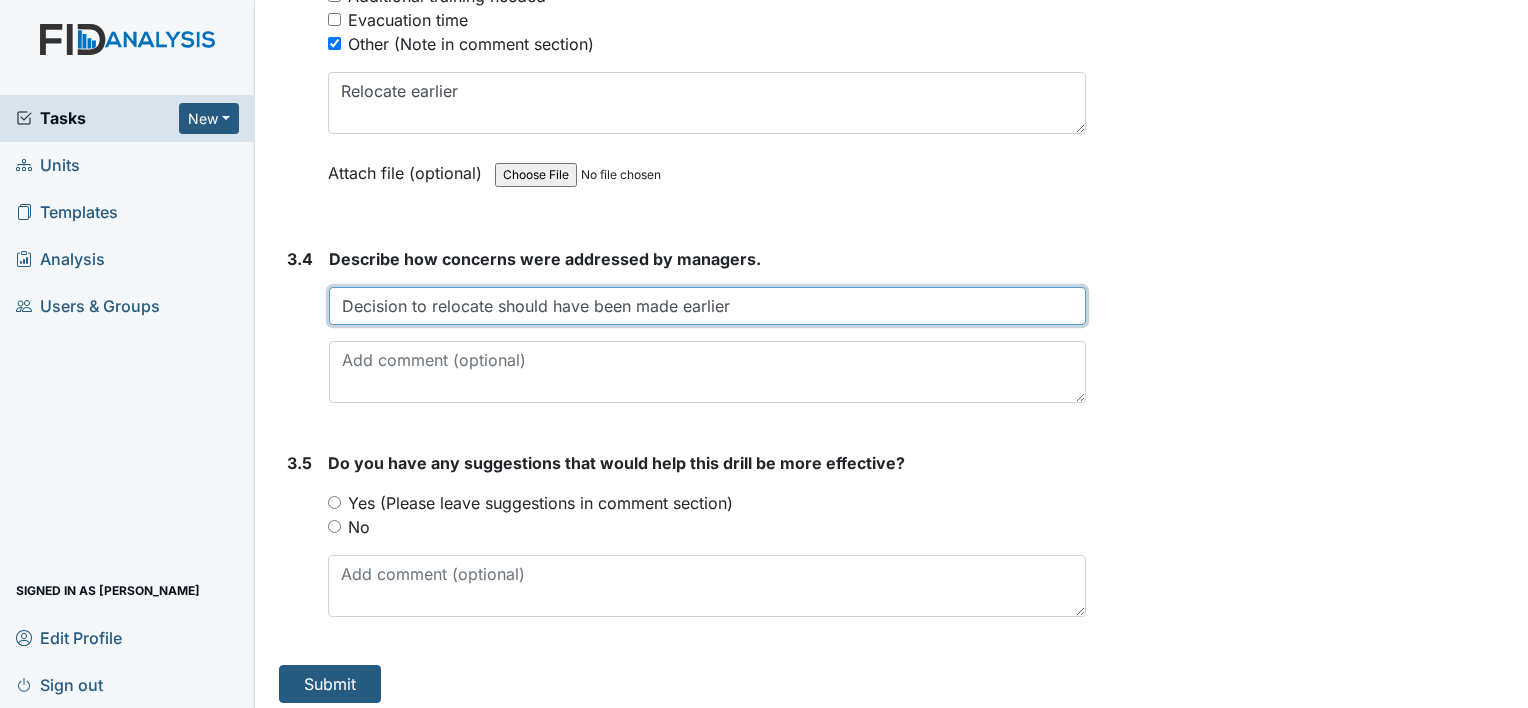 type on "Decision to relocate should have been made earlier" 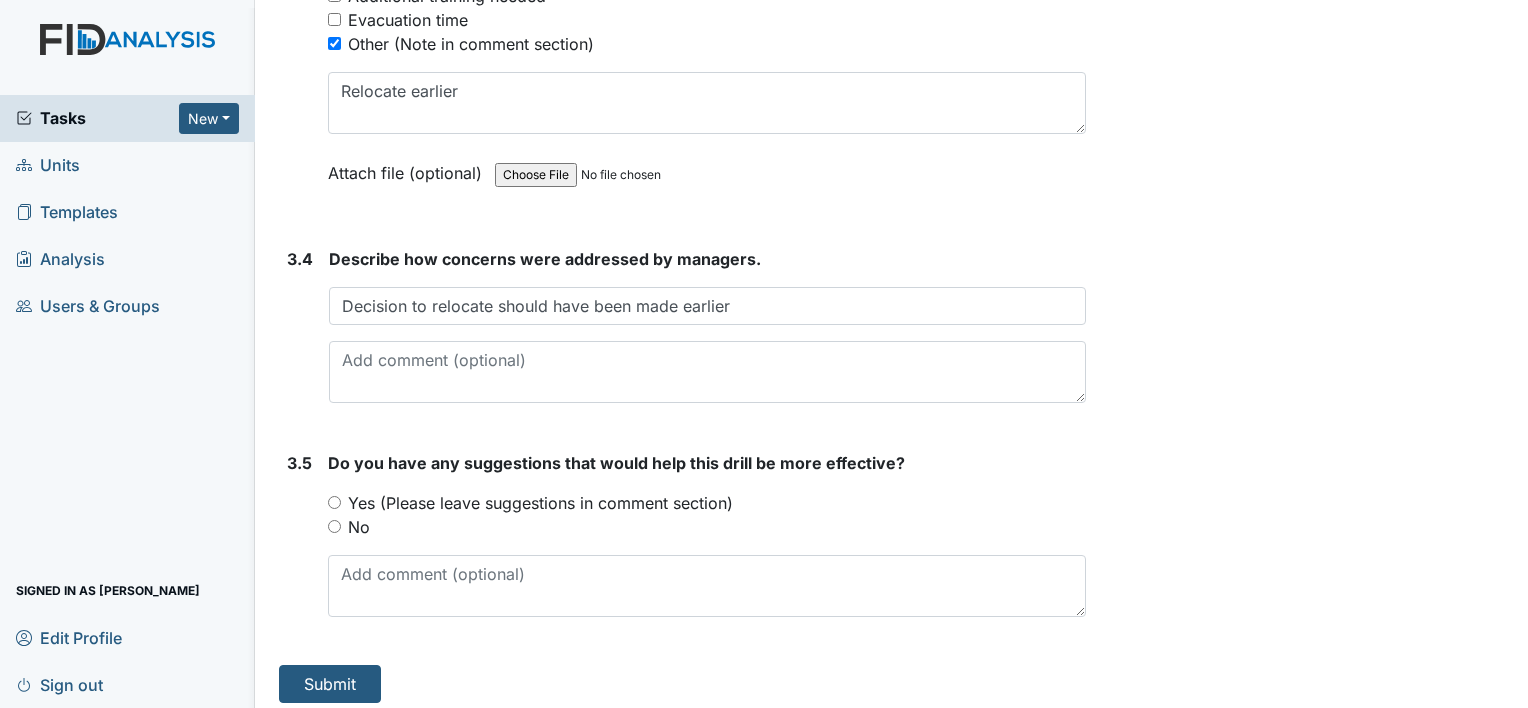 click on "No" at bounding box center (359, 527) 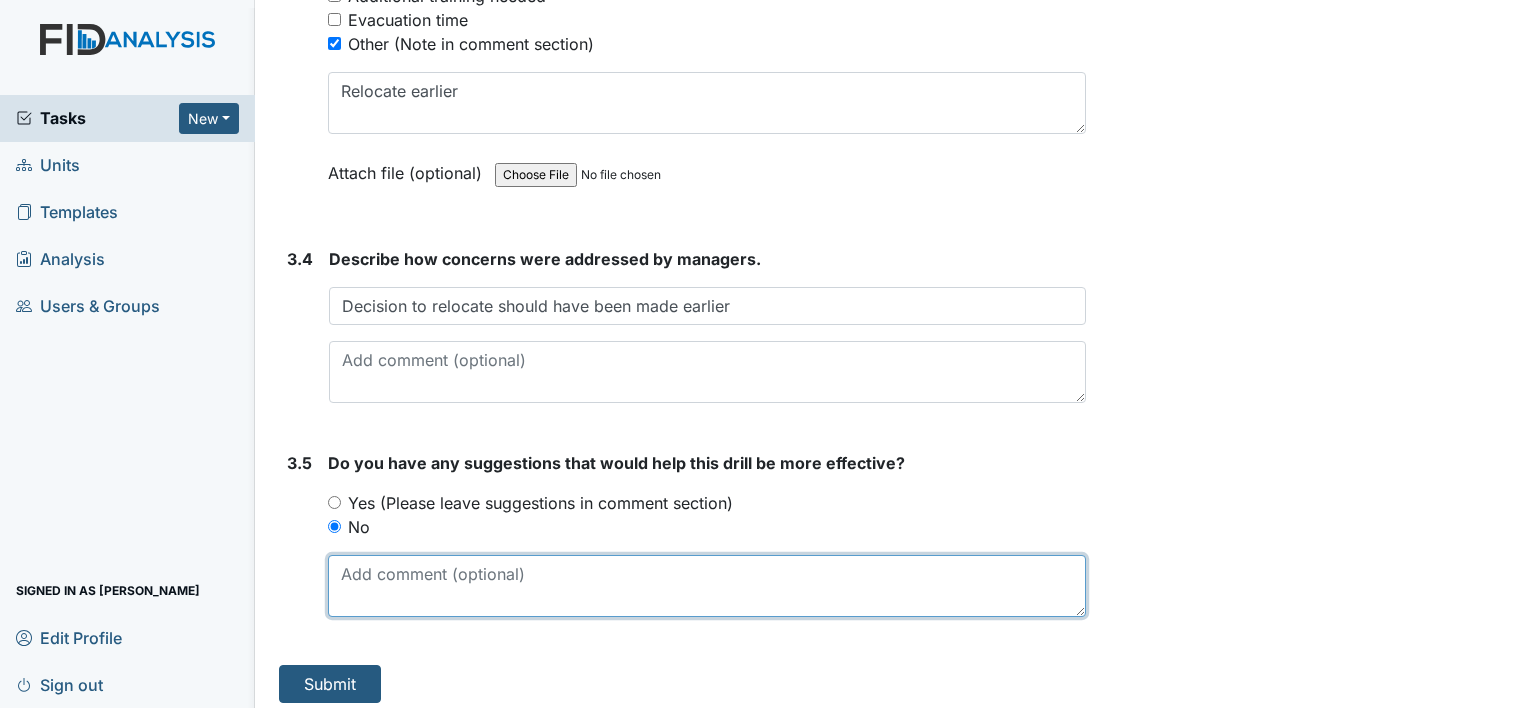 click at bounding box center (707, 586) 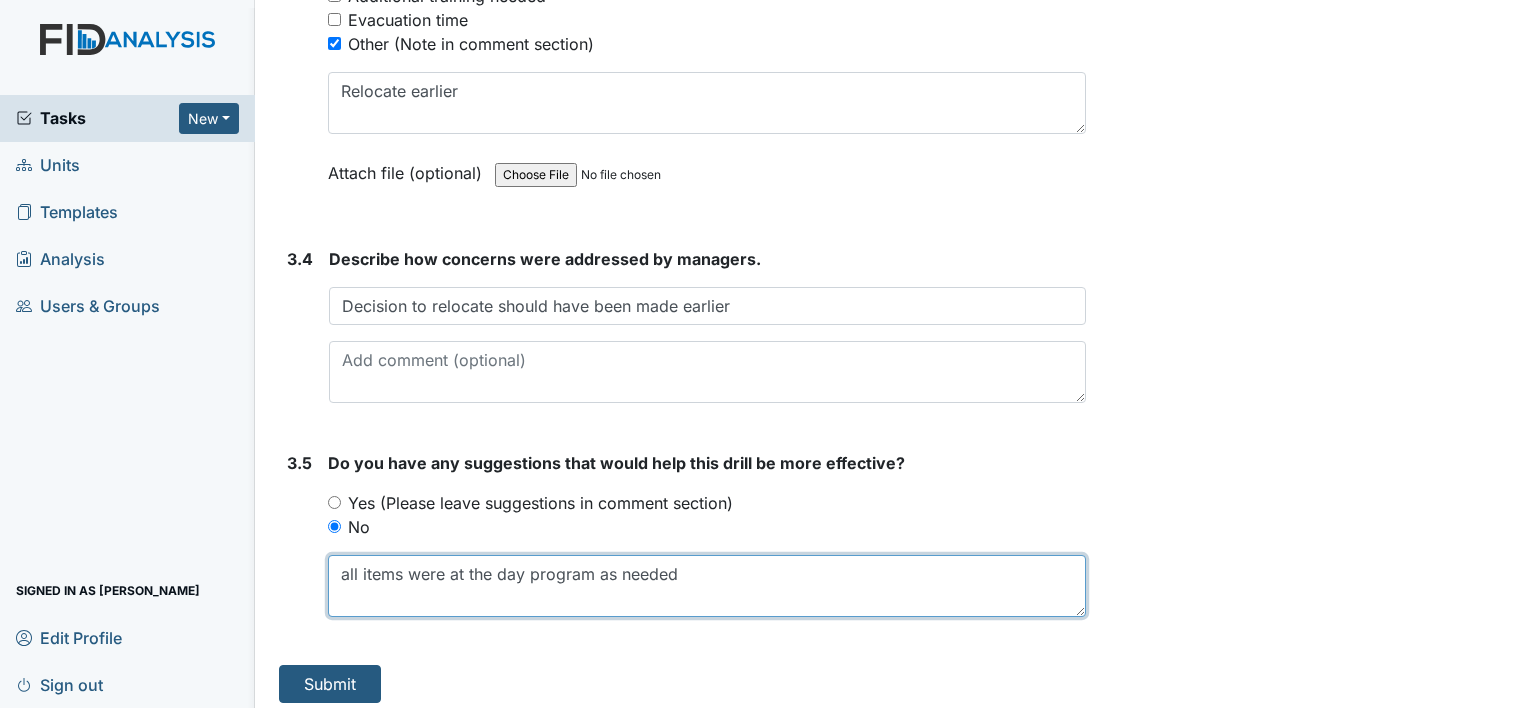 scroll, scrollTop: 3074, scrollLeft: 0, axis: vertical 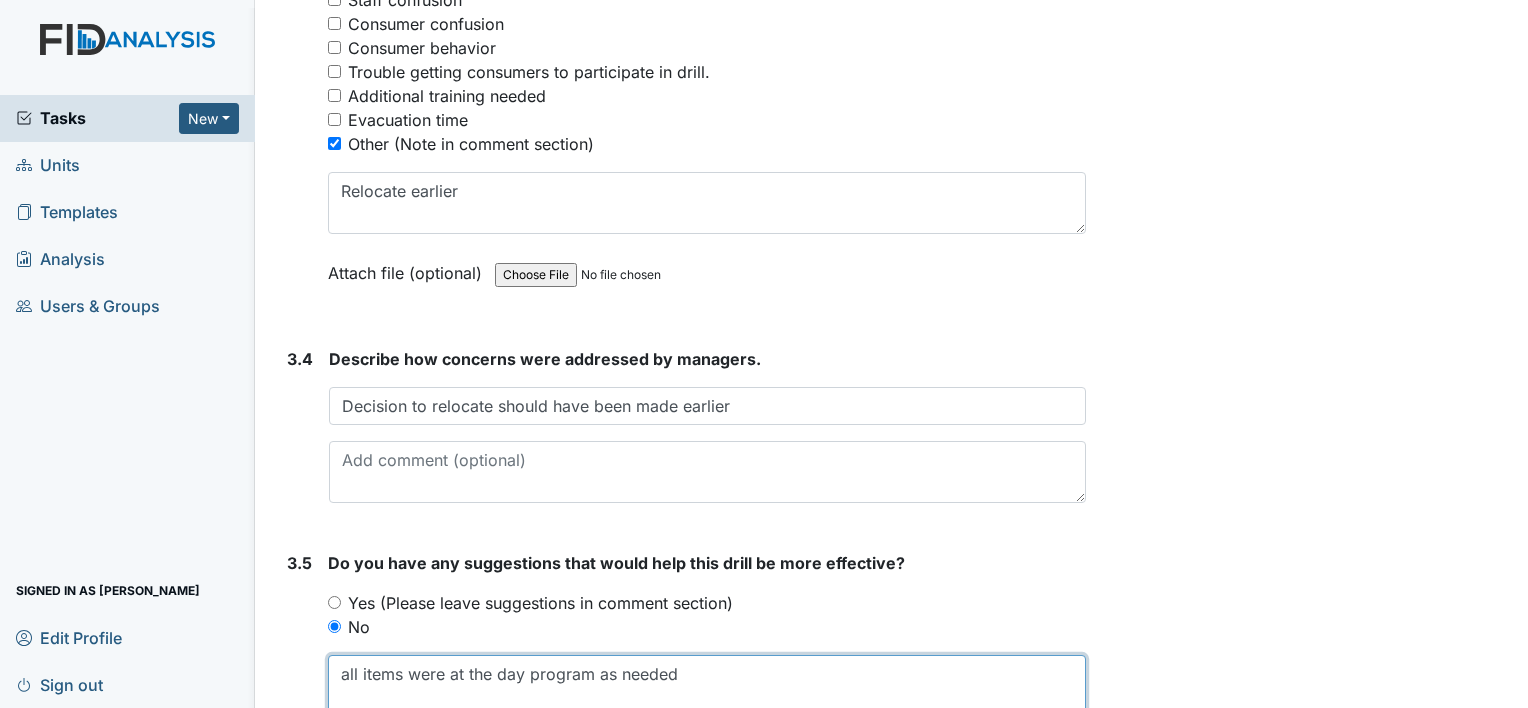 type on "all items were at the day program as needed" 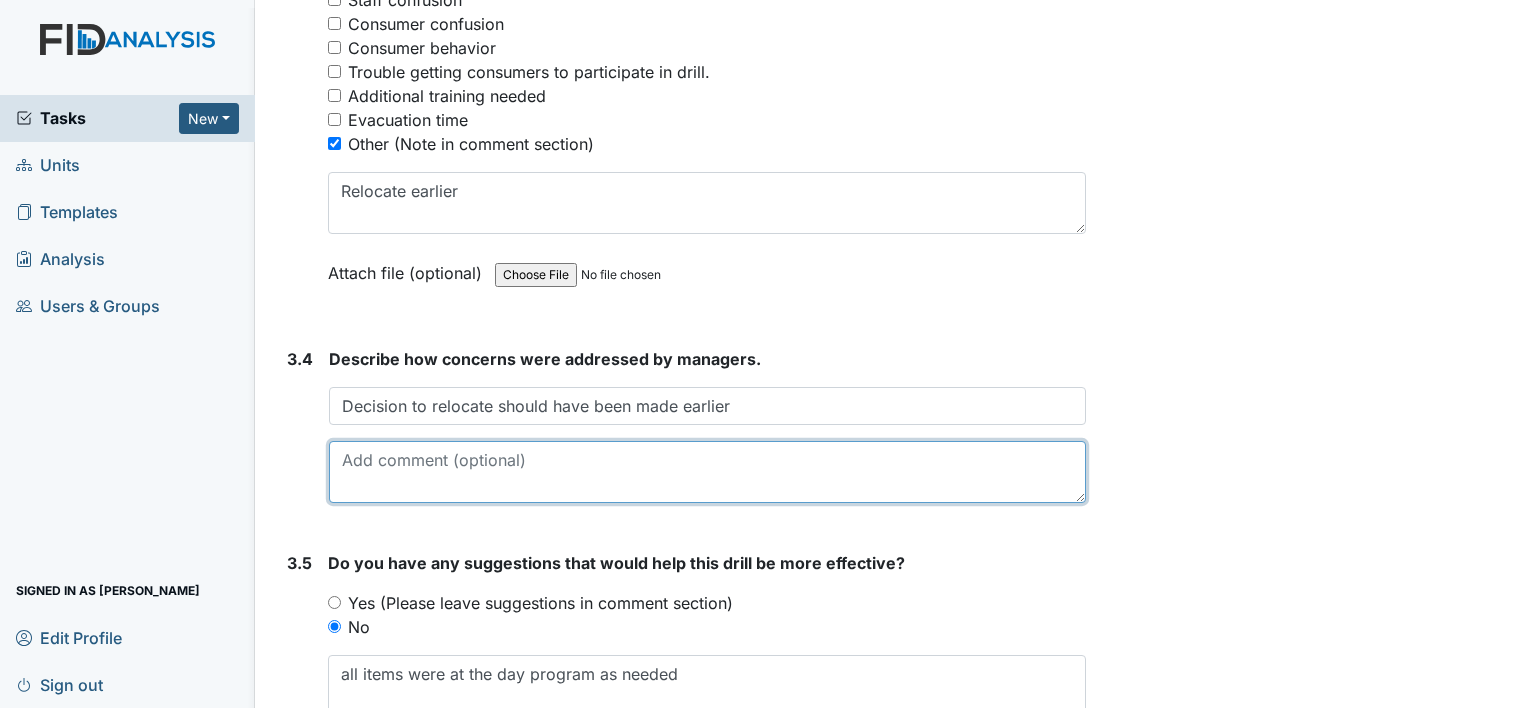 click at bounding box center (707, 472) 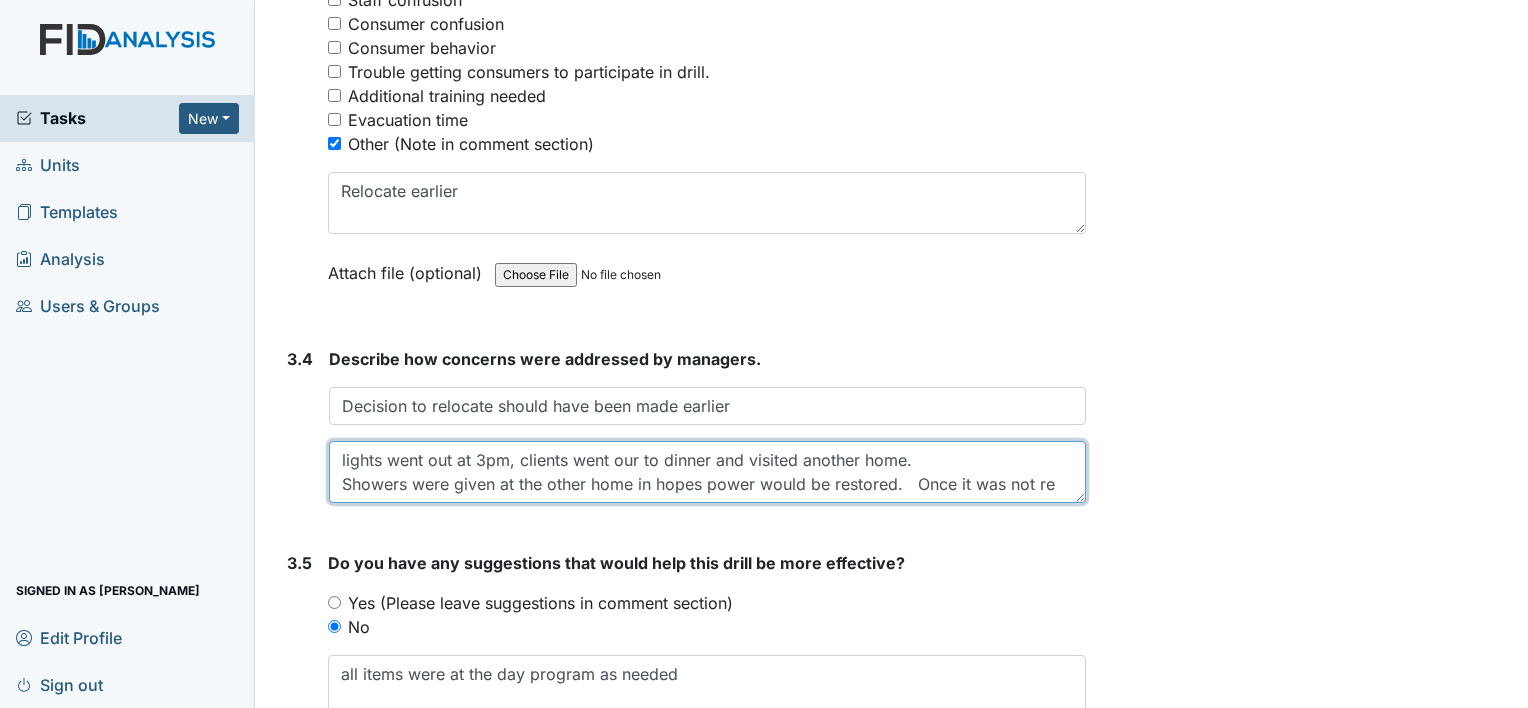 scroll, scrollTop: 16, scrollLeft: 0, axis: vertical 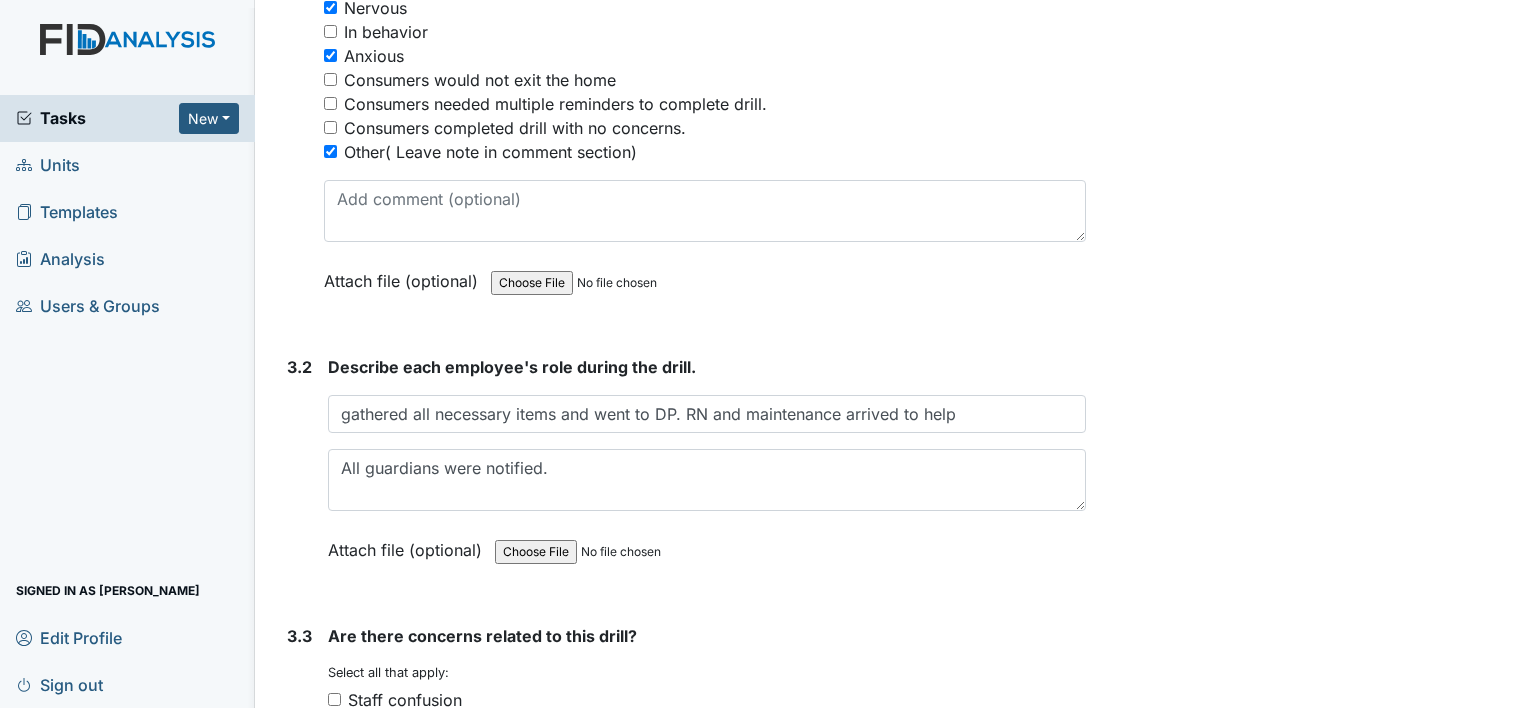 type on "lights went out at 3pm, clients went our to dinner and visited another home.
Showers were given at the other home in hopes power would be restored.   Once it was not restored by 9pm, decision was made to relocate" 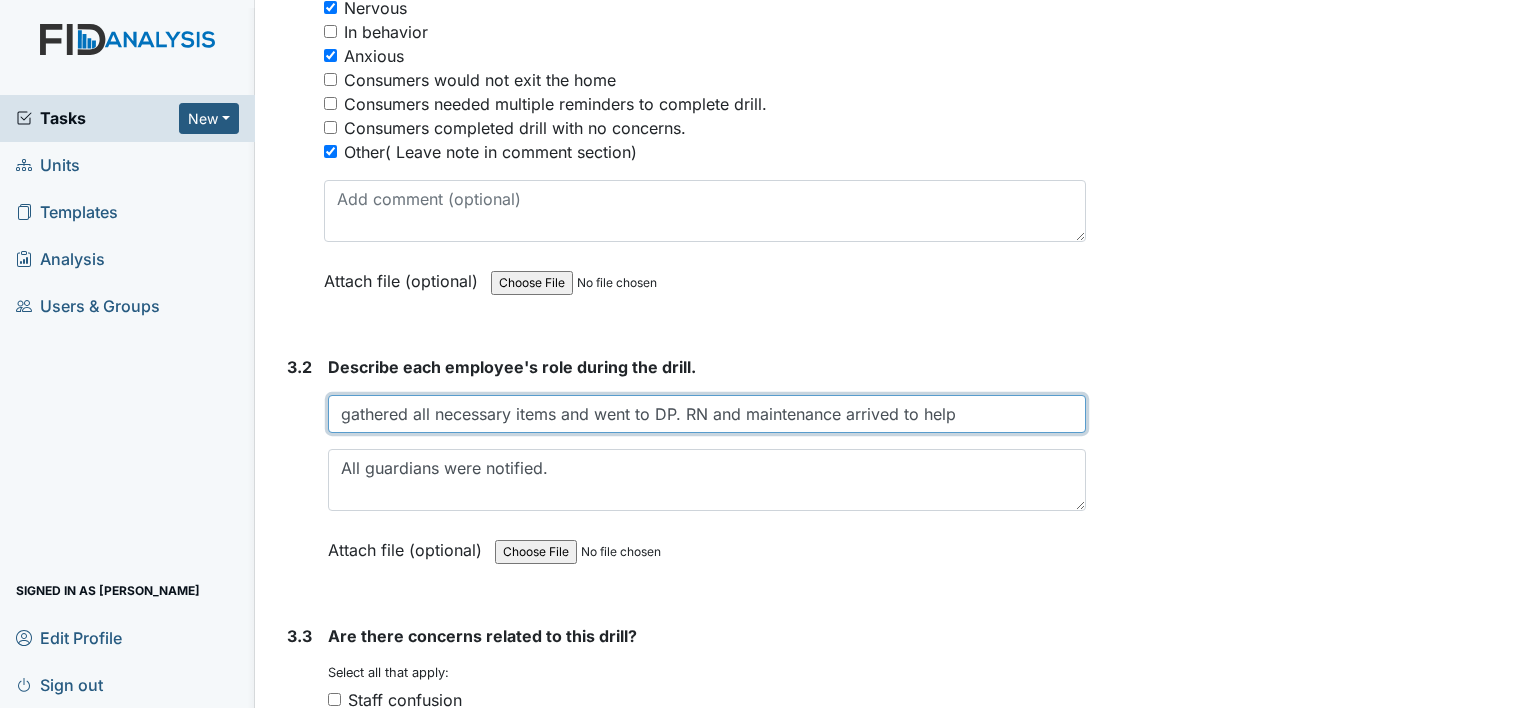click on "gathered all necessary items and went to DP. RN and maintenance arrived to help" at bounding box center (707, 414) 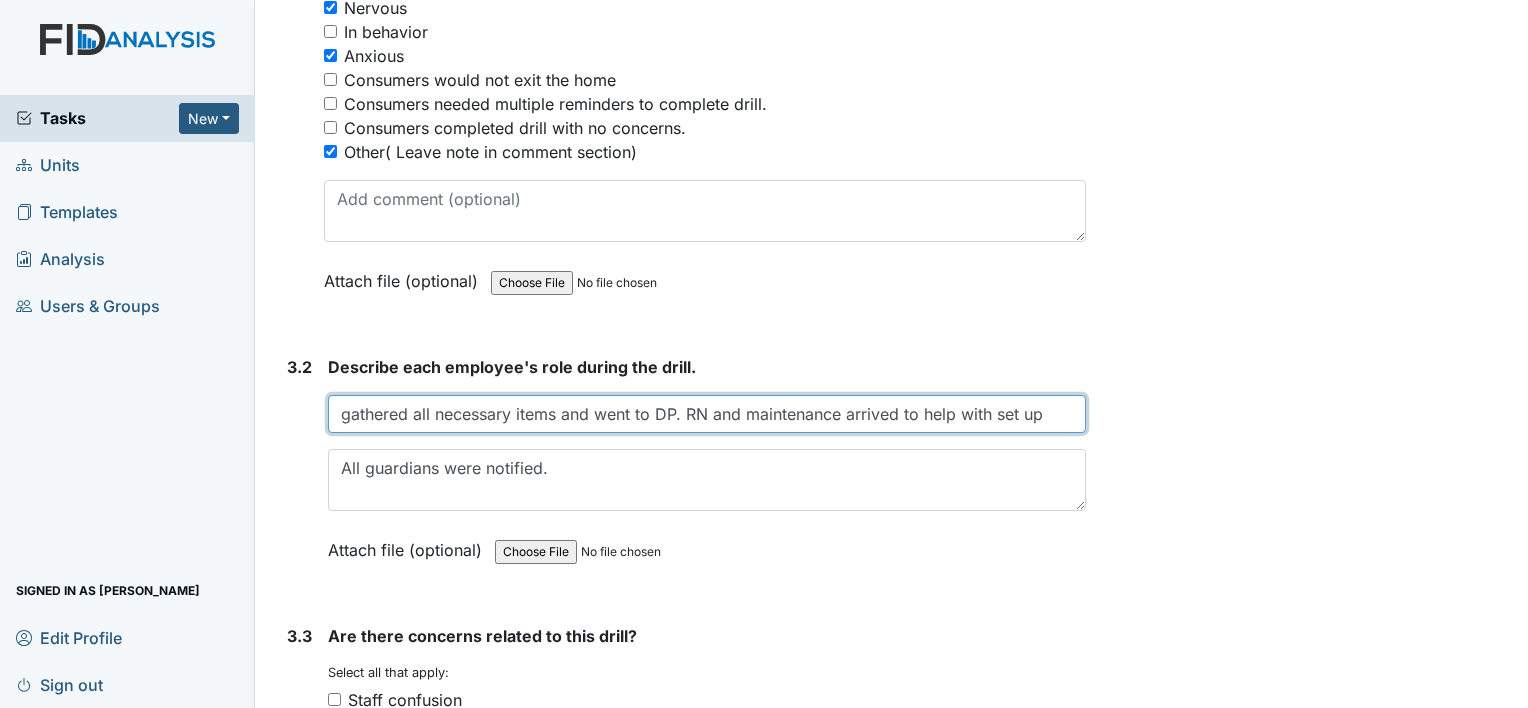 type on "gathered all necessary items and went to DP. RN and maintenance arrived to help with set up" 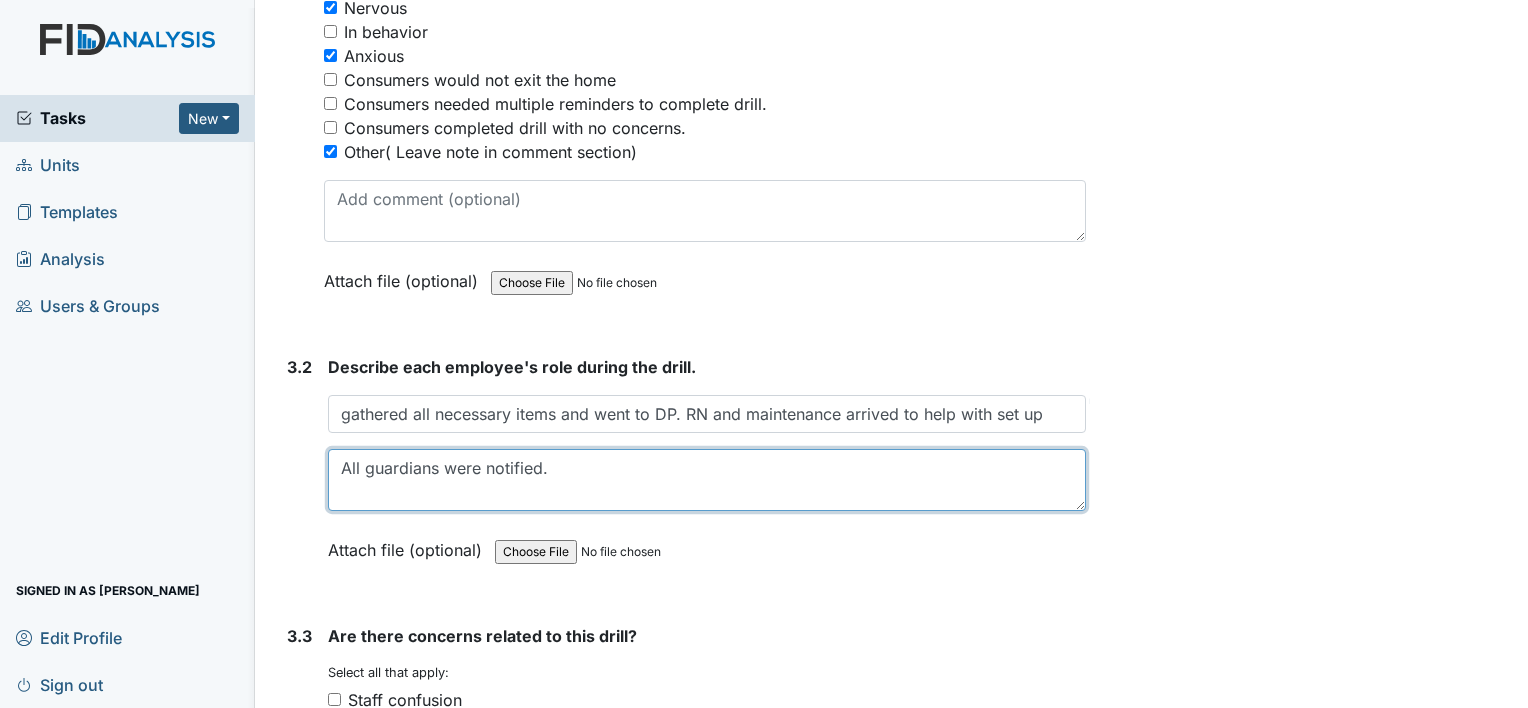 click on "All guardians were notified." at bounding box center [707, 480] 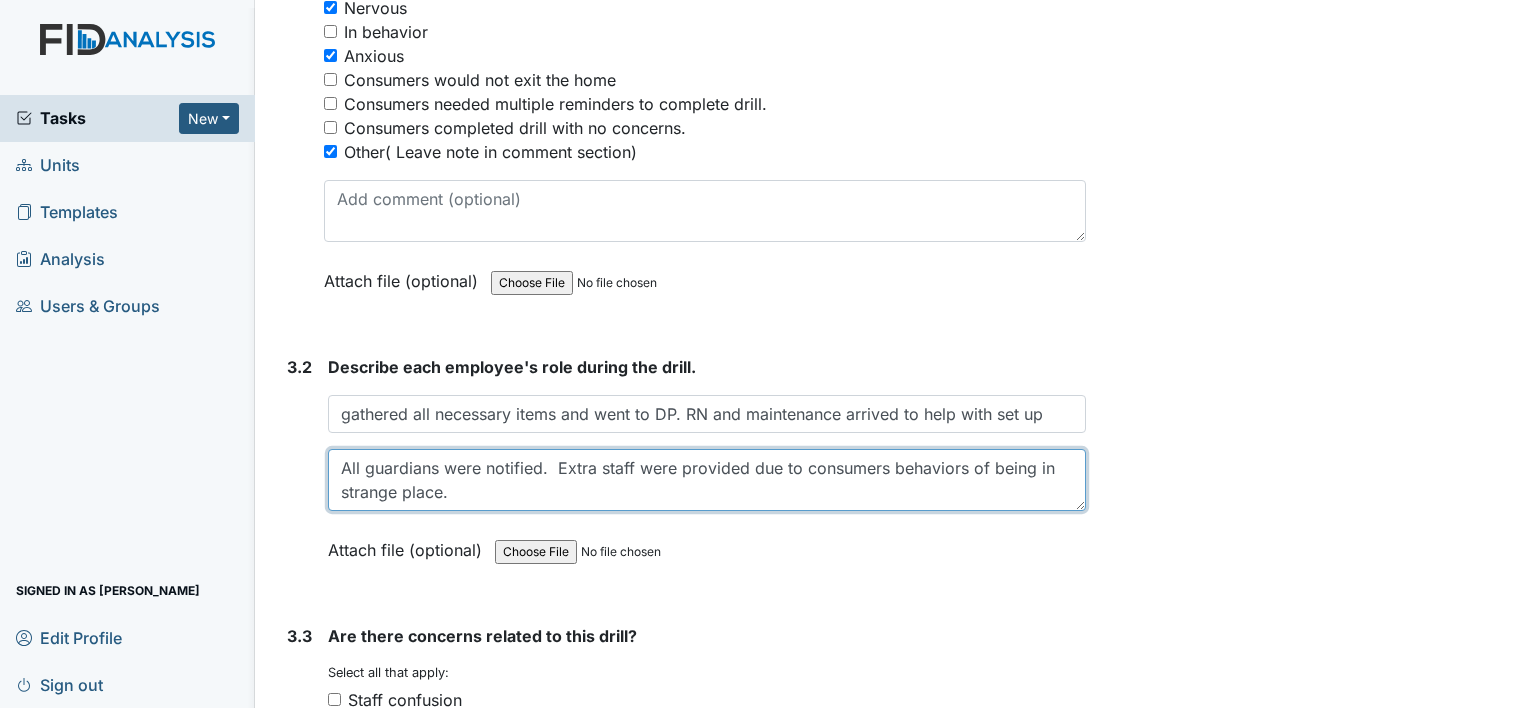click on "All guardians were notified.  Extra staff were provided due to consumers behaviors of being in strange place." at bounding box center [707, 480] 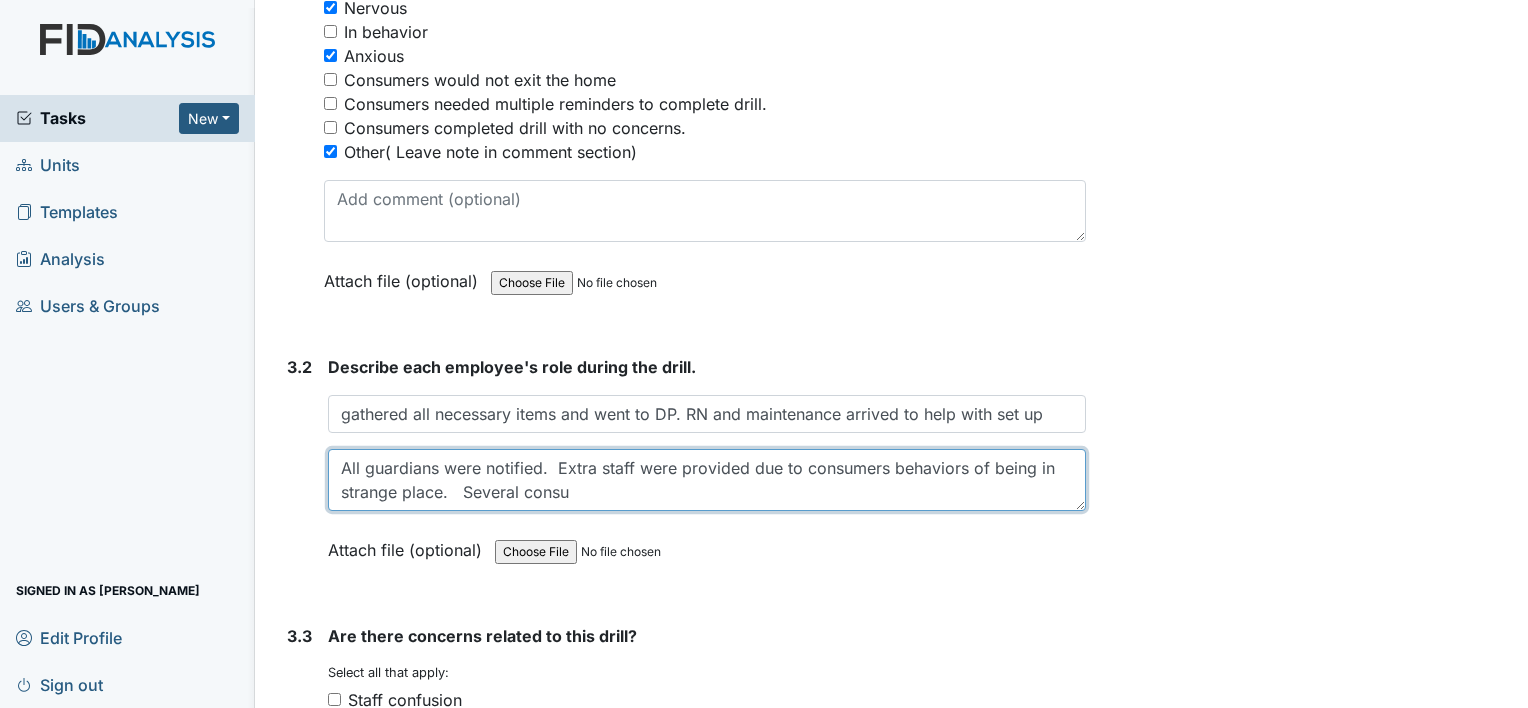 click on "All guardians were notified.  Extra staff were provided due to consumers behaviors of being in strange place.   Several consu" at bounding box center (707, 480) 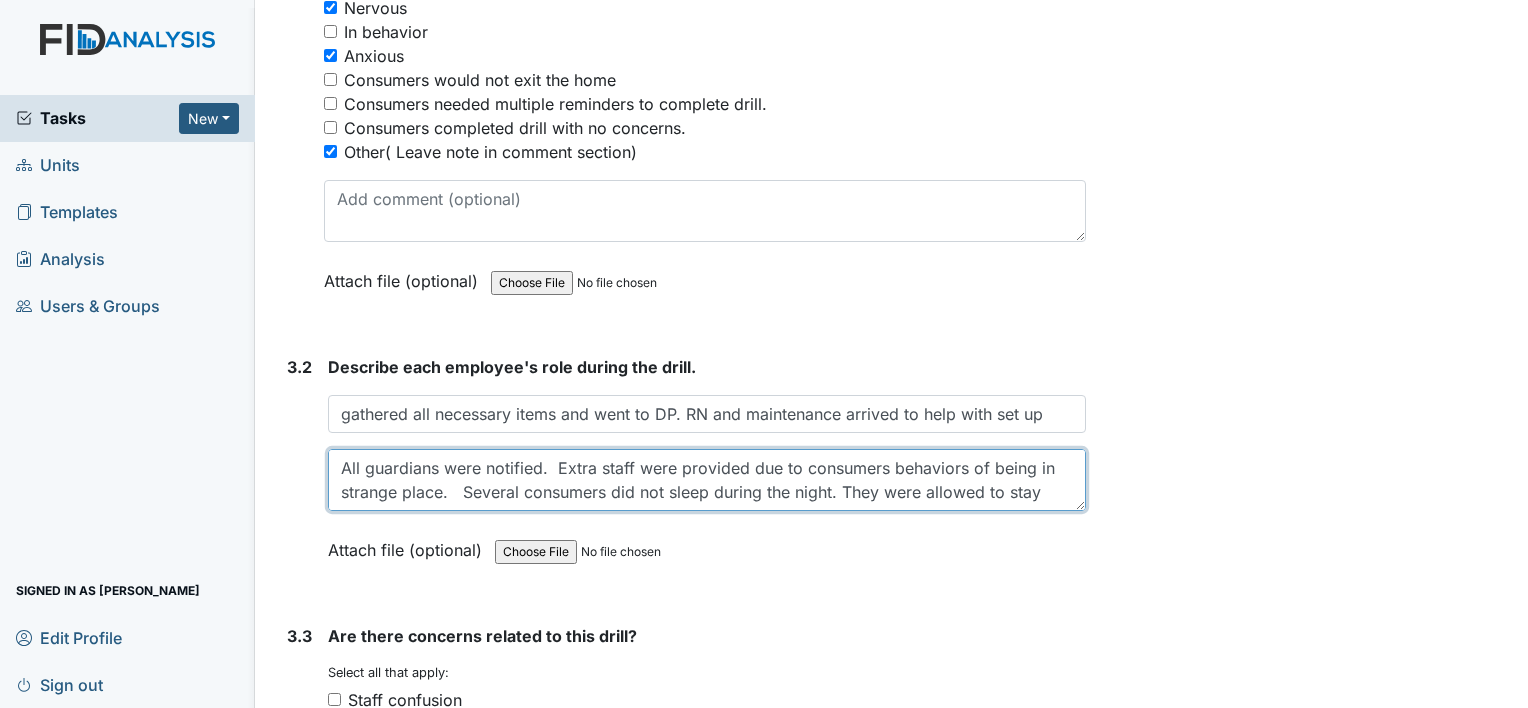 scroll, scrollTop: 16, scrollLeft: 0, axis: vertical 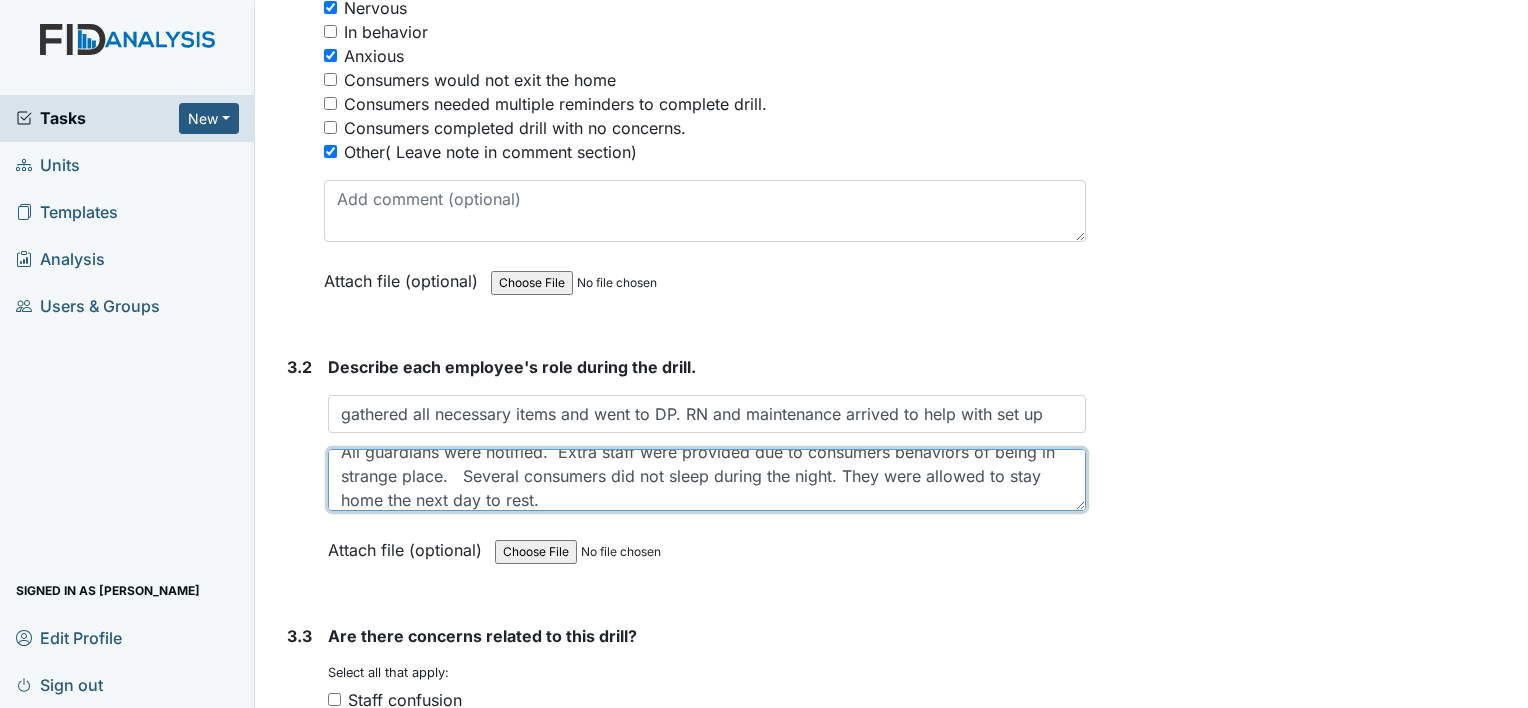 click on "All guardians were notified.  Extra staff were provided due to consumers behaviors of being in strange place.   Several consumers did not sleep during the night. They were allowed to stay home the next day to rest." at bounding box center (707, 480) 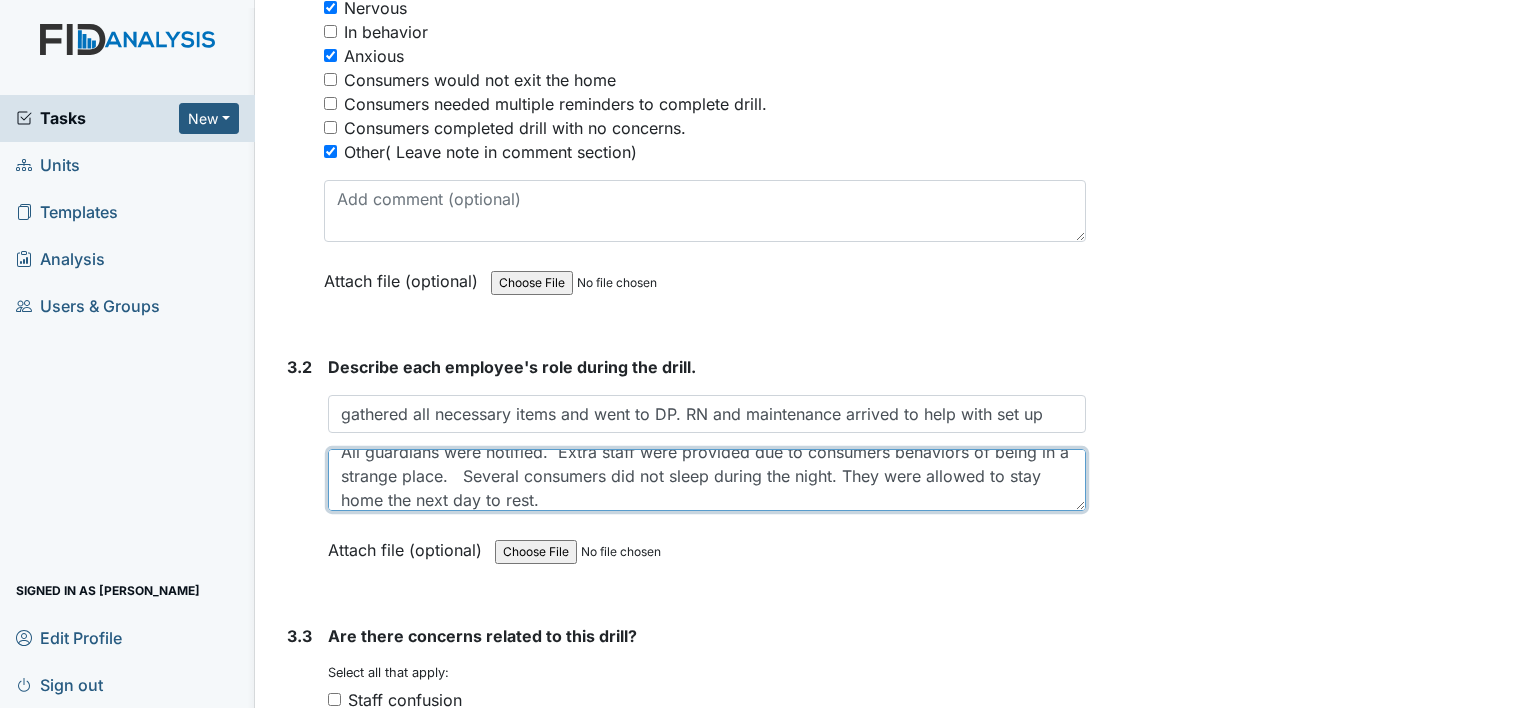 click on "All guardians were notified.  Extra staff were provided due to consumers behaviors of being in a strange place.   Several consumers did not sleep during the night. They were allowed to stay home the next day to rest." at bounding box center (707, 480) 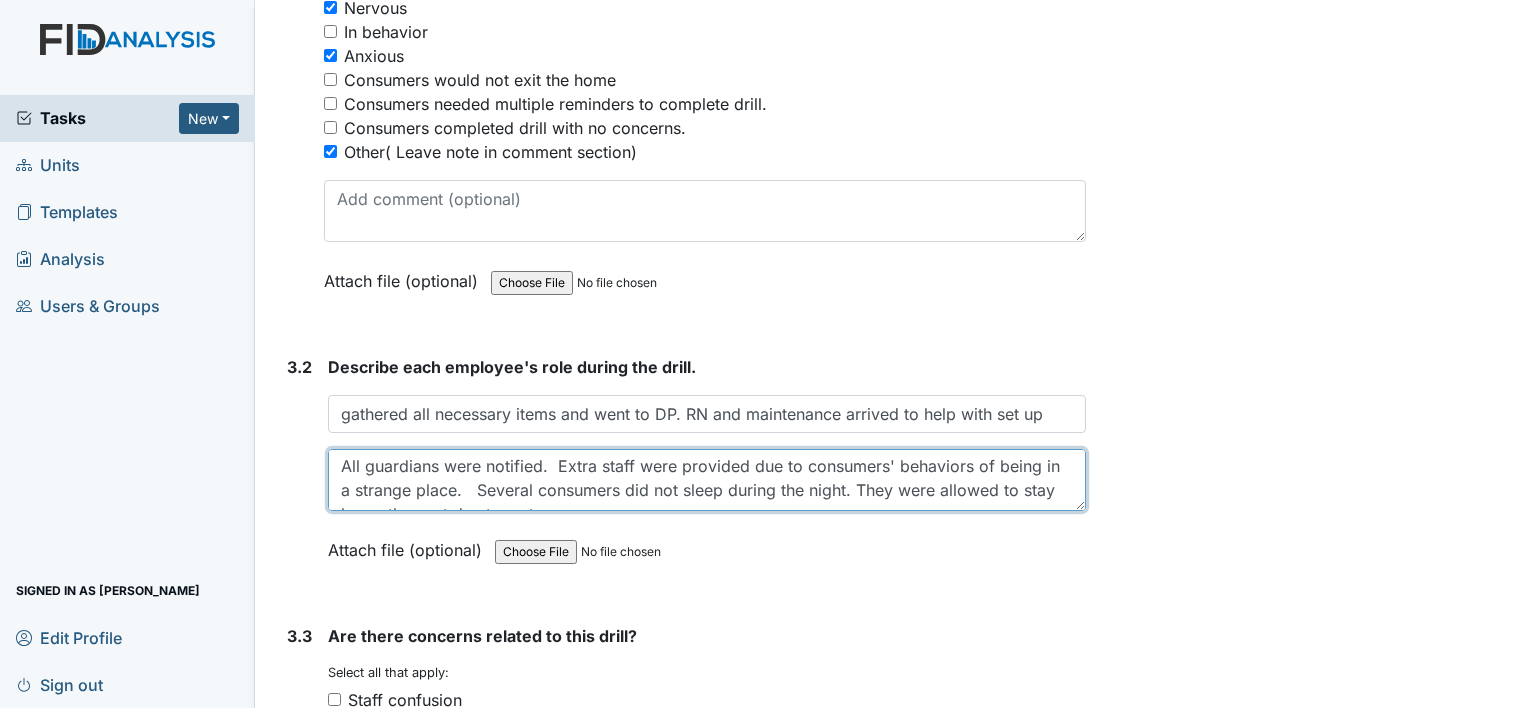 scroll, scrollTop: 0, scrollLeft: 0, axis: both 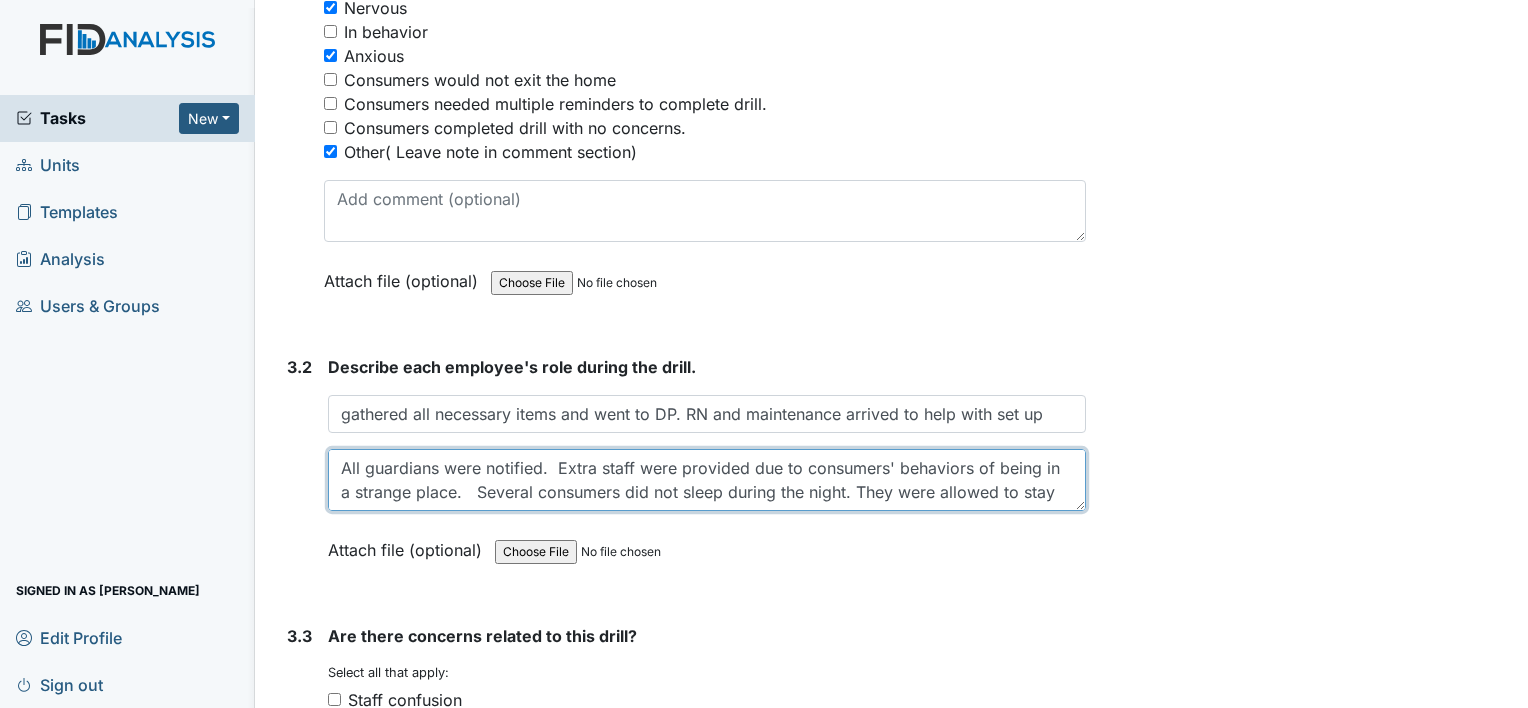 type on "All guardians were notified.  Extra staff were provided due to consumers' behaviors of being in a strange place.   Several consumers did not sleep during the night. They were allowed to stay home the next day to rest." 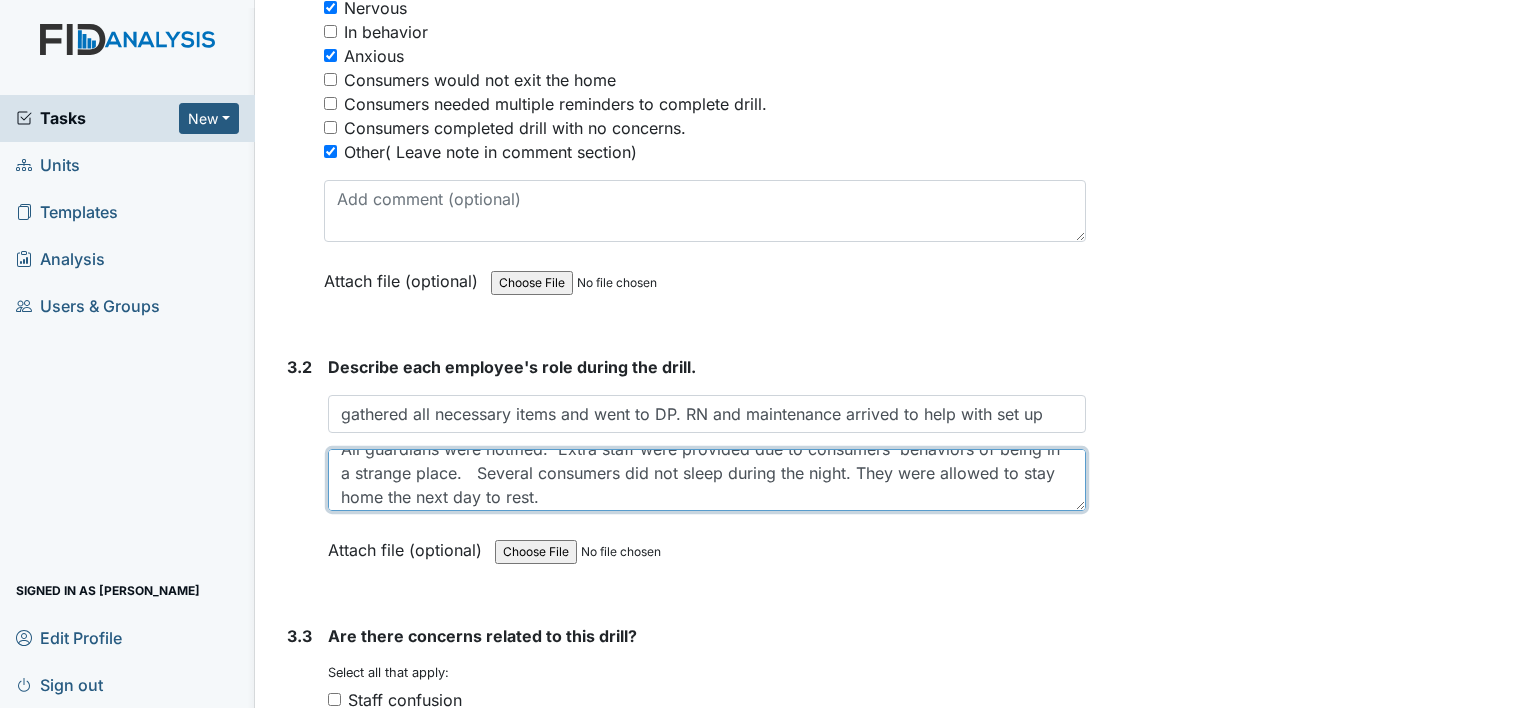 scroll, scrollTop: 24, scrollLeft: 0, axis: vertical 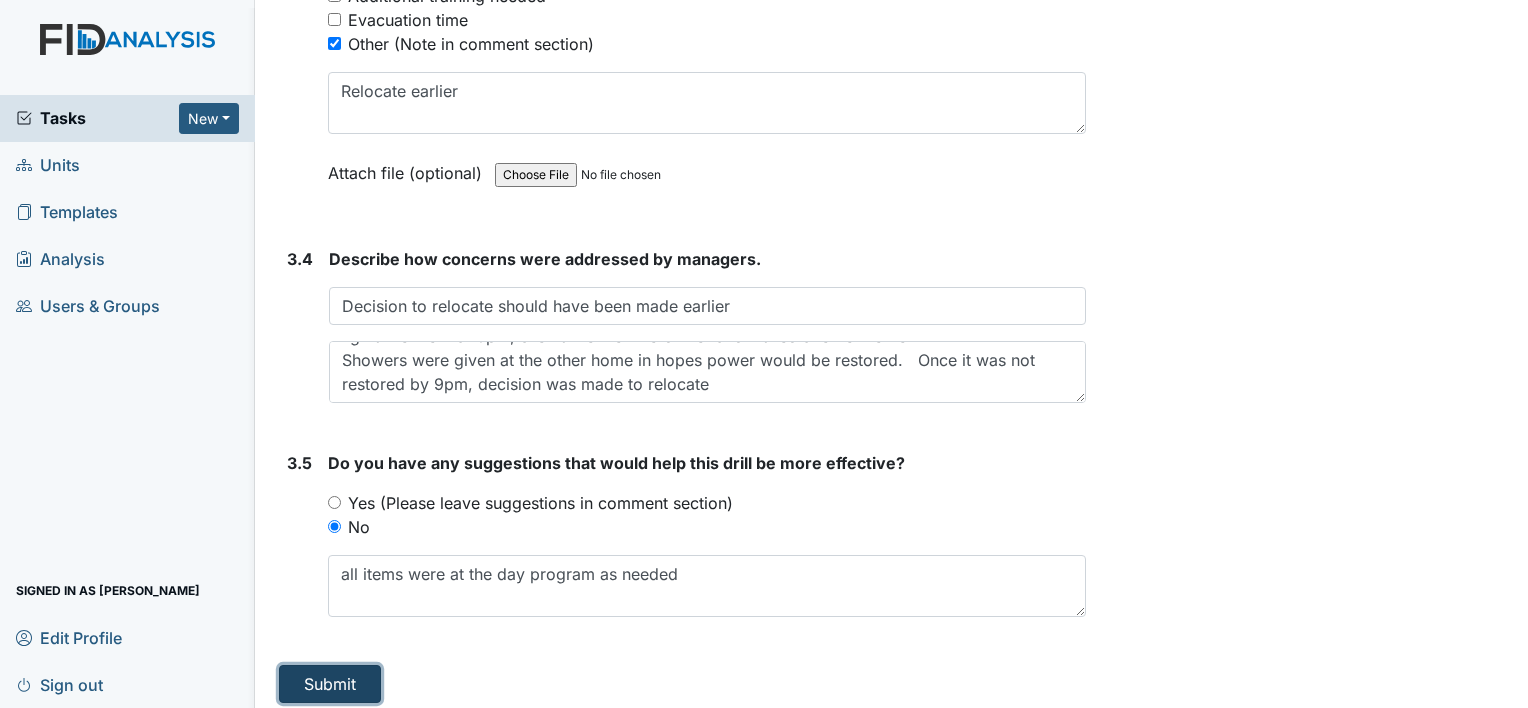 click on "Submit" at bounding box center (330, 684) 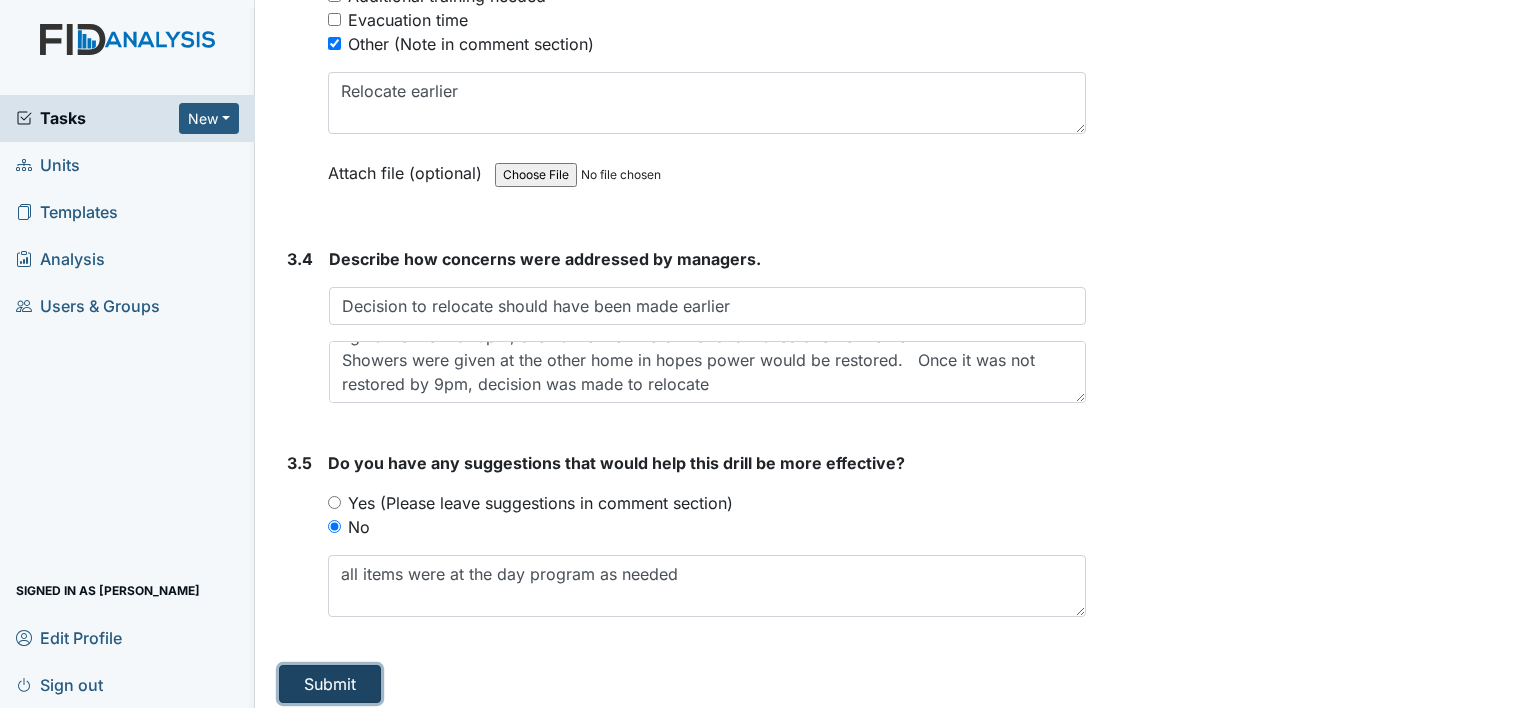 type 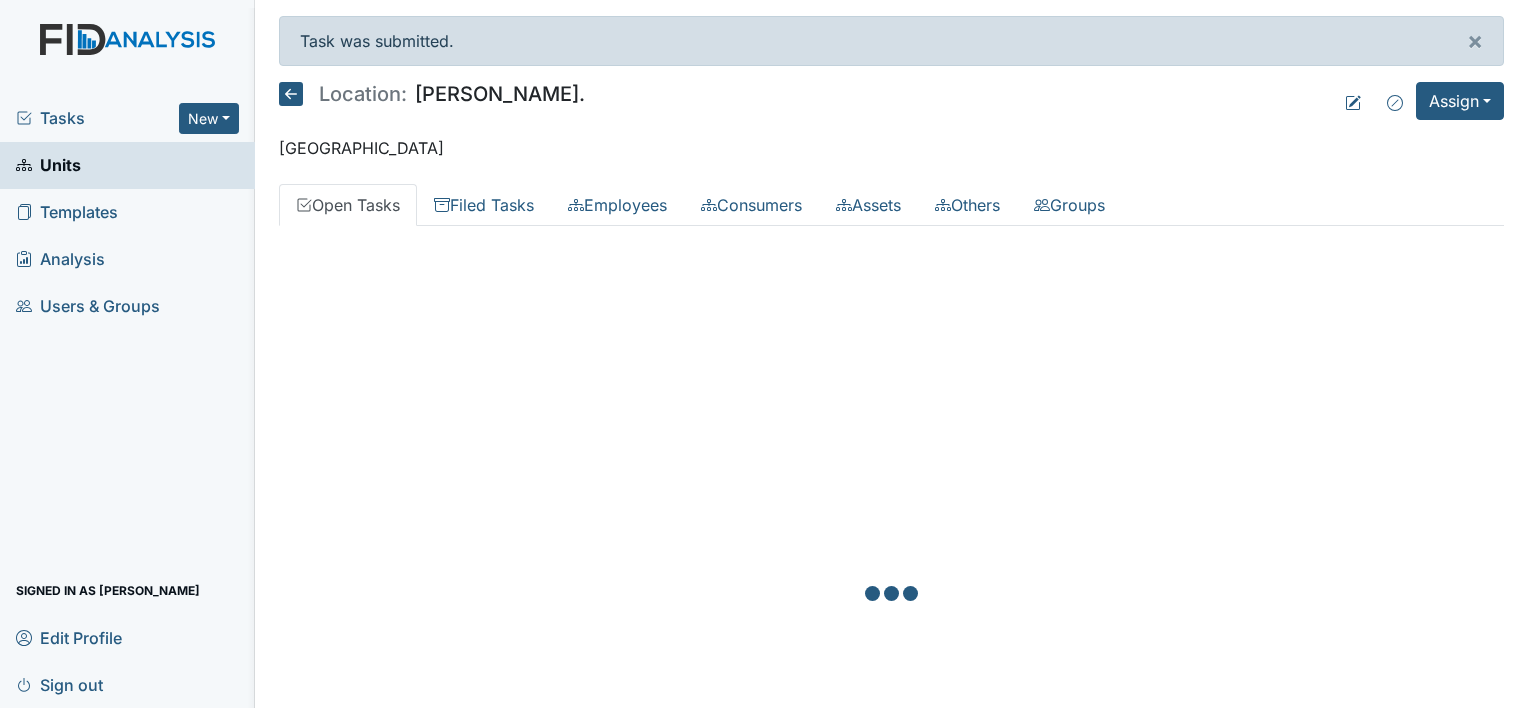 scroll, scrollTop: 0, scrollLeft: 0, axis: both 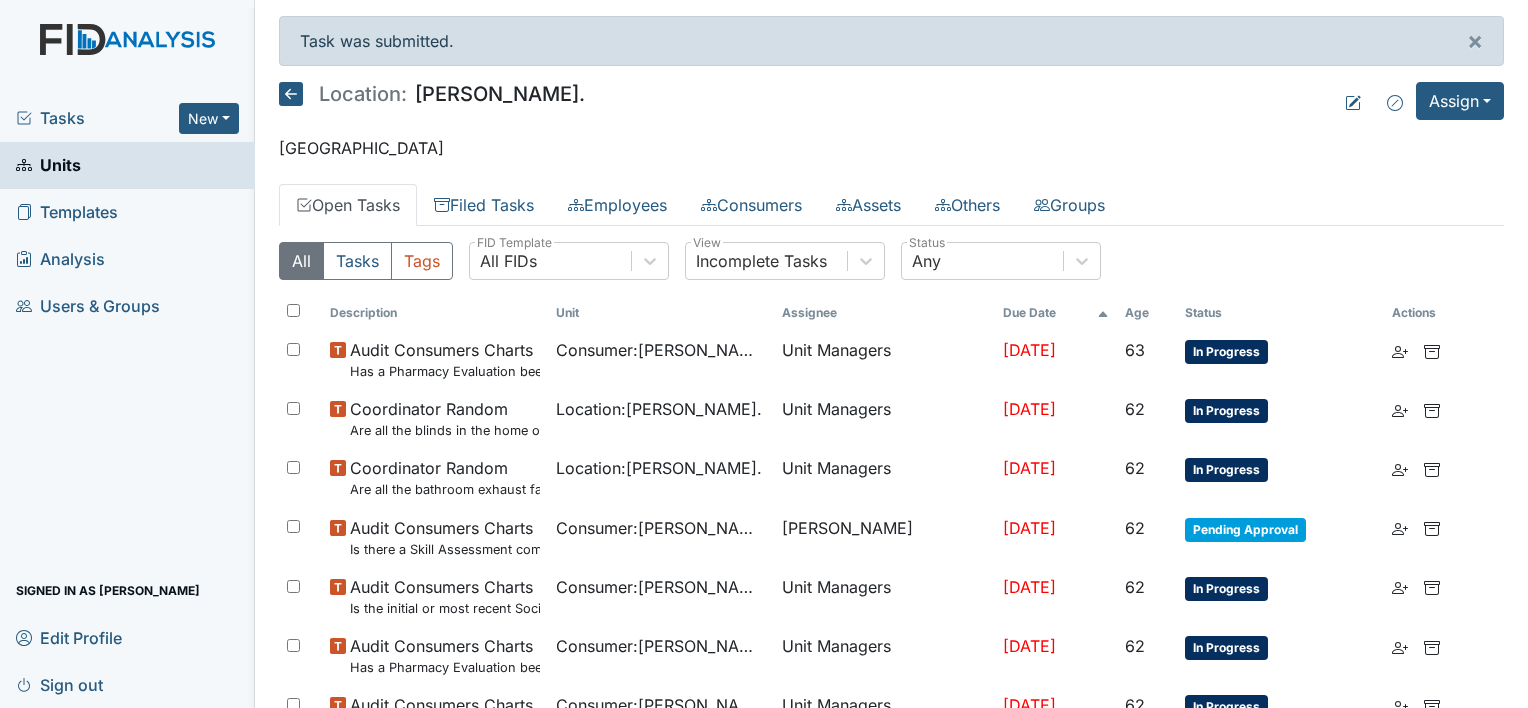 drag, startPoint x: 50, startPoint y: 160, endPoint x: 115, endPoint y: 154, distance: 65.27634 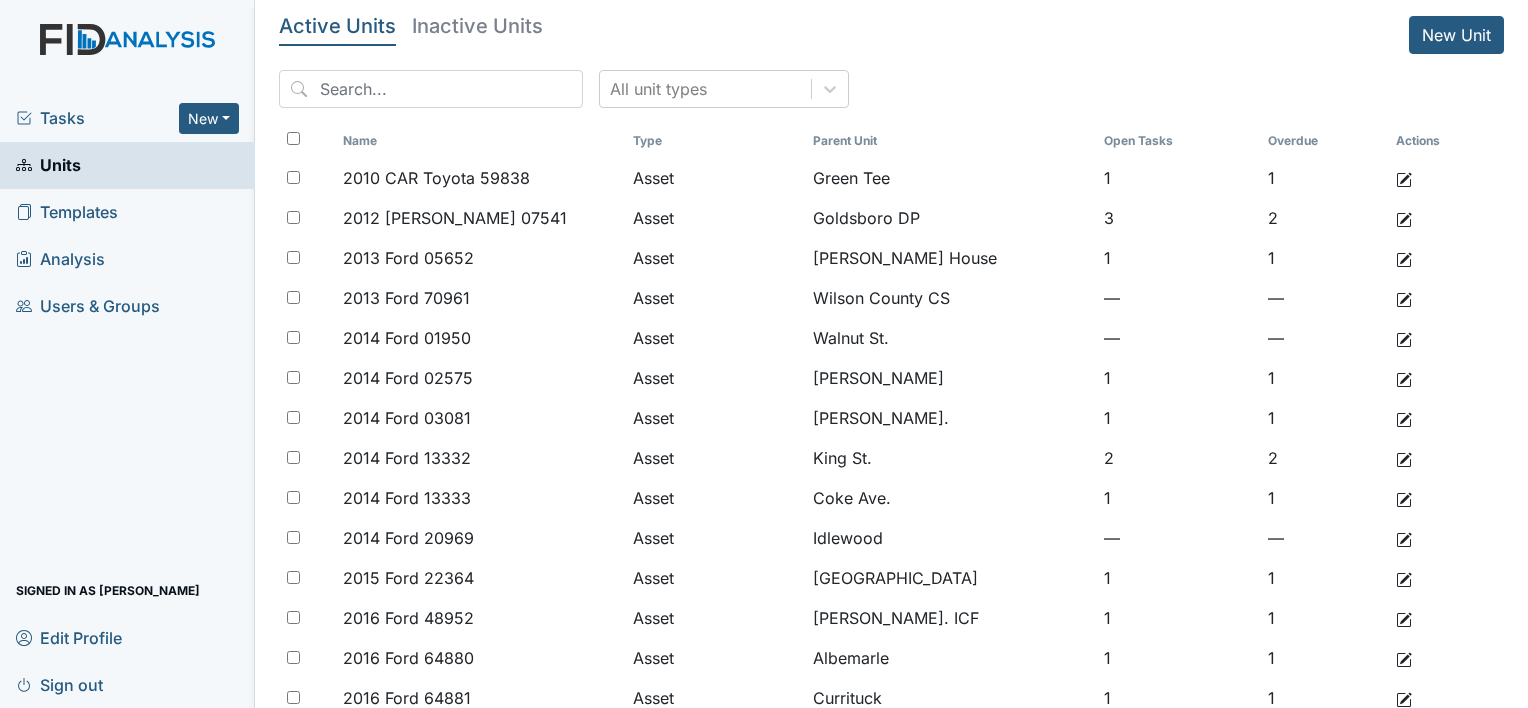 scroll, scrollTop: 0, scrollLeft: 0, axis: both 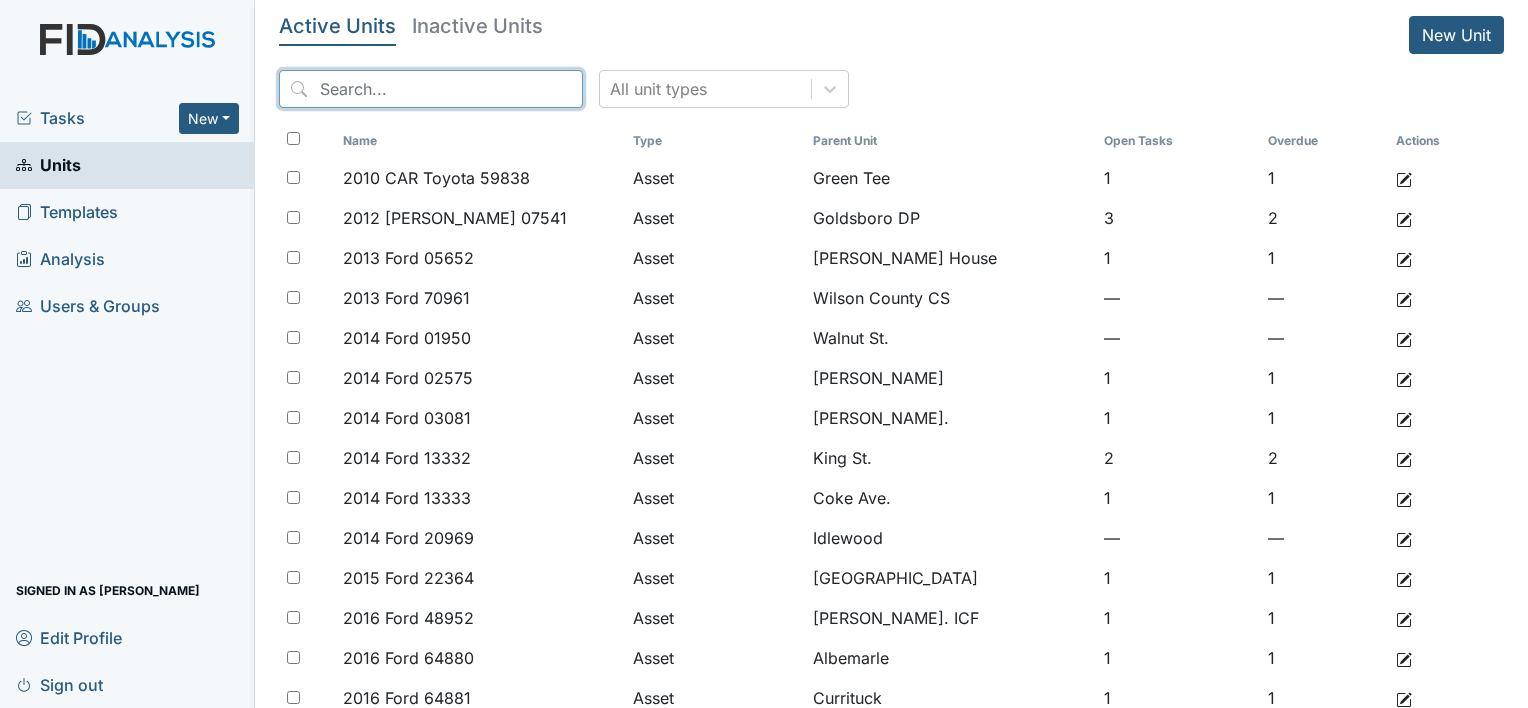 click at bounding box center [431, 89] 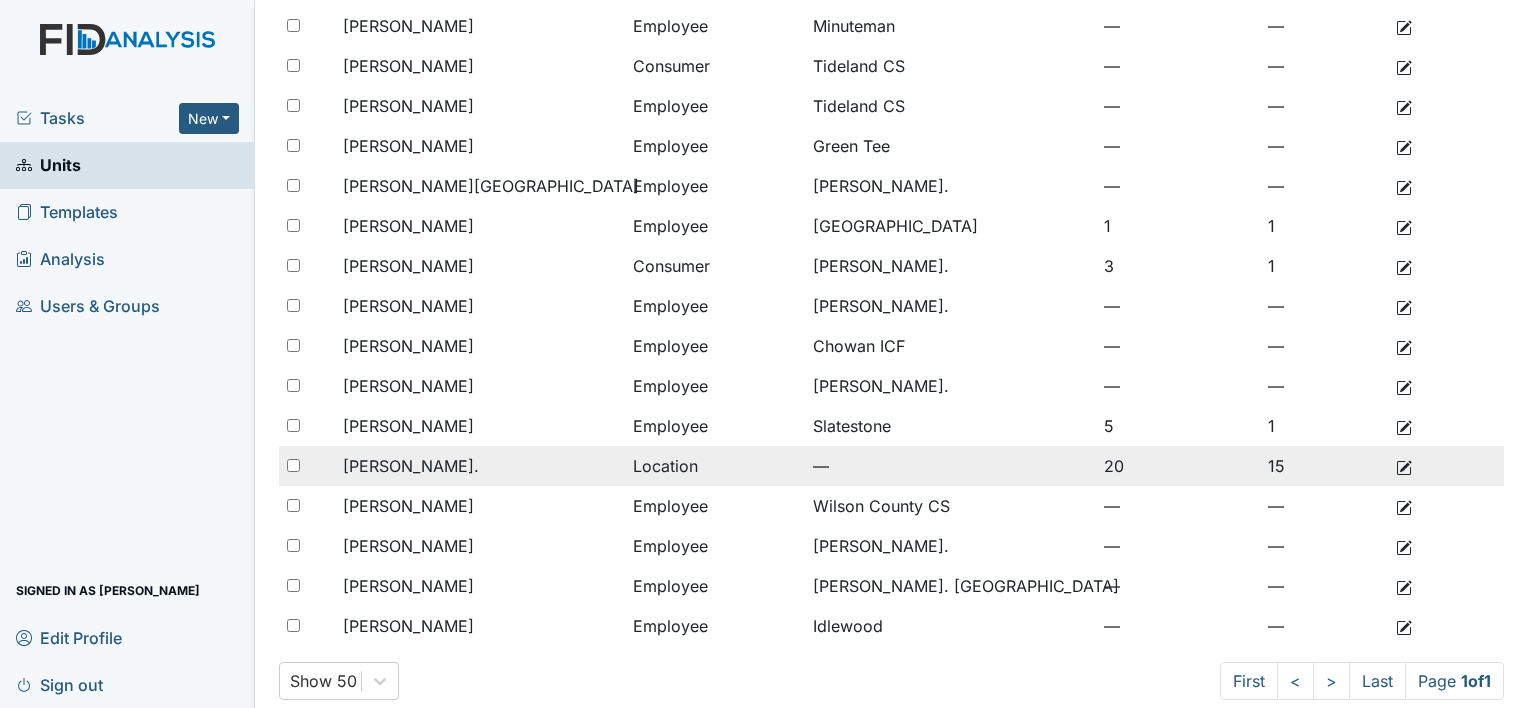 scroll, scrollTop: 616, scrollLeft: 0, axis: vertical 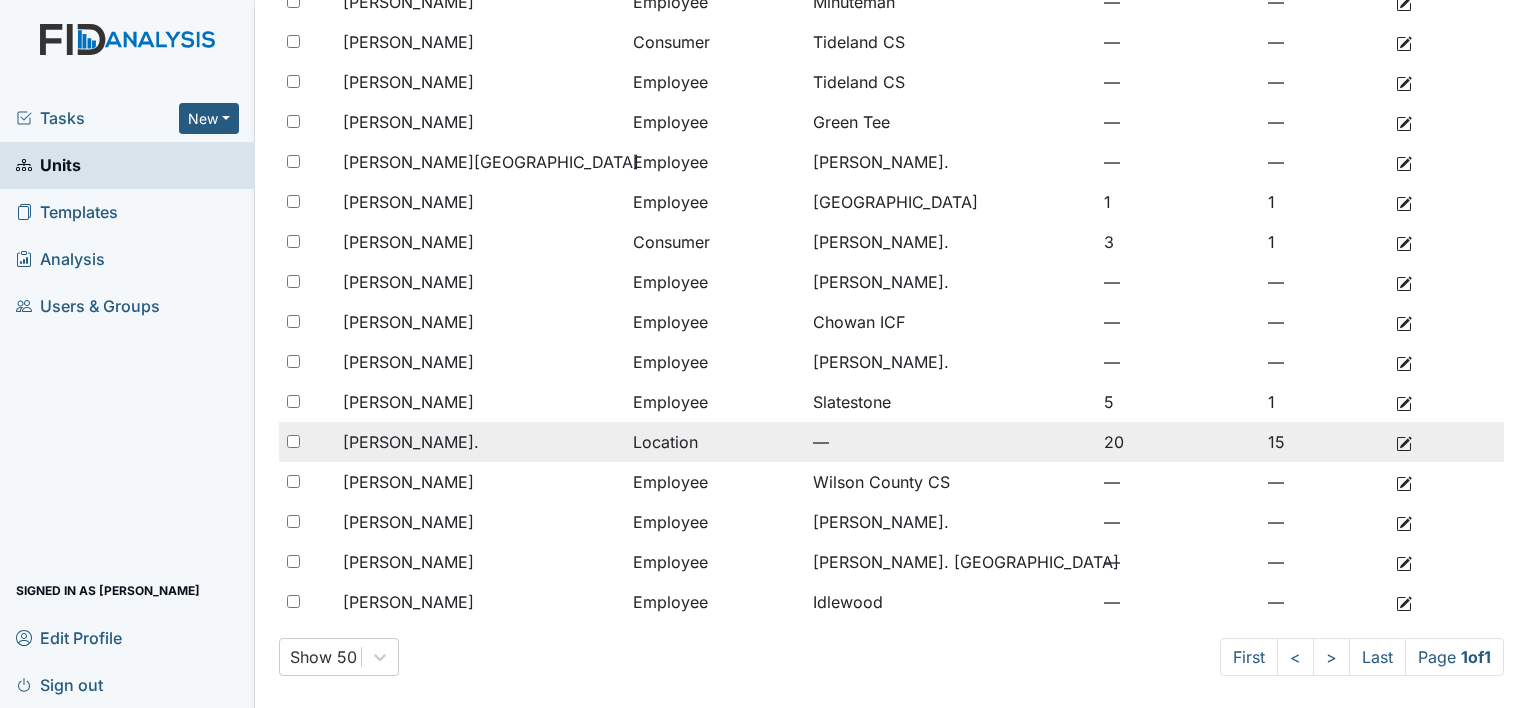 type on "[PERSON_NAME]" 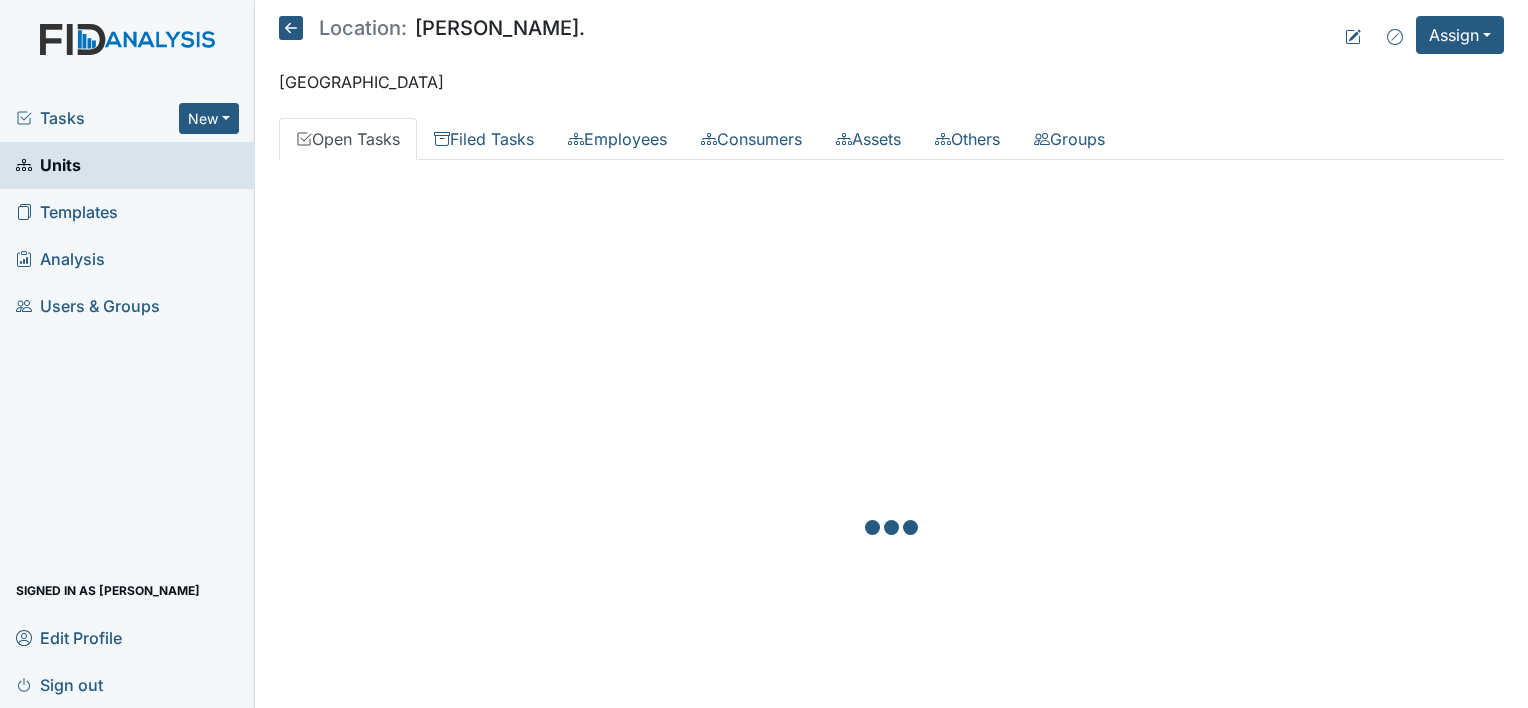 scroll, scrollTop: 0, scrollLeft: 0, axis: both 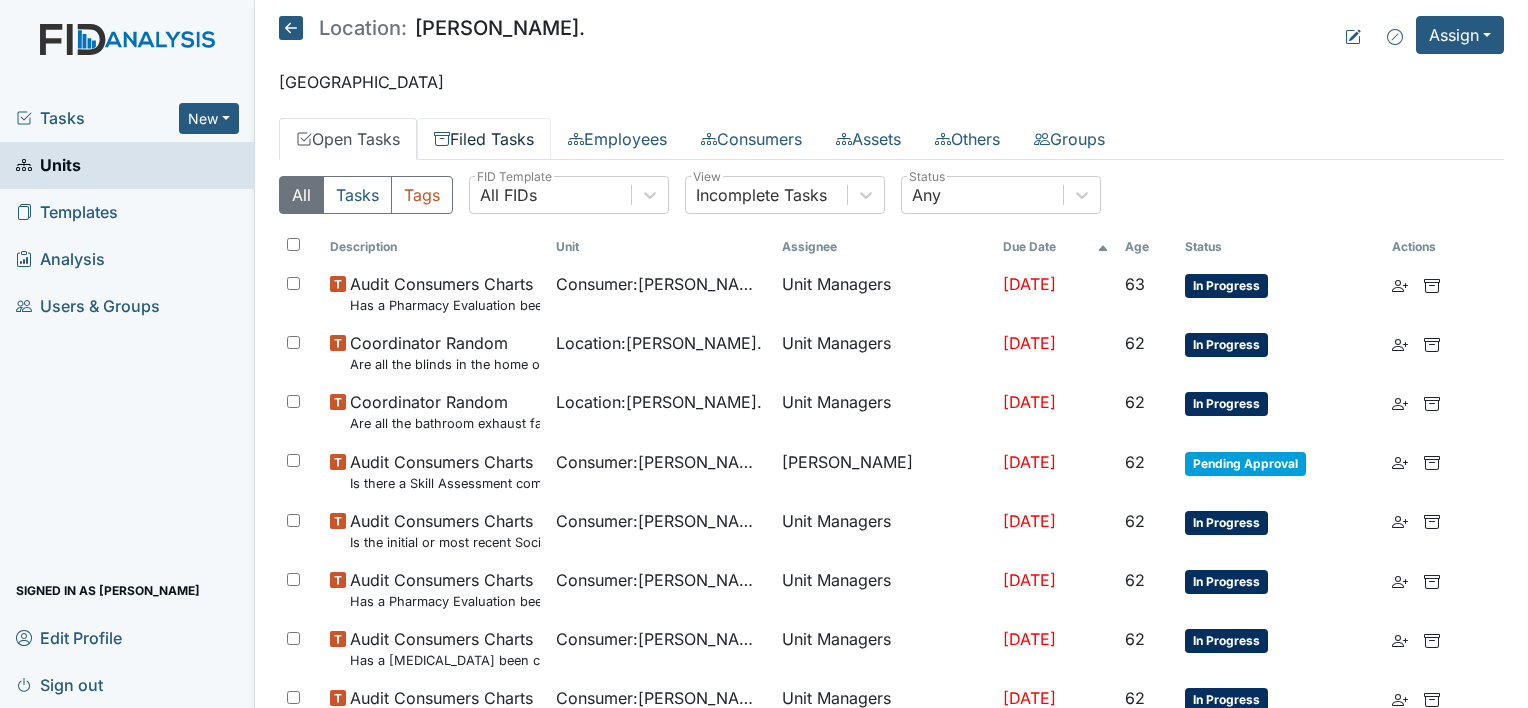 click on "Filed Tasks" at bounding box center [484, 139] 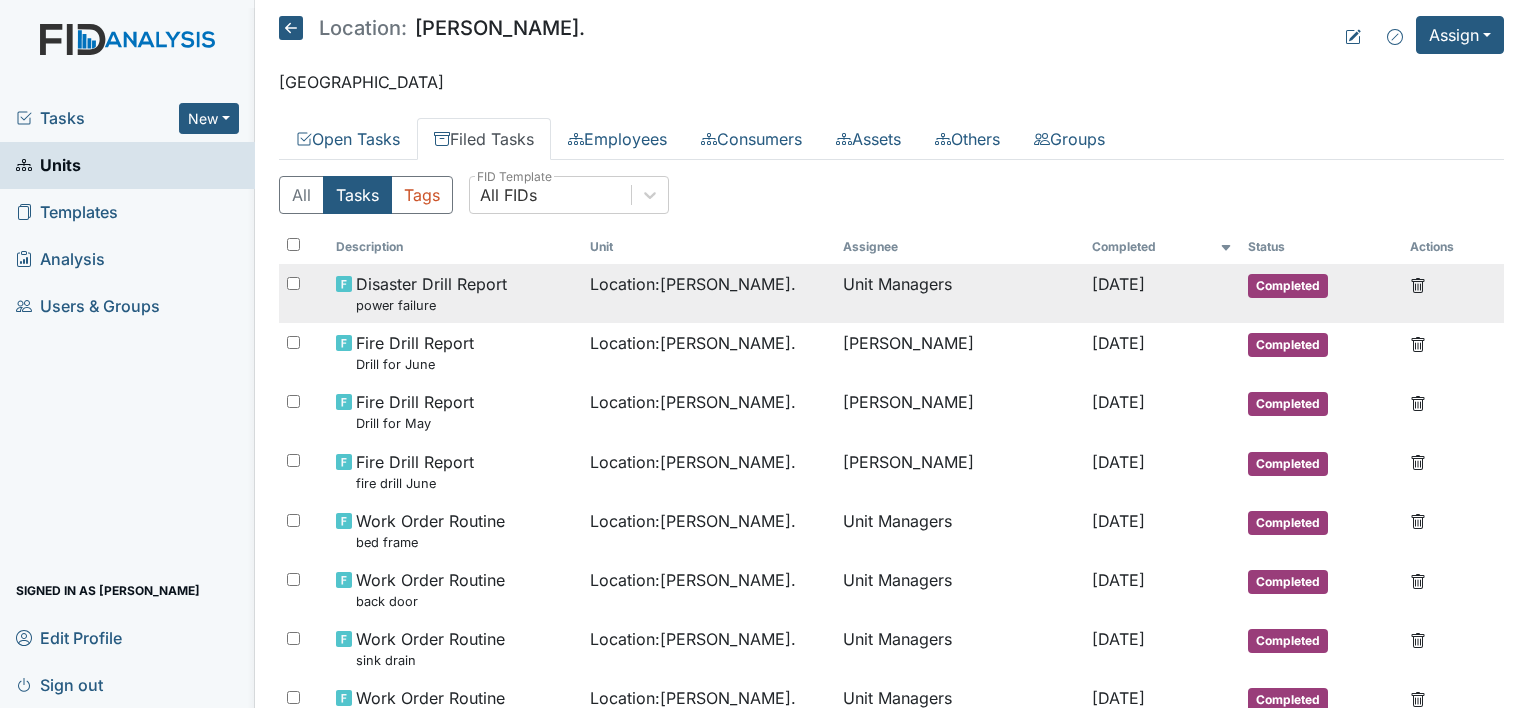 click on "Disaster Drill Report power failure" at bounding box center [431, 293] 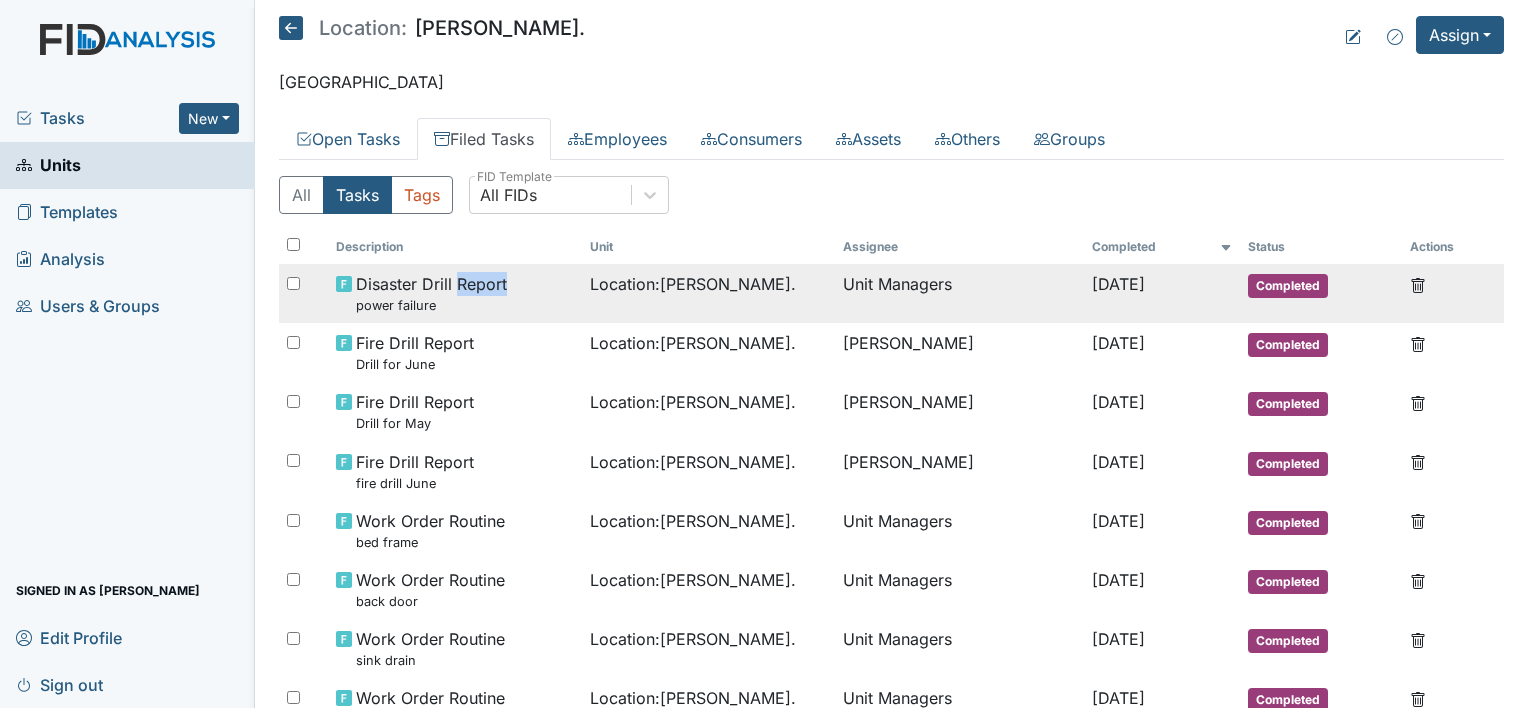 click on "Disaster Drill Report power failure" at bounding box center (431, 293) 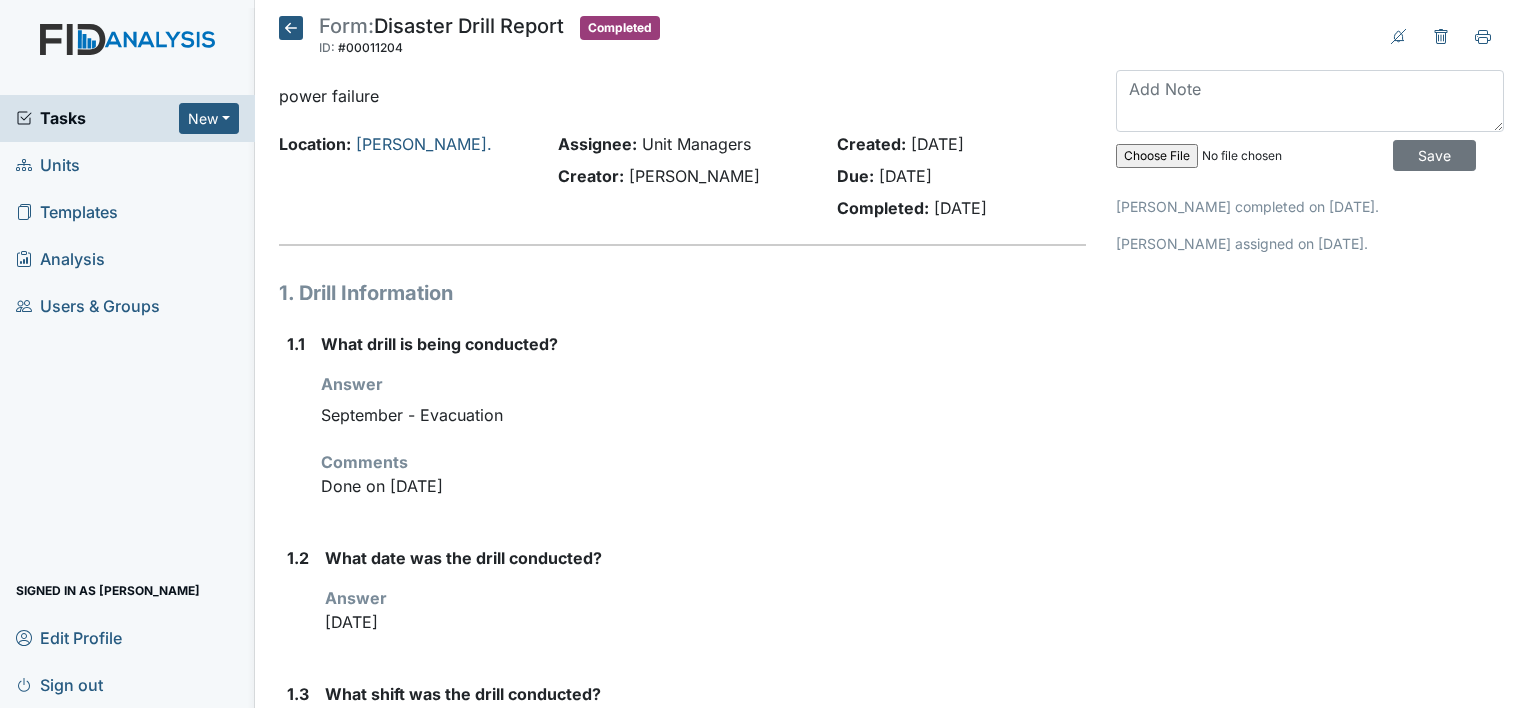 scroll, scrollTop: 0, scrollLeft: 0, axis: both 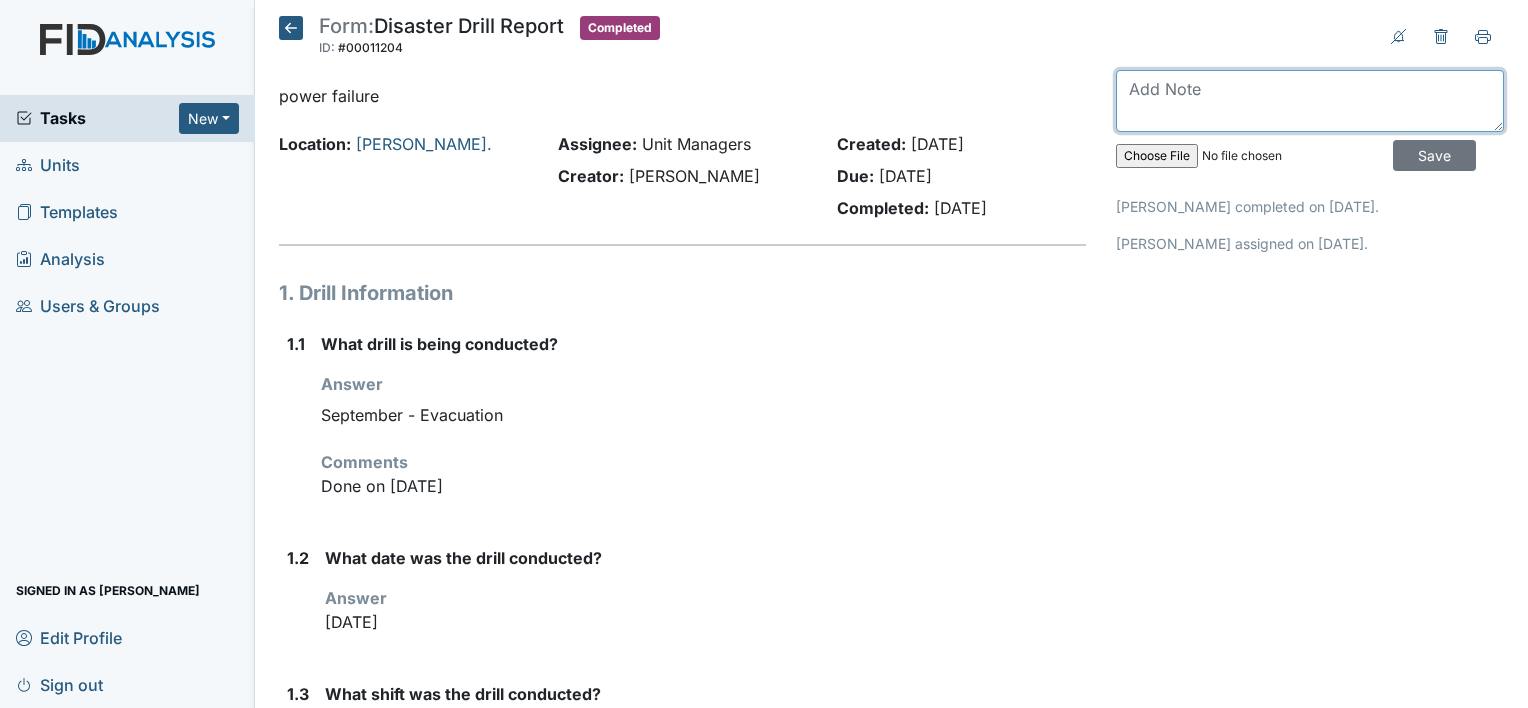 click at bounding box center [1310, 101] 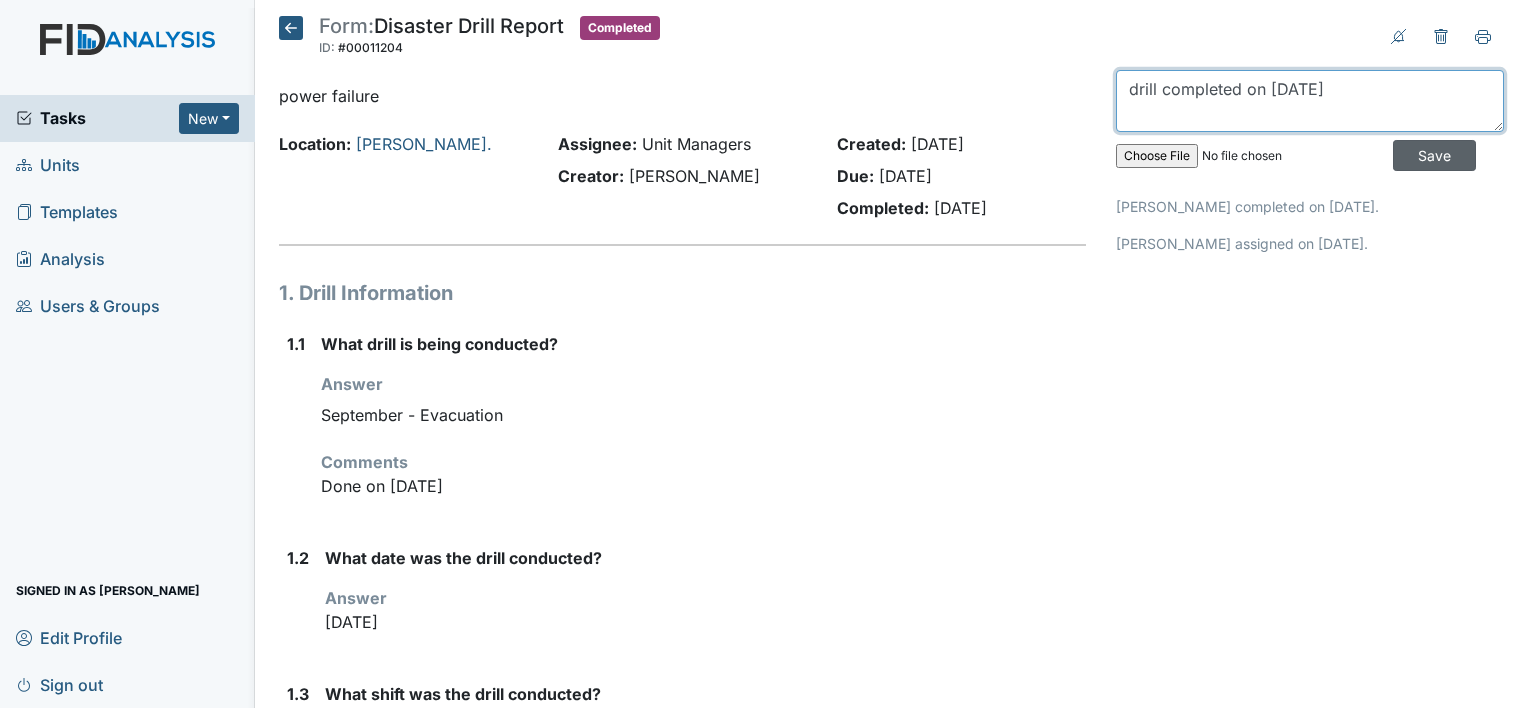 type on "drill completed on 6-23-2025" 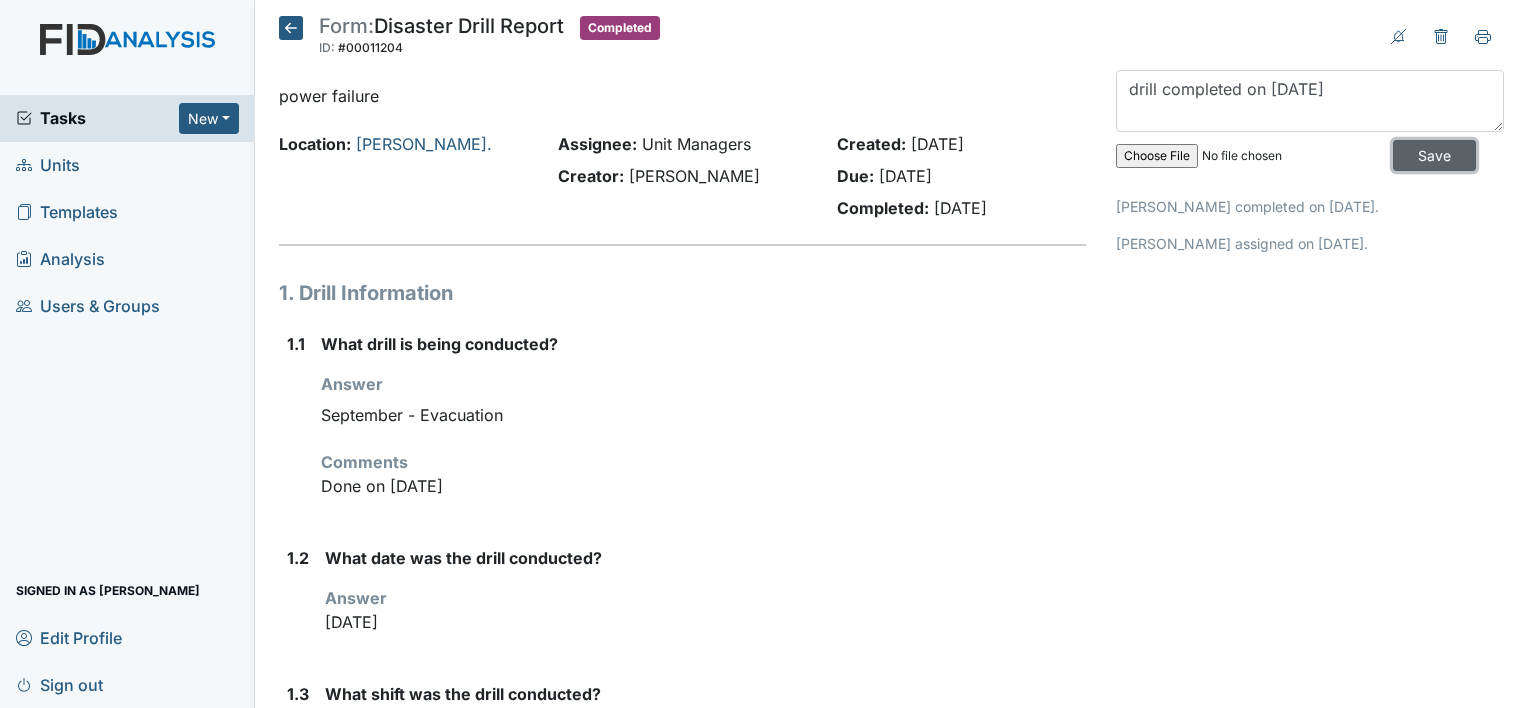 click on "Save" at bounding box center [1434, 155] 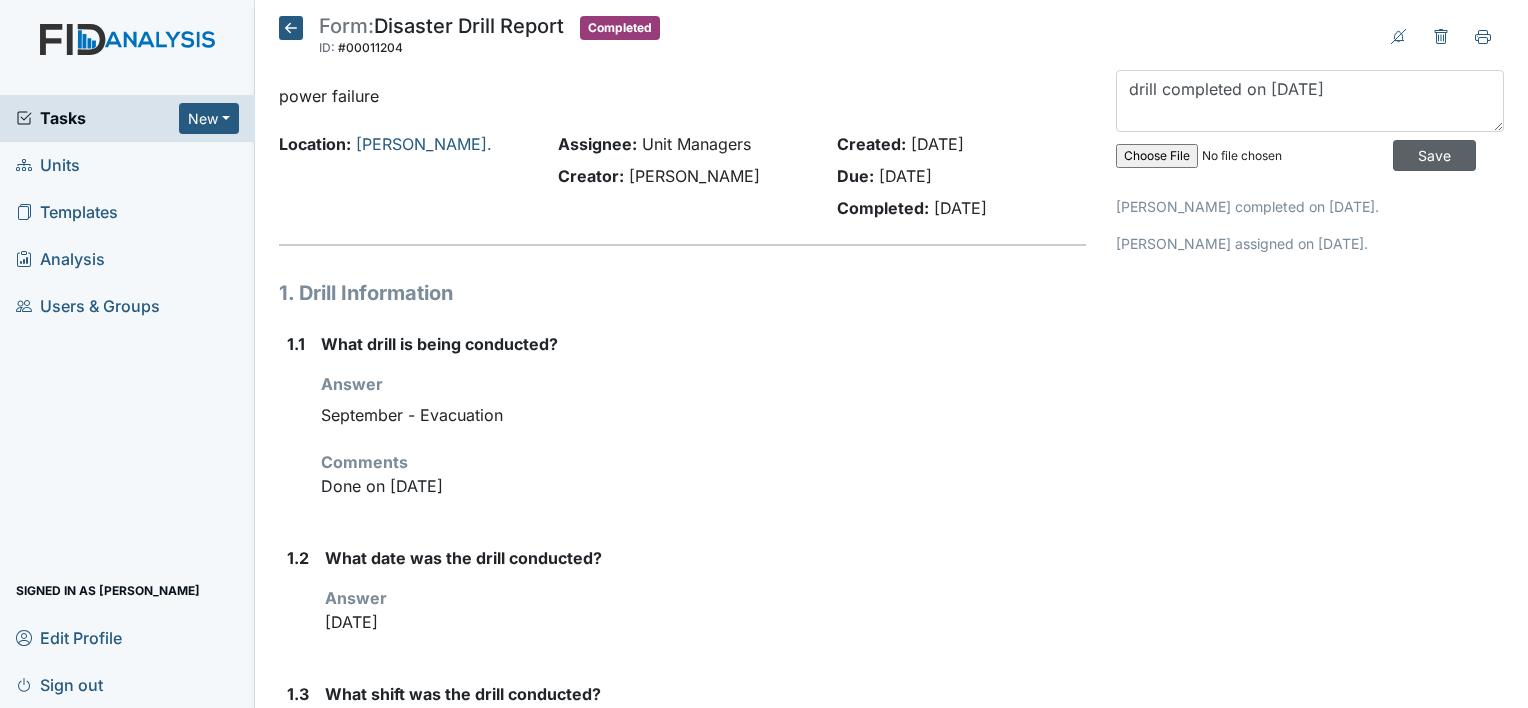 type 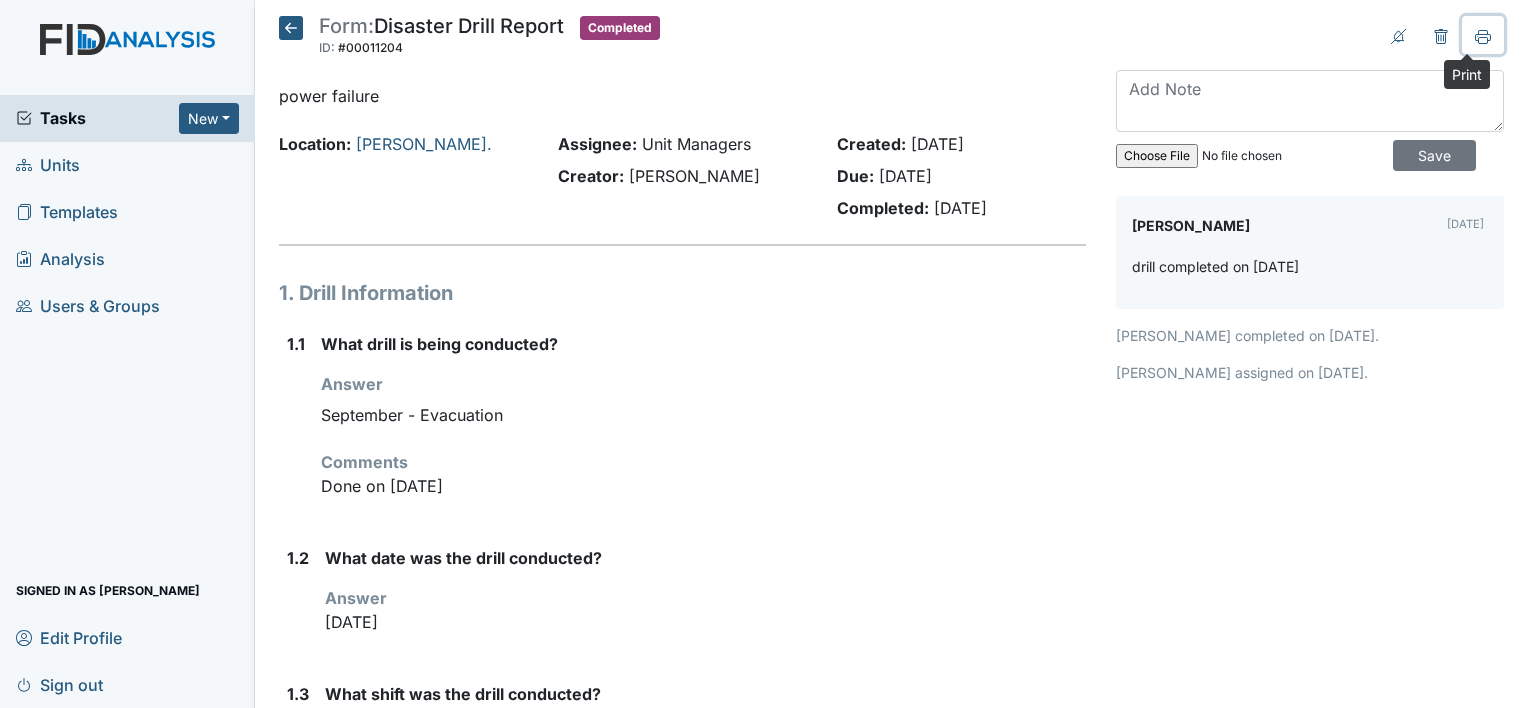 click 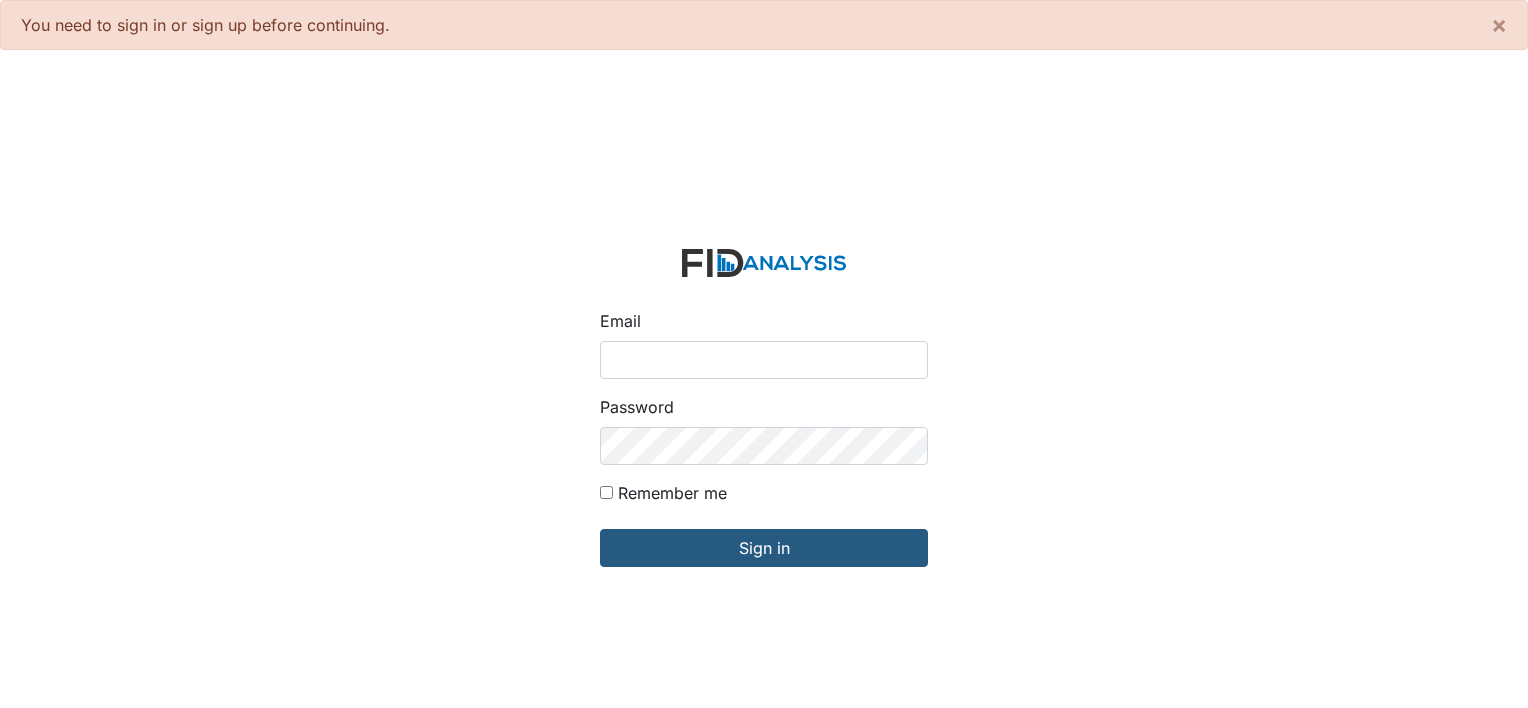 scroll, scrollTop: 0, scrollLeft: 0, axis: both 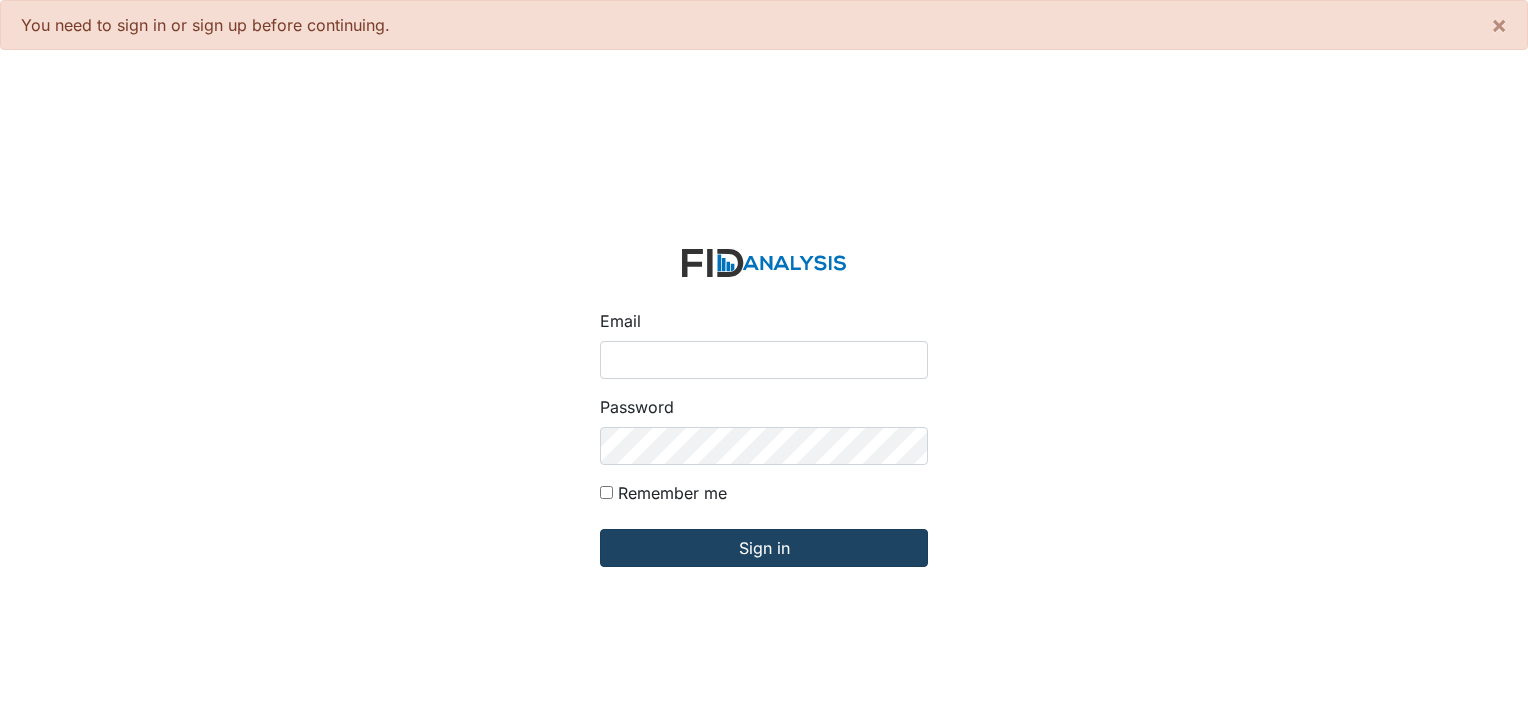type on "[PERSON_NAME][EMAIL_ADDRESS][DOMAIN_NAME]" 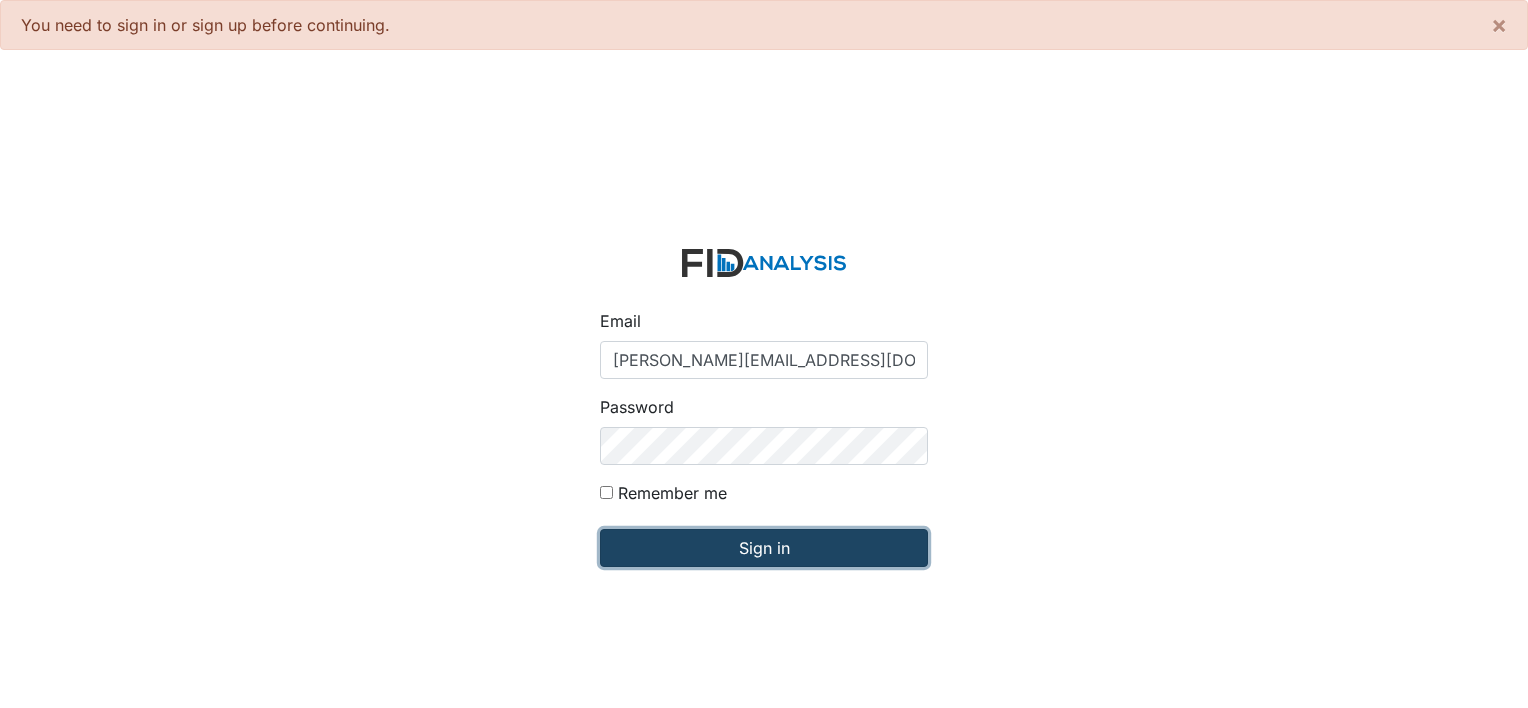 click on "Sign in" at bounding box center (764, 548) 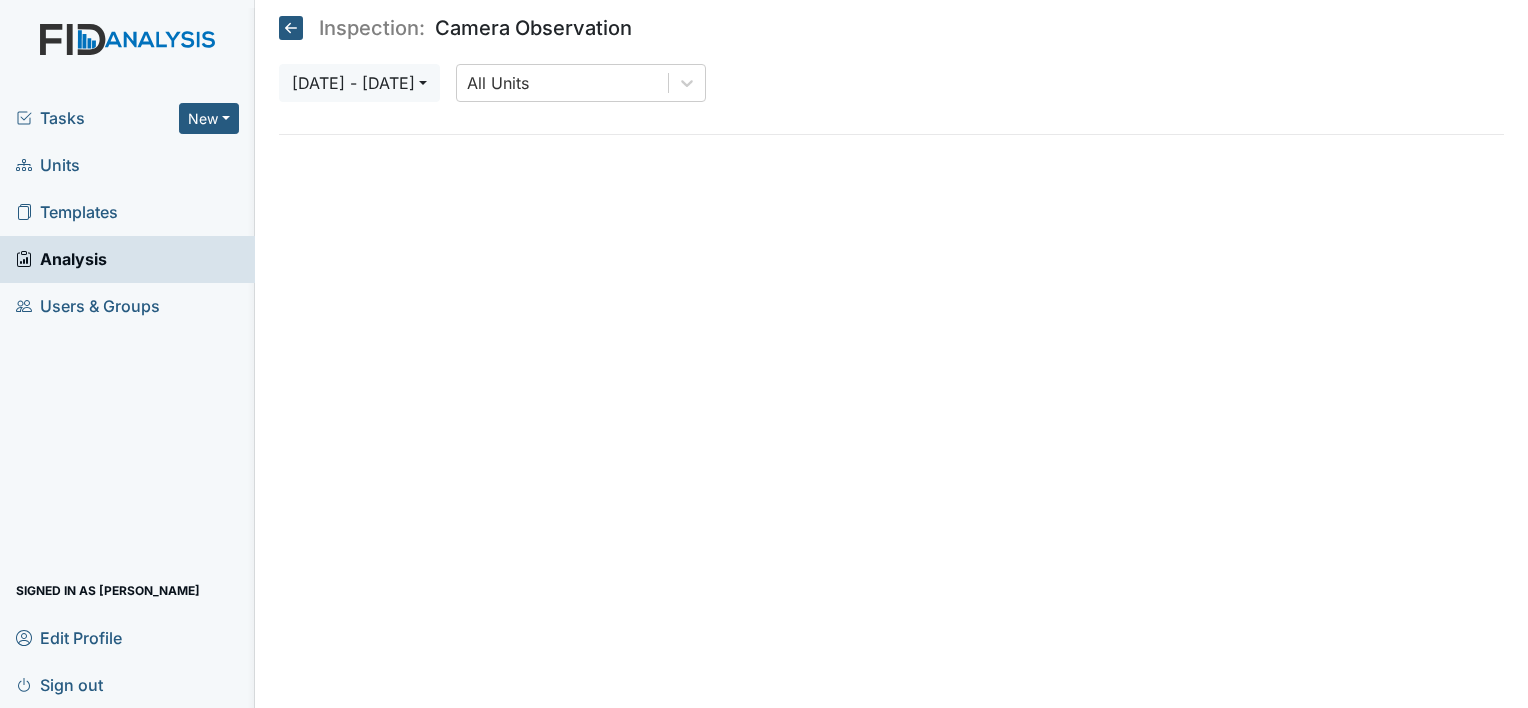 scroll, scrollTop: 0, scrollLeft: 0, axis: both 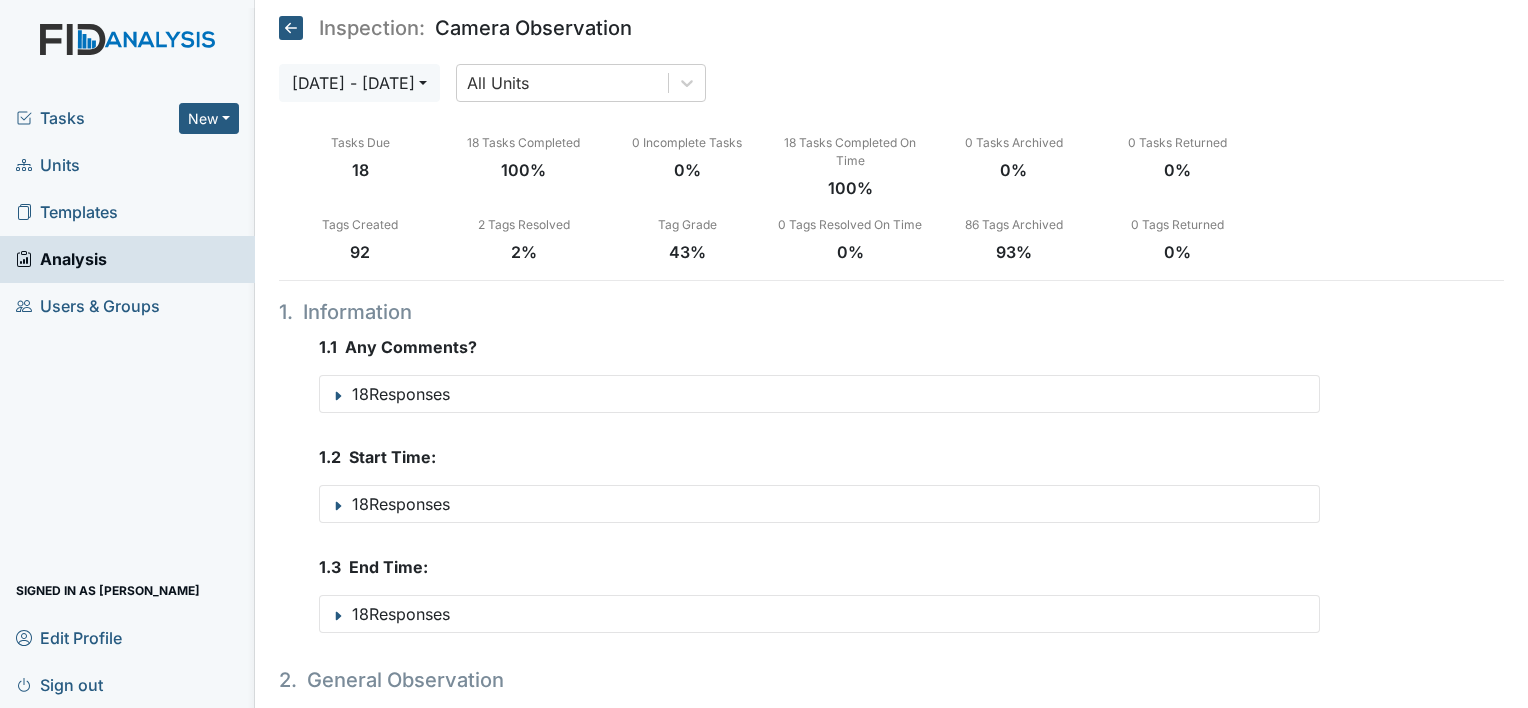 click on "Units" at bounding box center [48, 165] 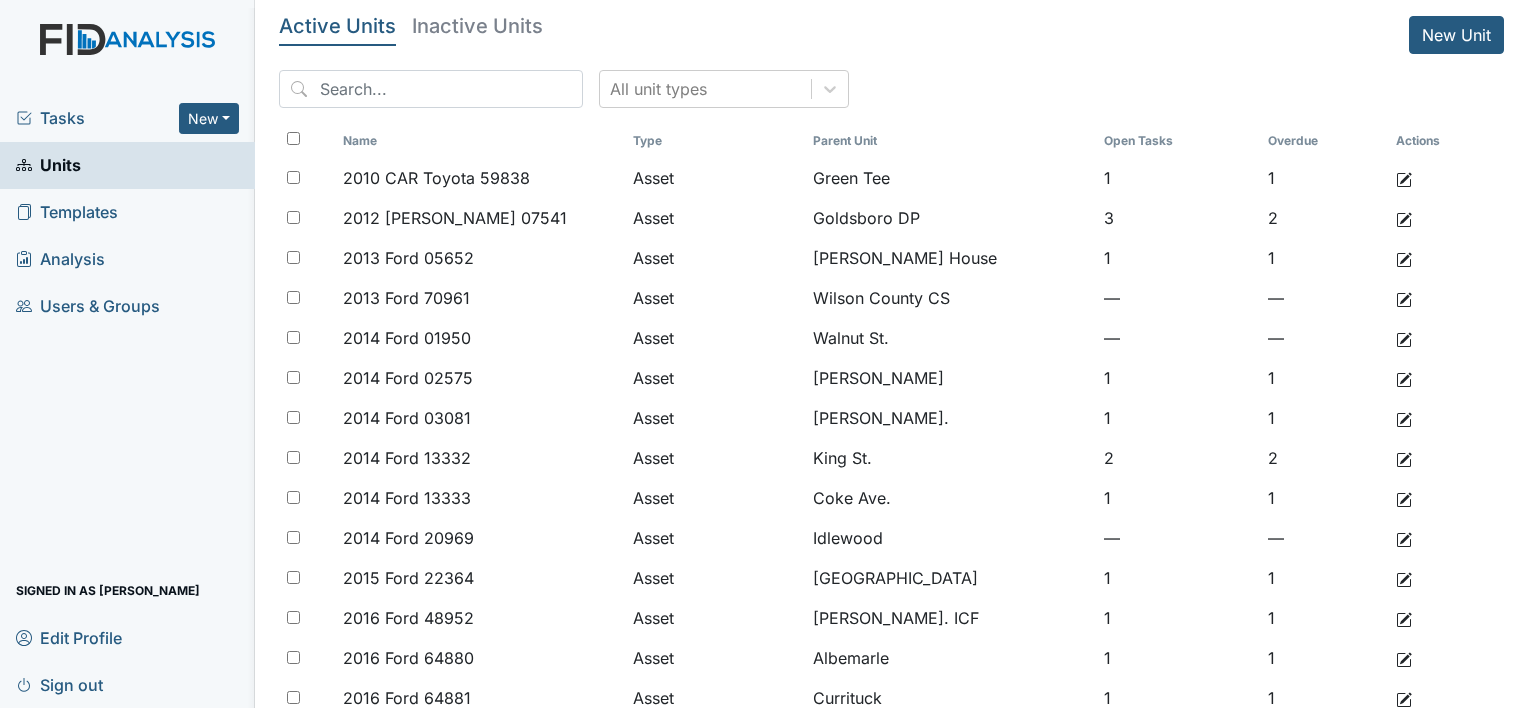 scroll, scrollTop: 0, scrollLeft: 0, axis: both 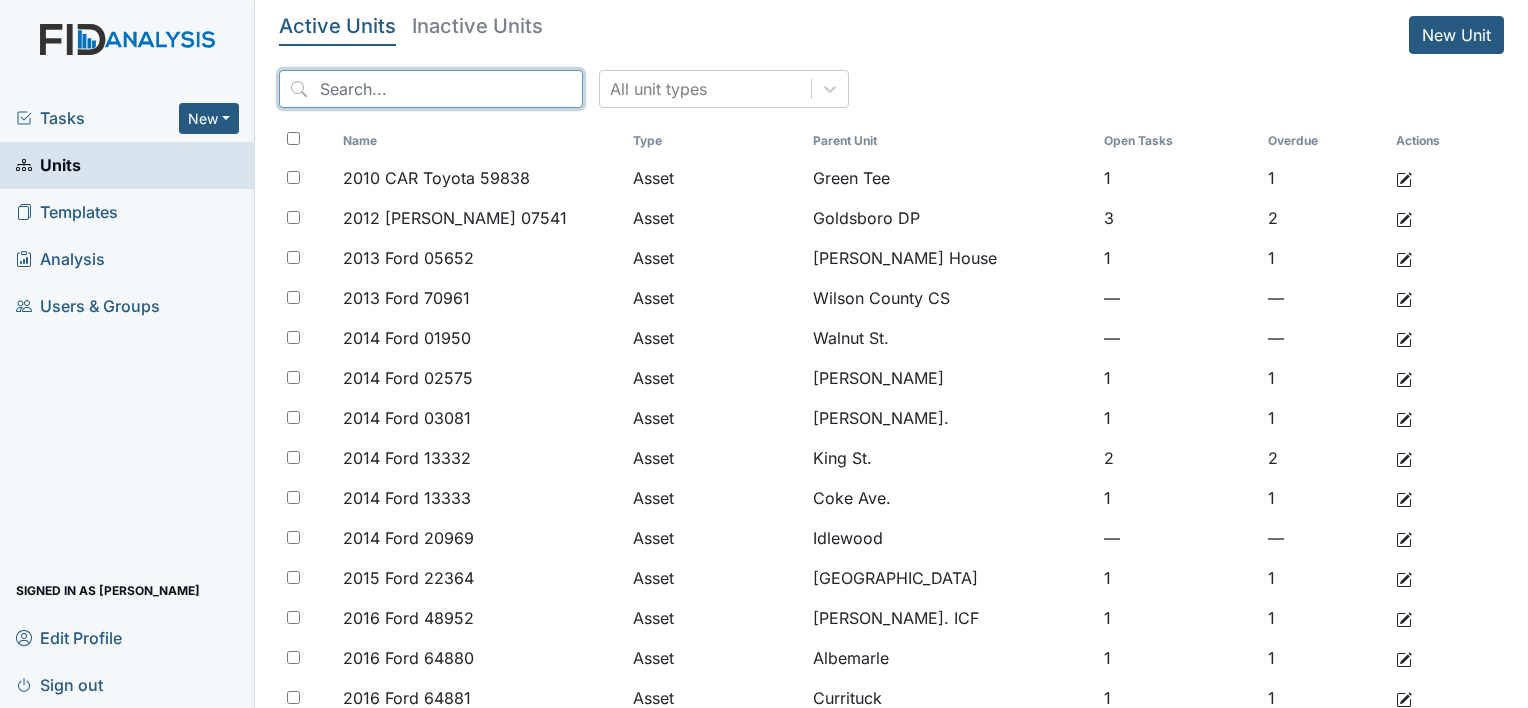 click at bounding box center [431, 89] 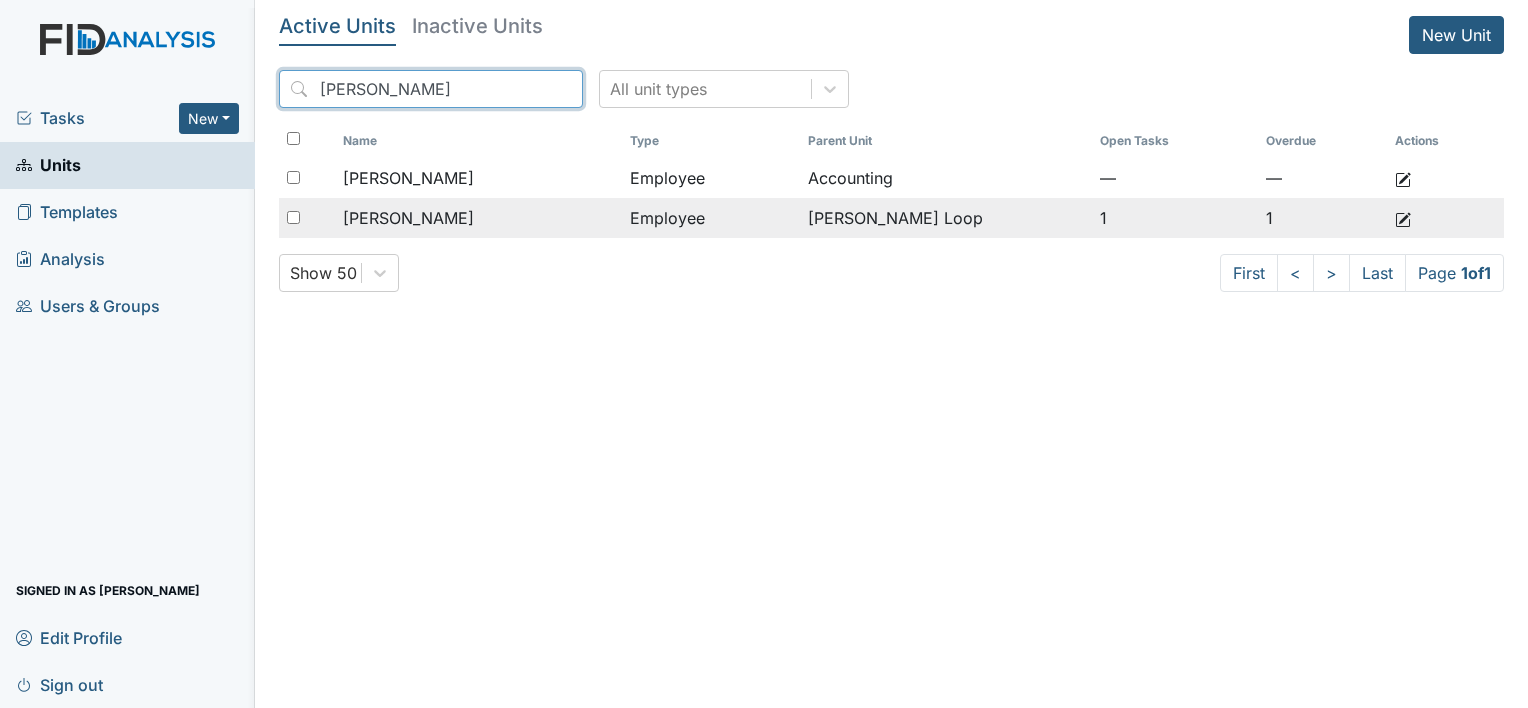 type on "pope" 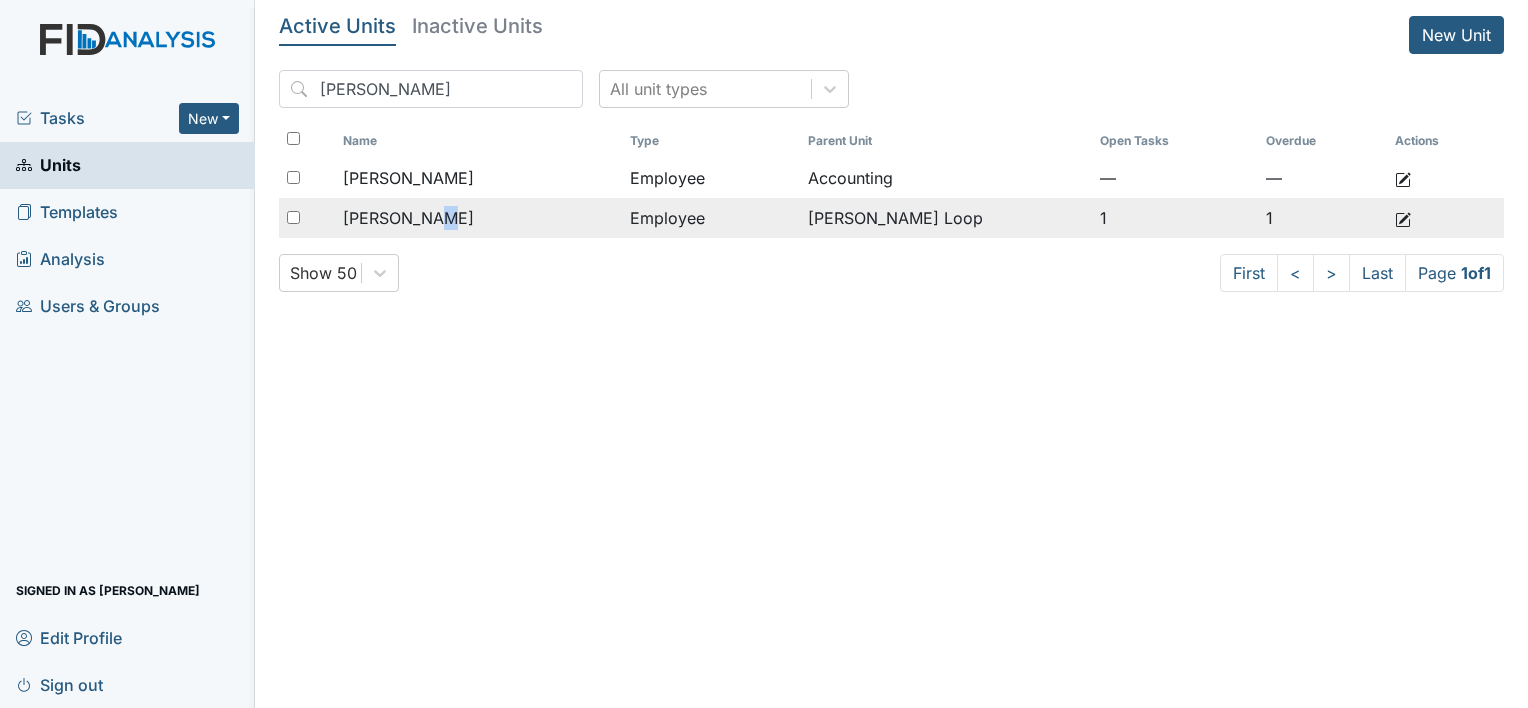 click on "Pope, Pricilla" at bounding box center [408, 218] 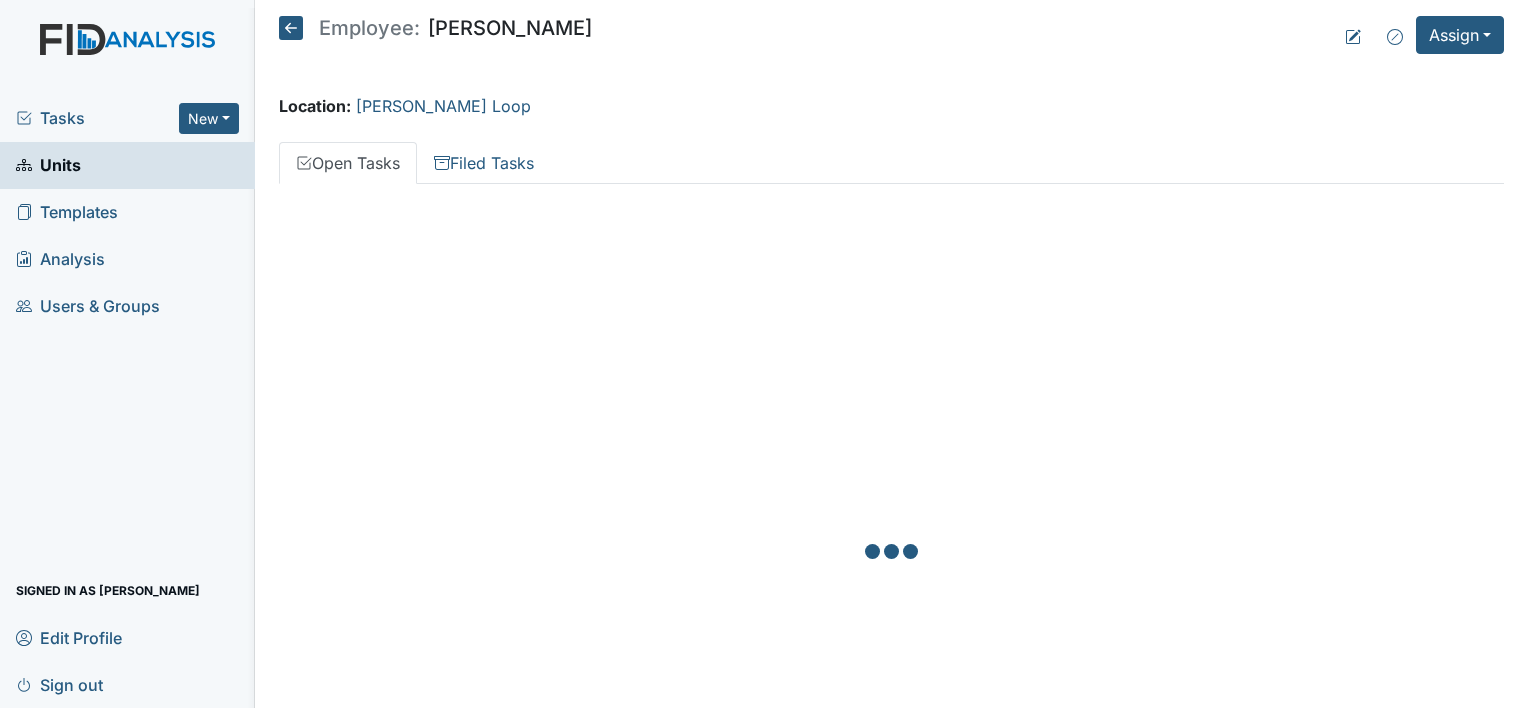 scroll, scrollTop: 0, scrollLeft: 0, axis: both 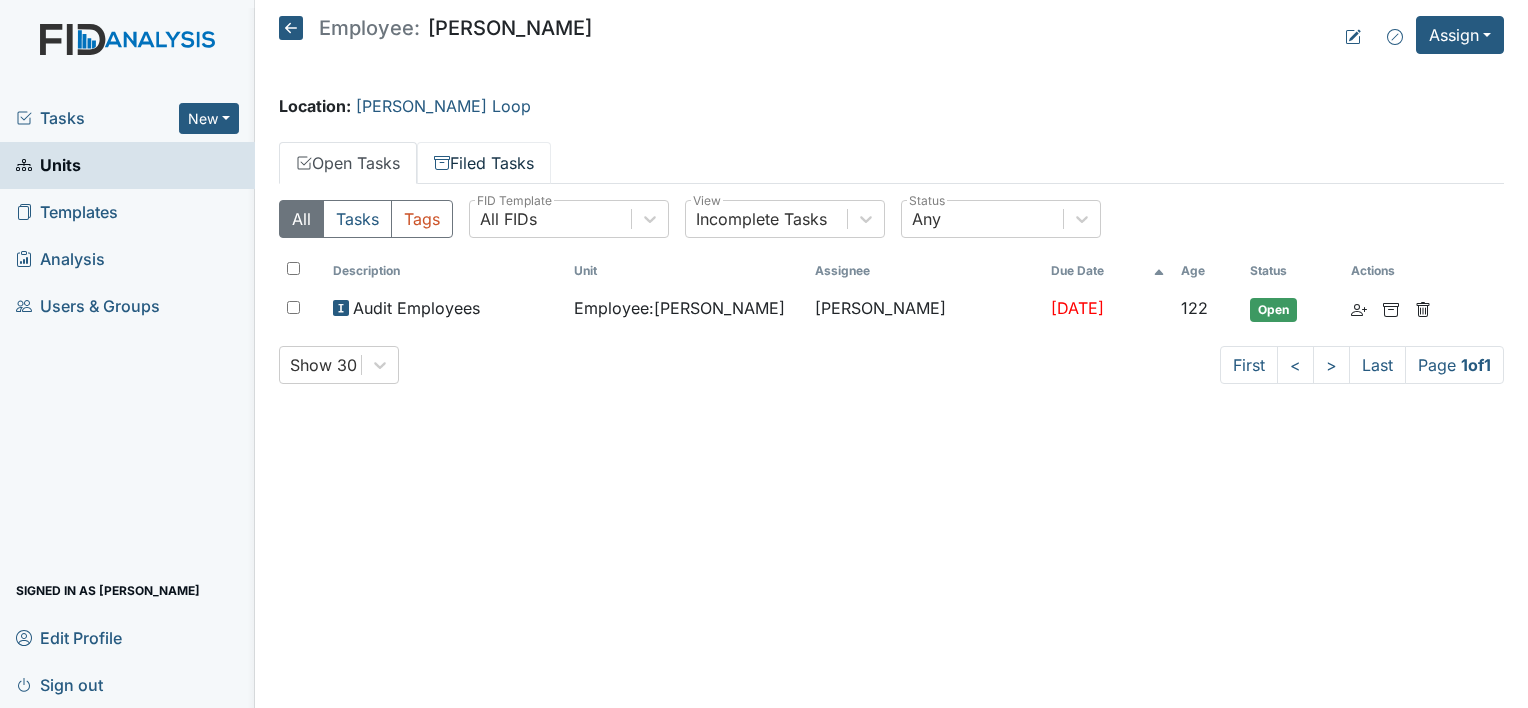 click on "Filed Tasks" at bounding box center [484, 163] 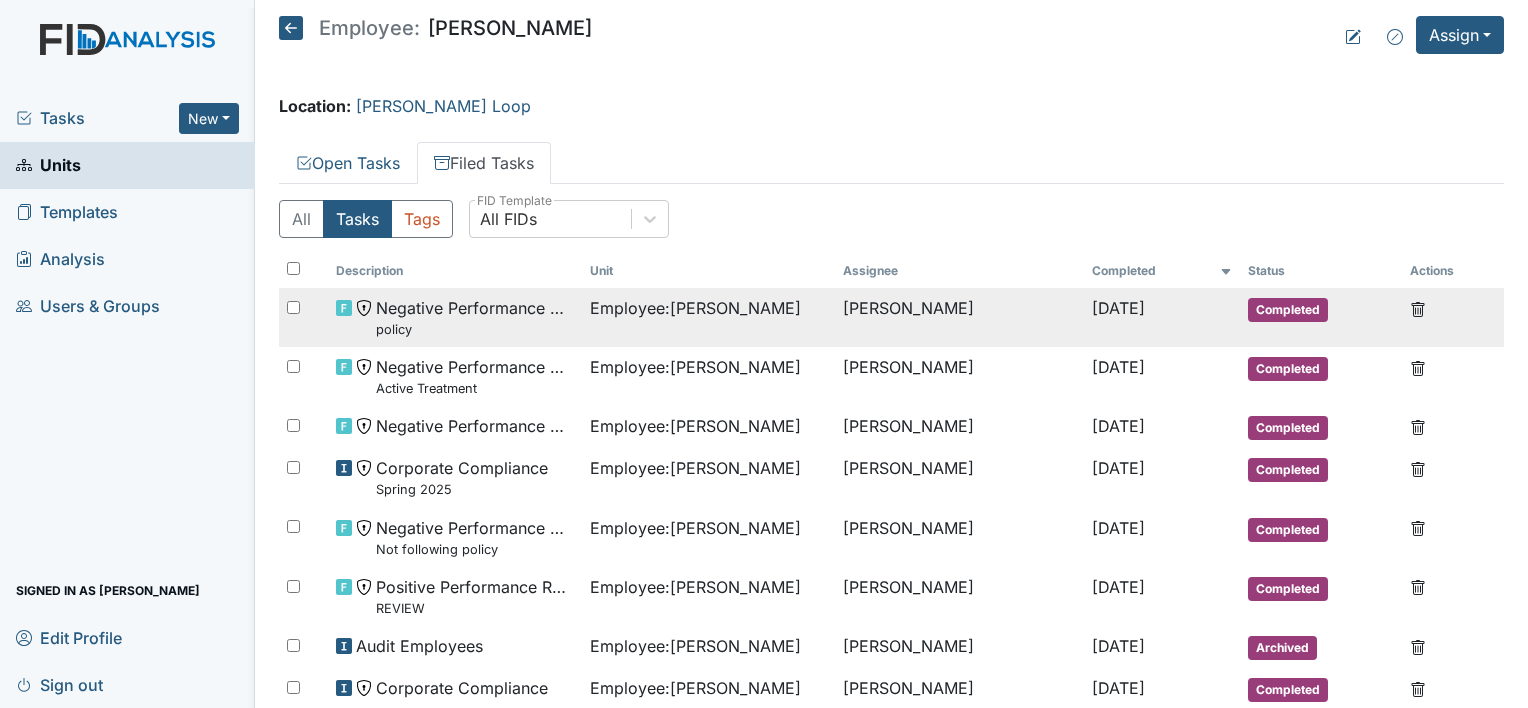 click on "Negative Performance Review policy" at bounding box center (475, 317) 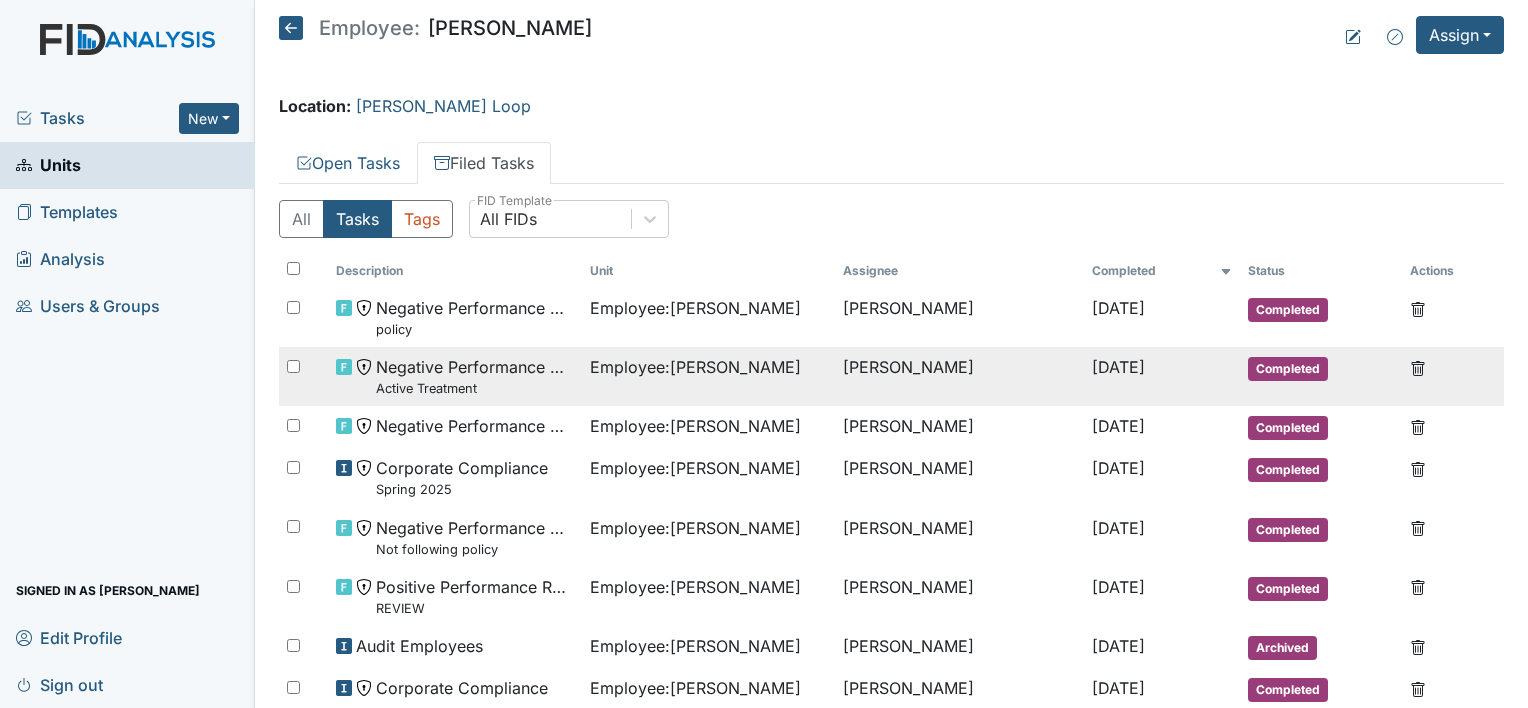 click on "Active Treatment" at bounding box center [475, 388] 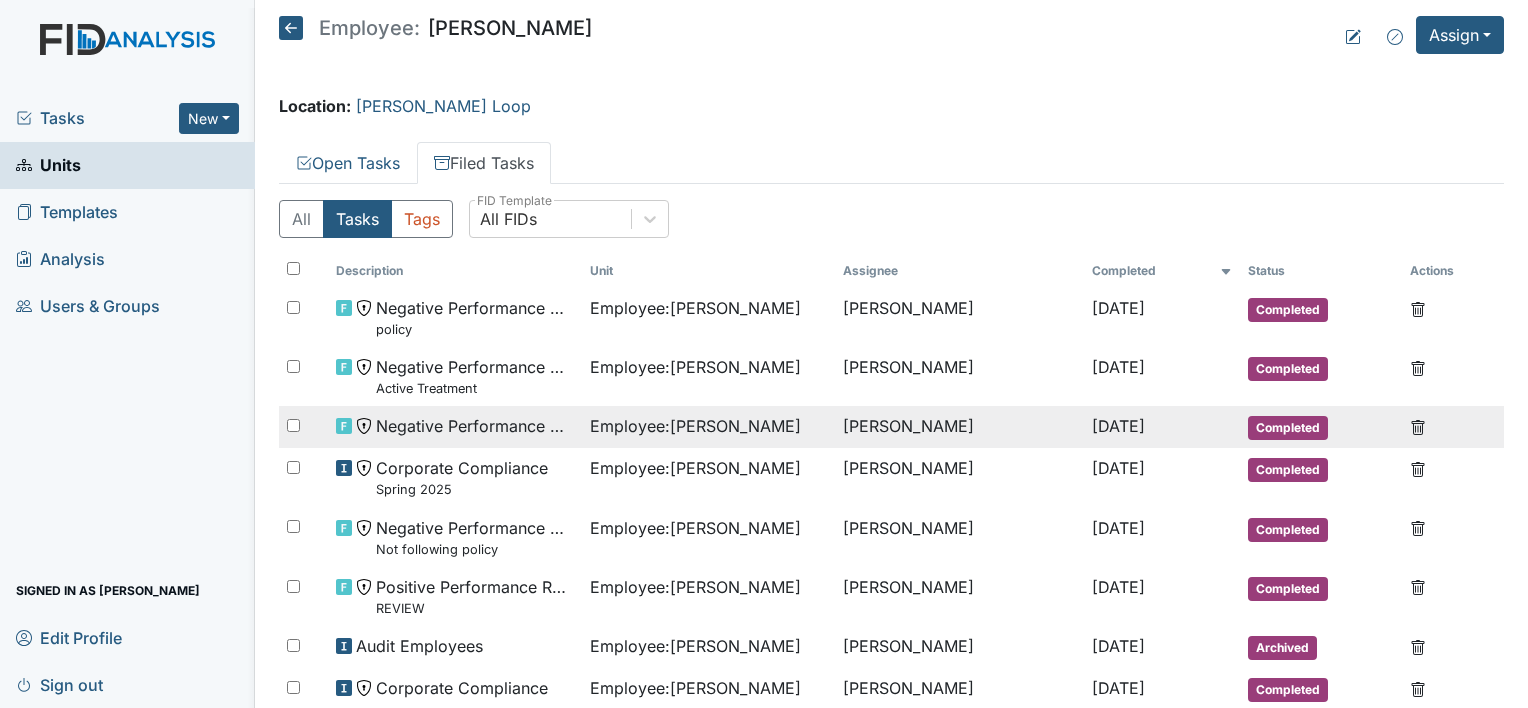 click on "Negative Performance Review" at bounding box center [475, 426] 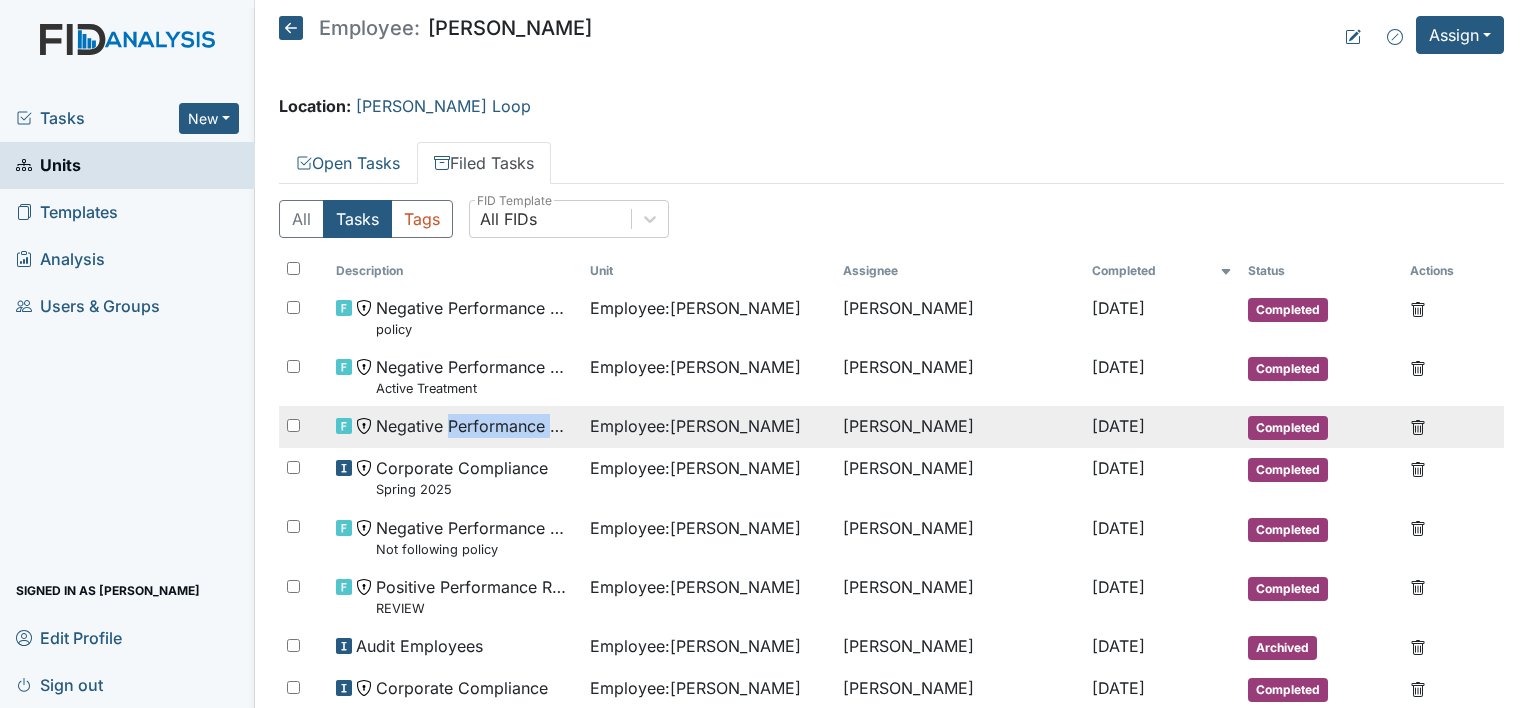 click on "Negative Performance Review" at bounding box center [475, 426] 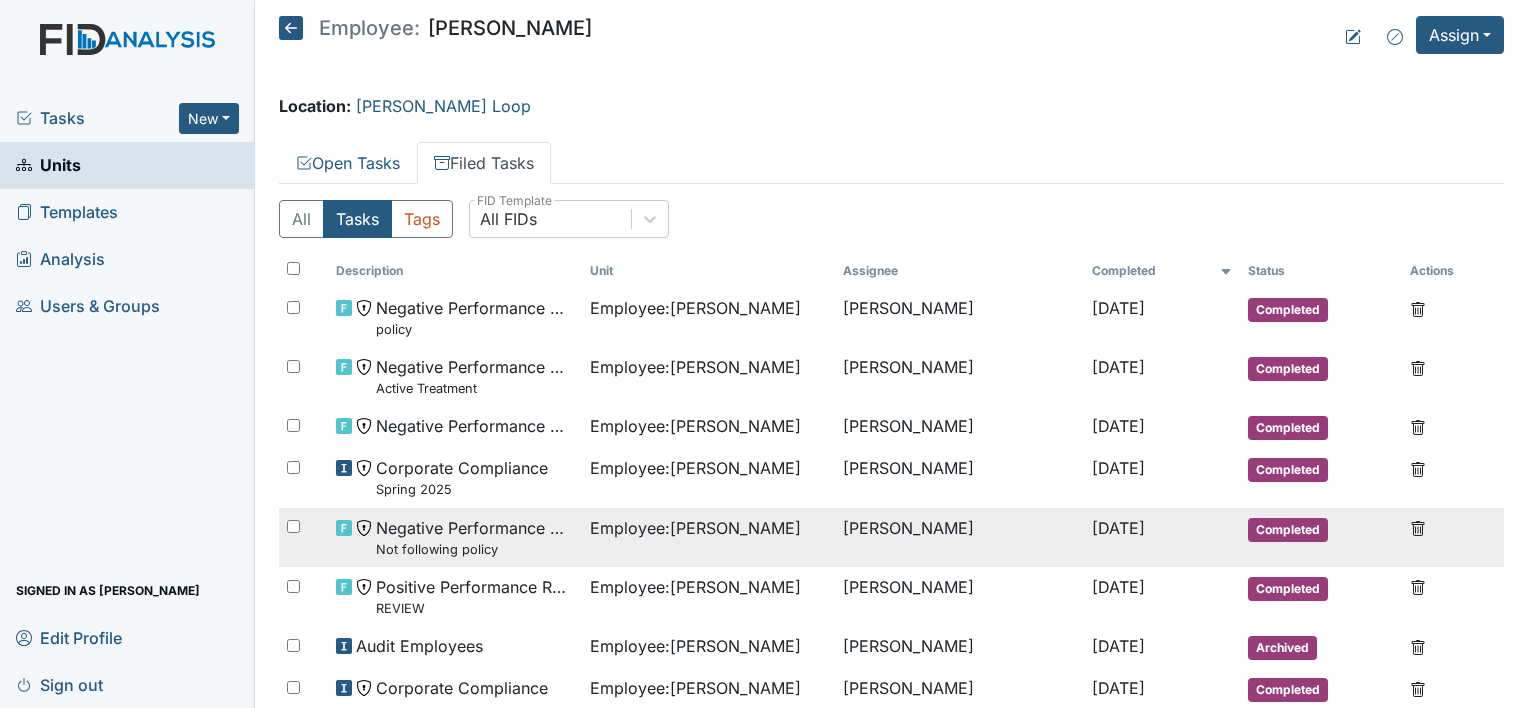 click on "Not following policy" at bounding box center [475, 549] 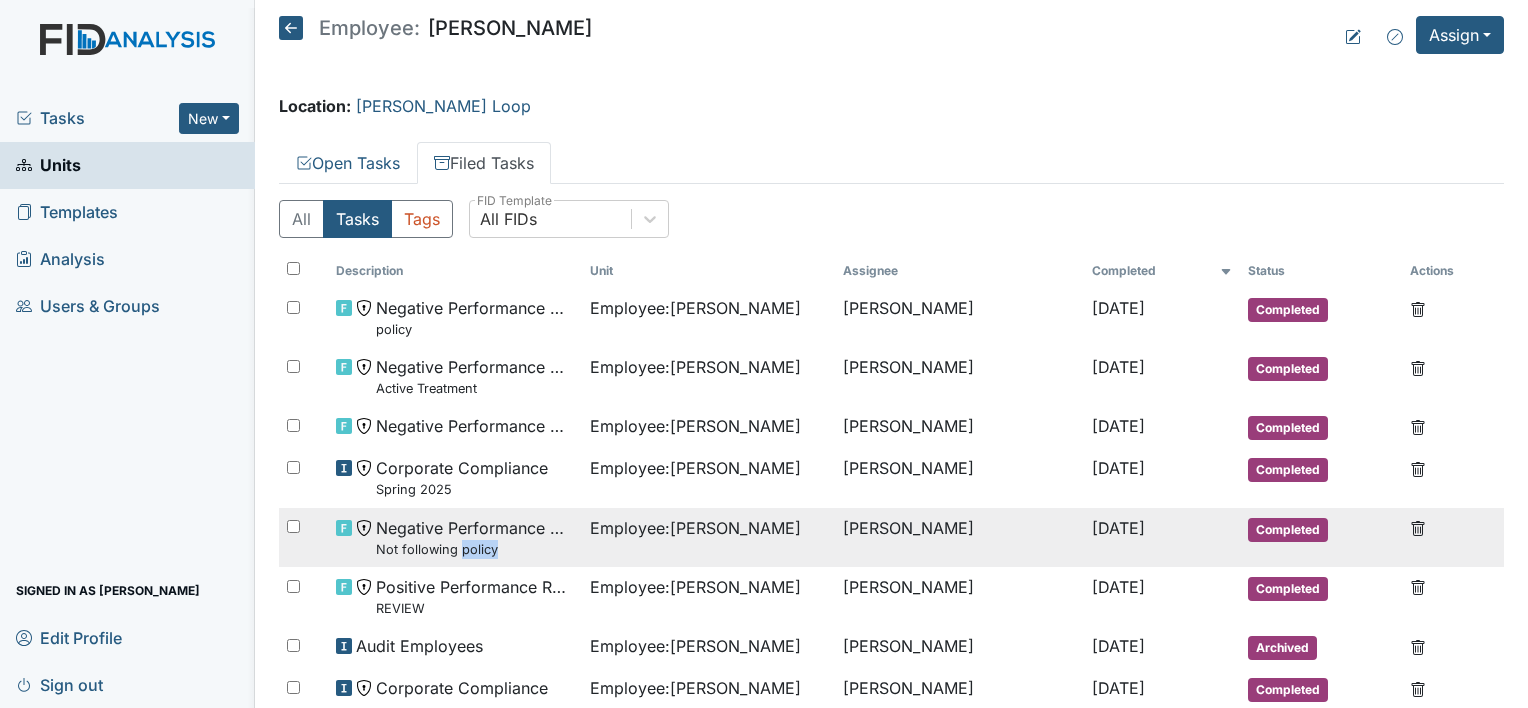 click on "Not following policy" at bounding box center (475, 549) 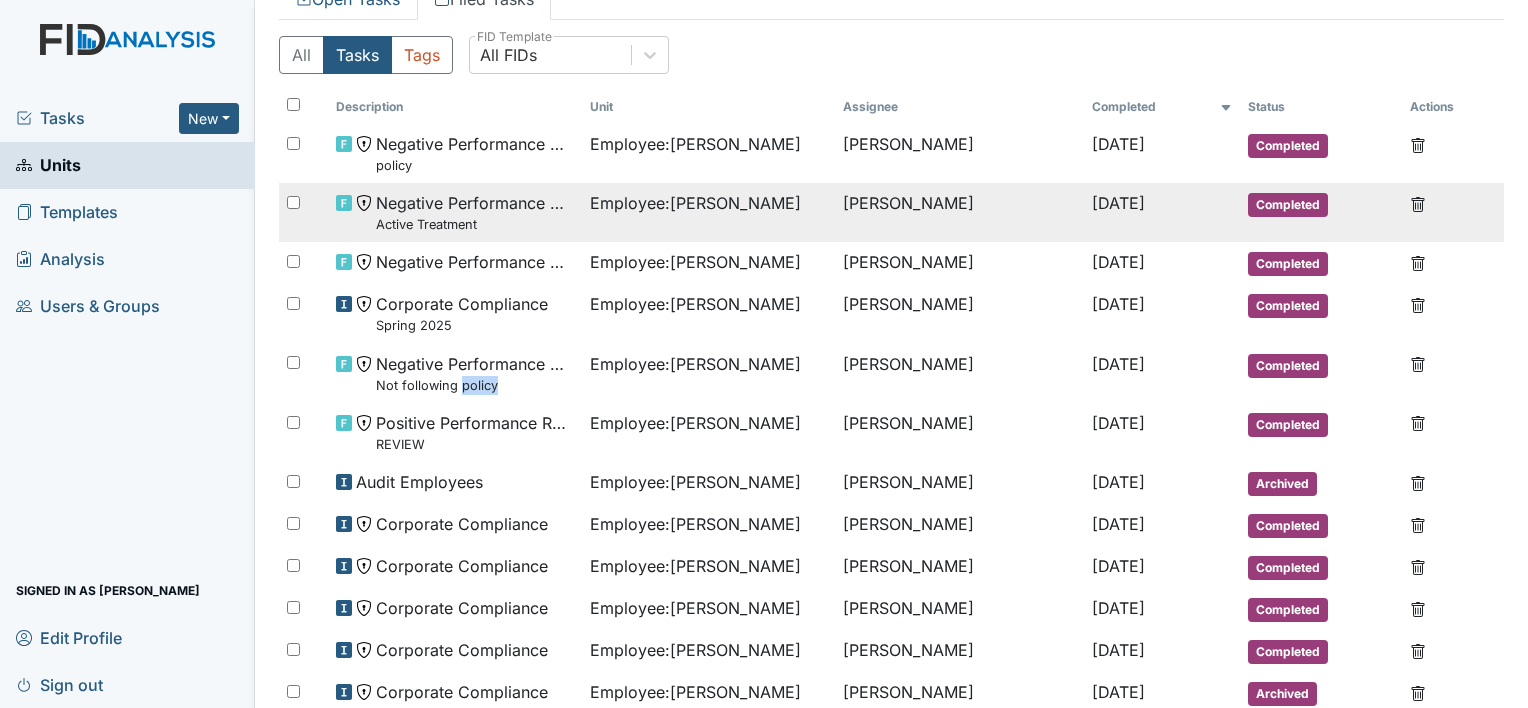 scroll, scrollTop: 200, scrollLeft: 0, axis: vertical 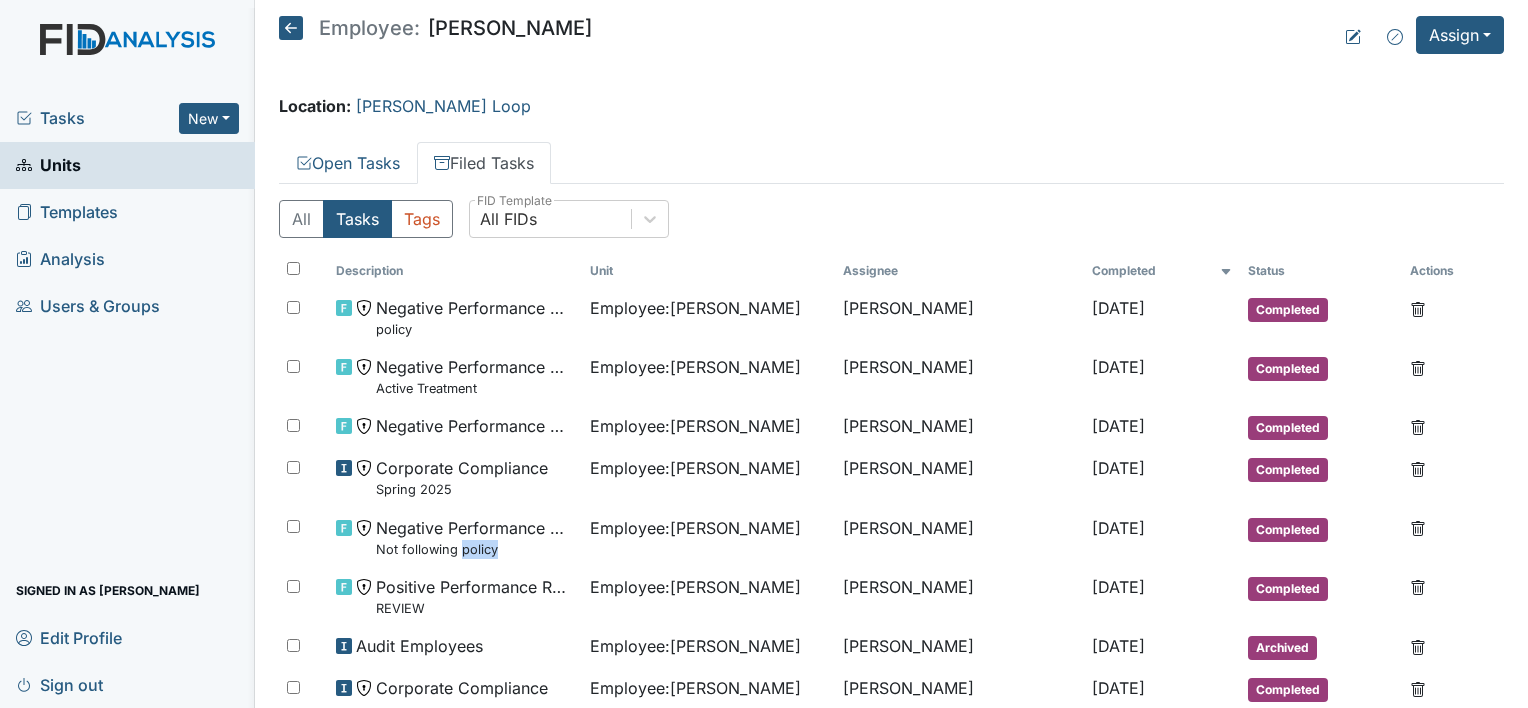 click on "Units" at bounding box center [48, 165] 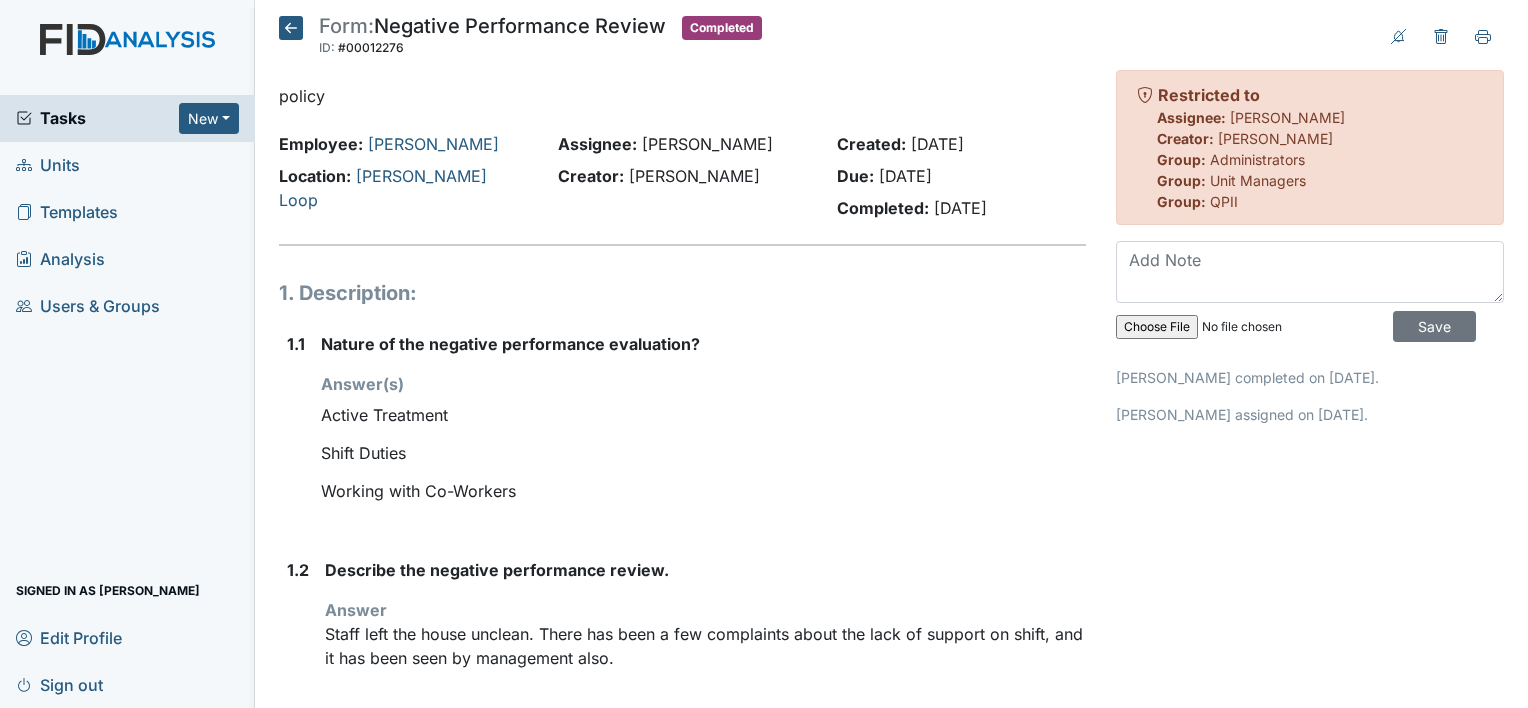 scroll, scrollTop: 0, scrollLeft: 0, axis: both 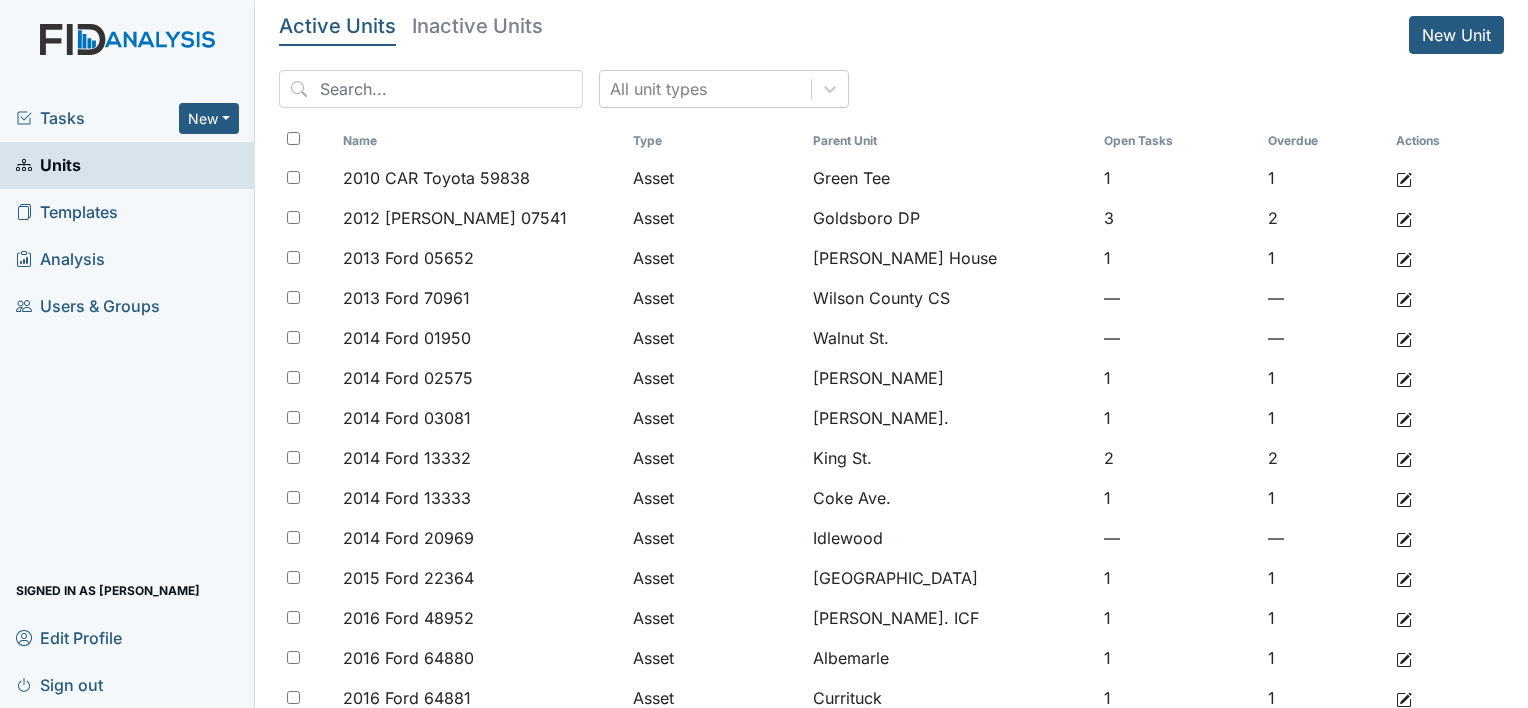 click on "Units" at bounding box center (48, 165) 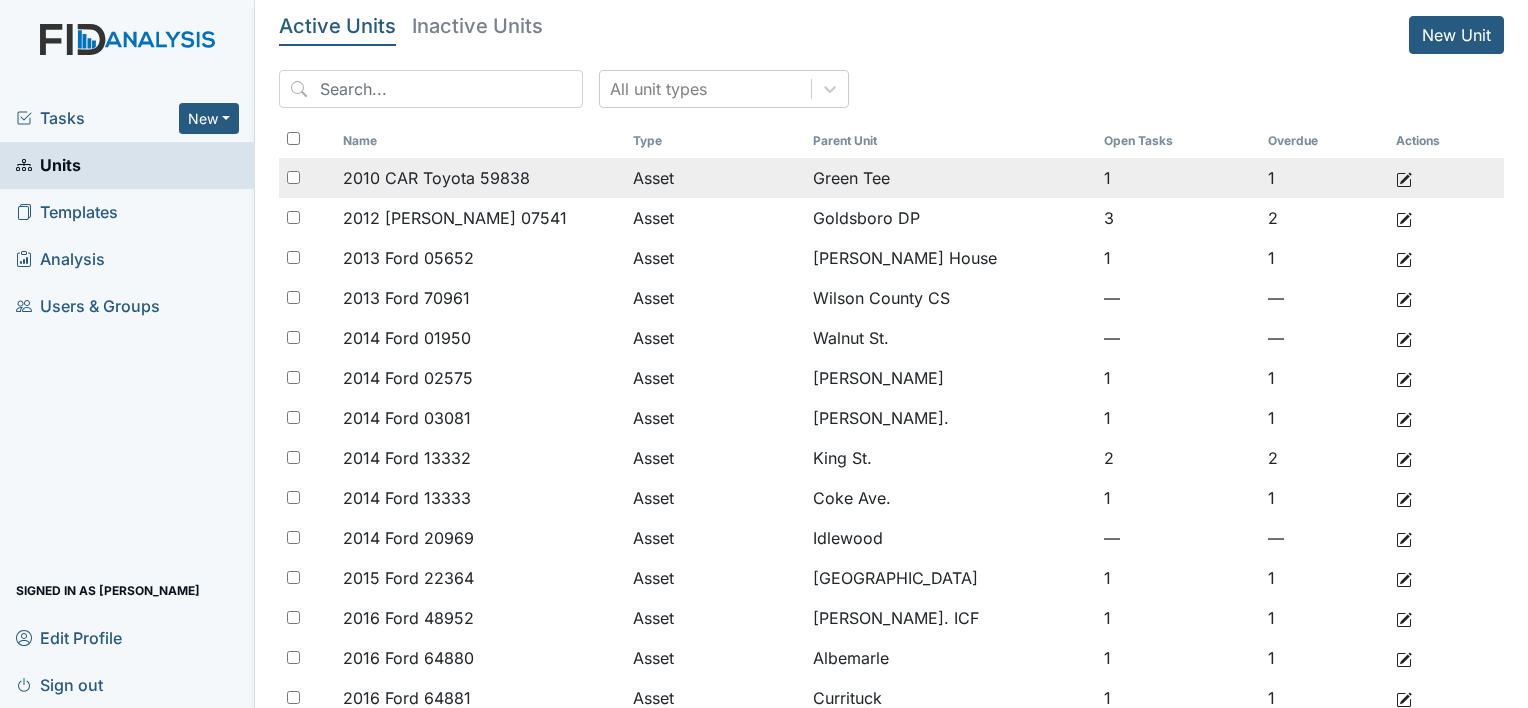 scroll, scrollTop: 0, scrollLeft: 0, axis: both 